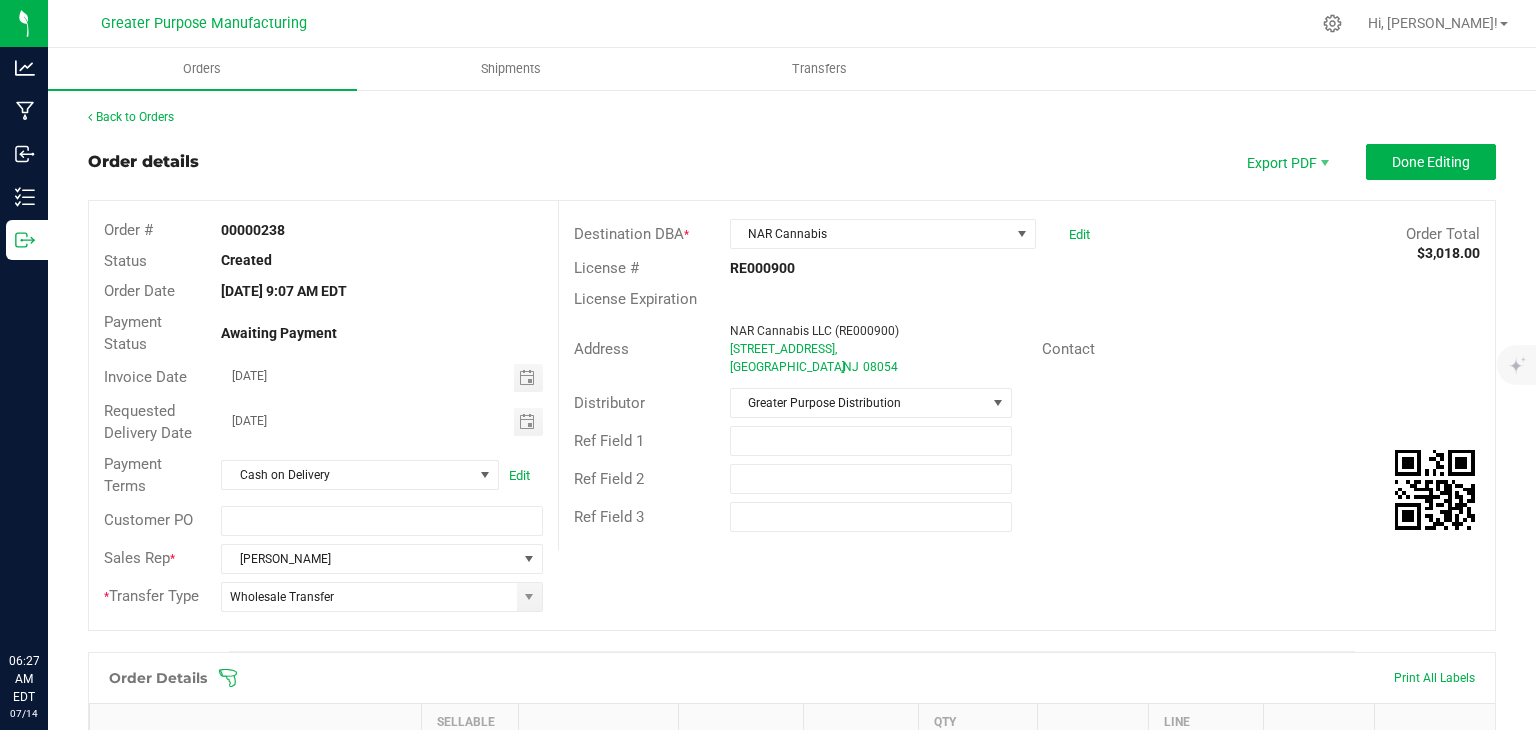 scroll, scrollTop: 0, scrollLeft: 0, axis: both 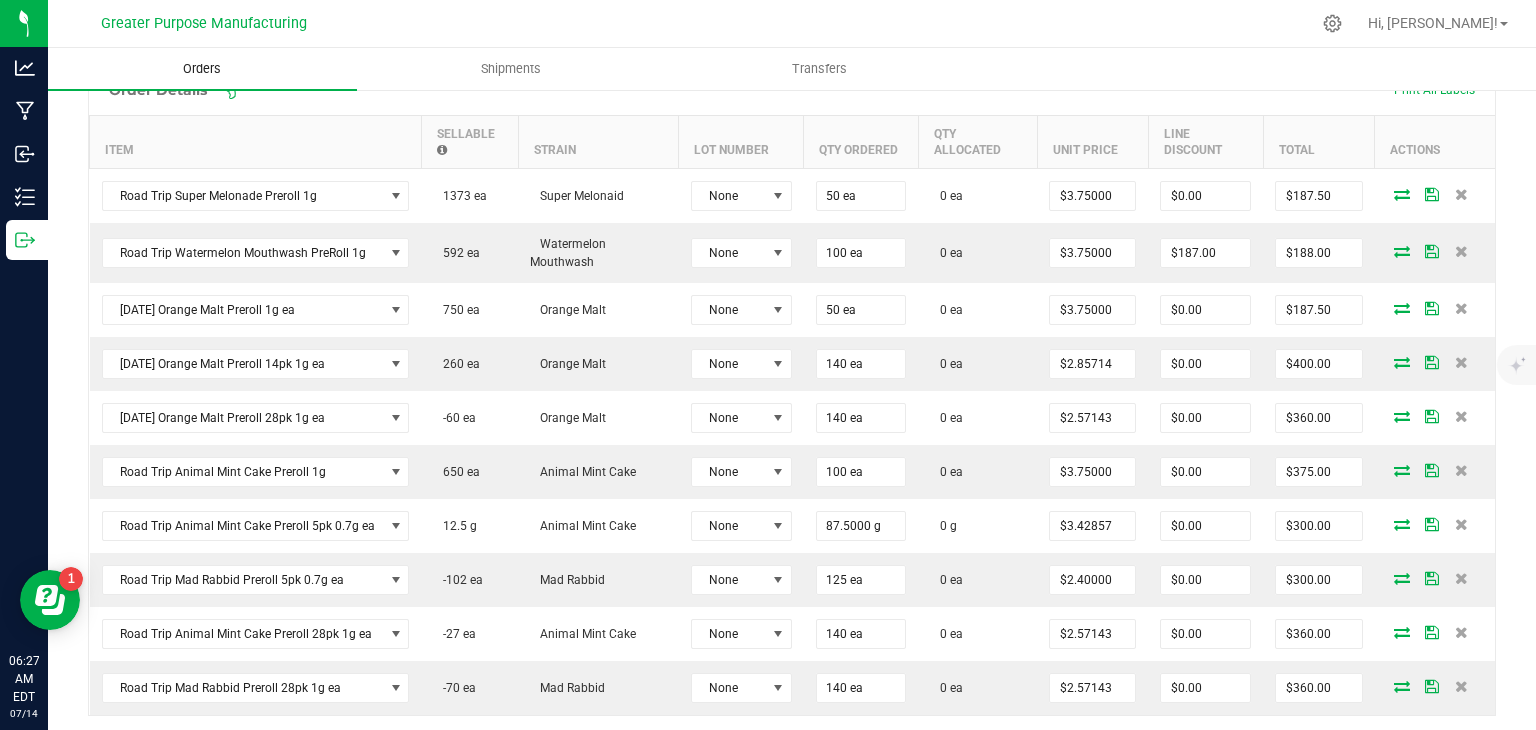click on "Orders" at bounding box center [202, 69] 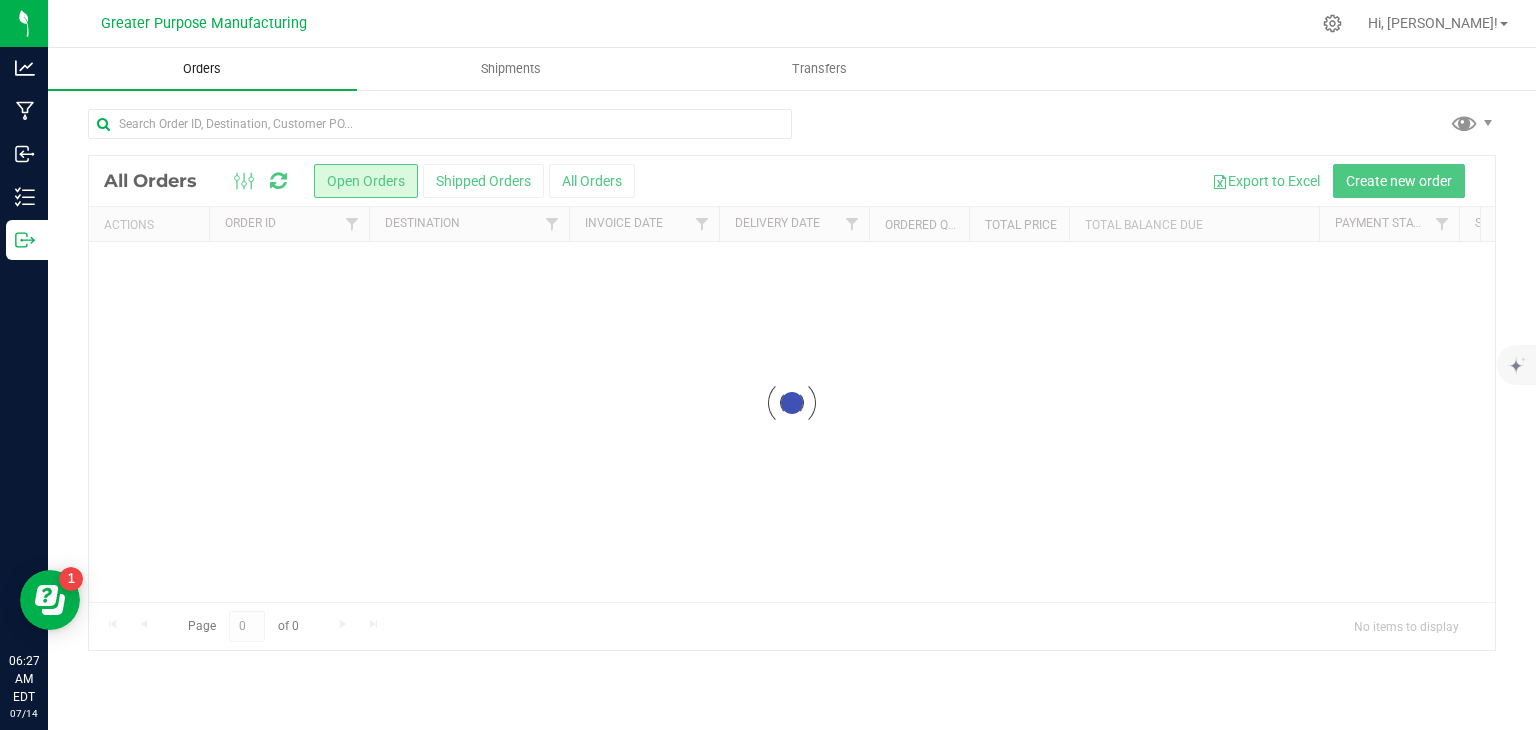 scroll, scrollTop: 0, scrollLeft: 0, axis: both 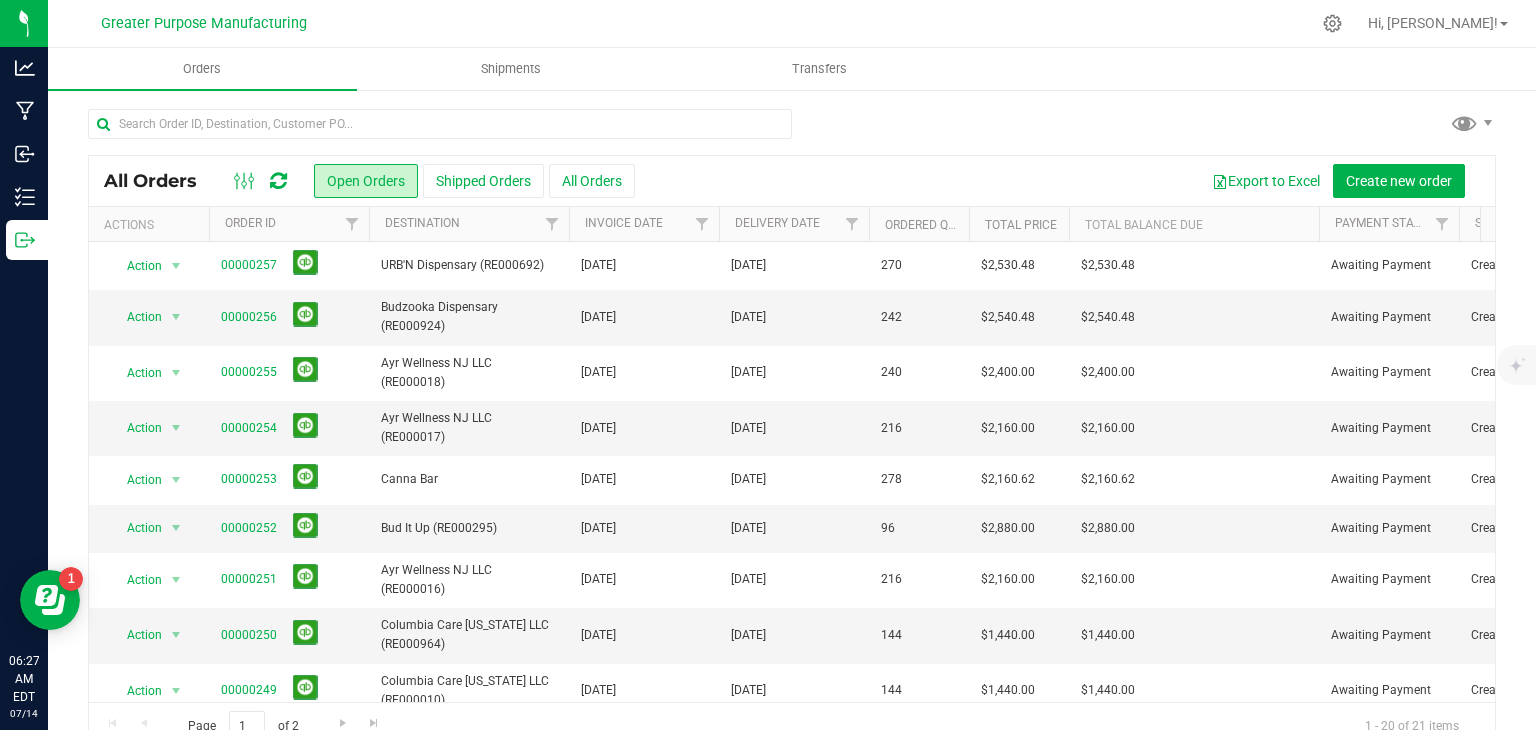 click on "Delivery Date" at bounding box center [794, 224] 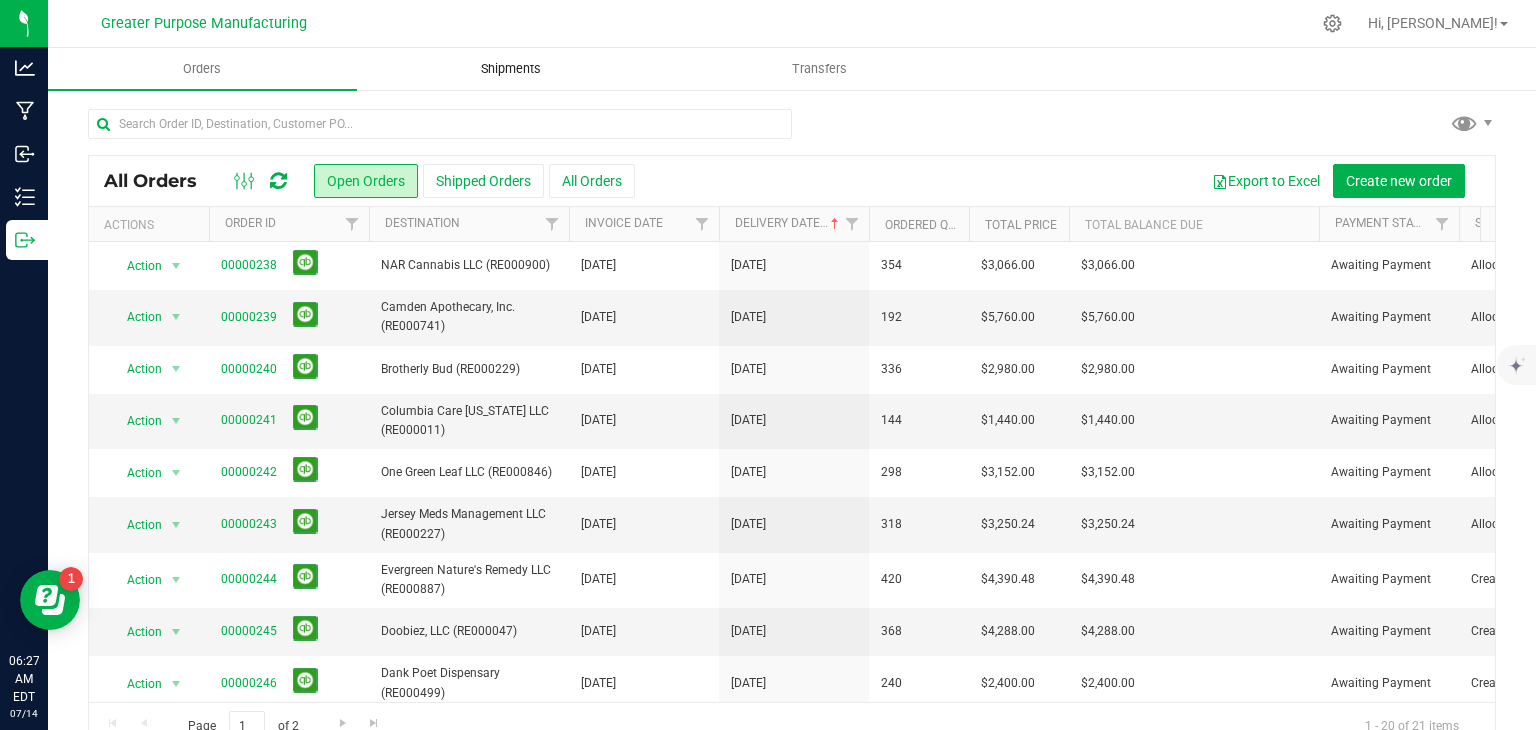 click on "Shipments" at bounding box center [511, 69] 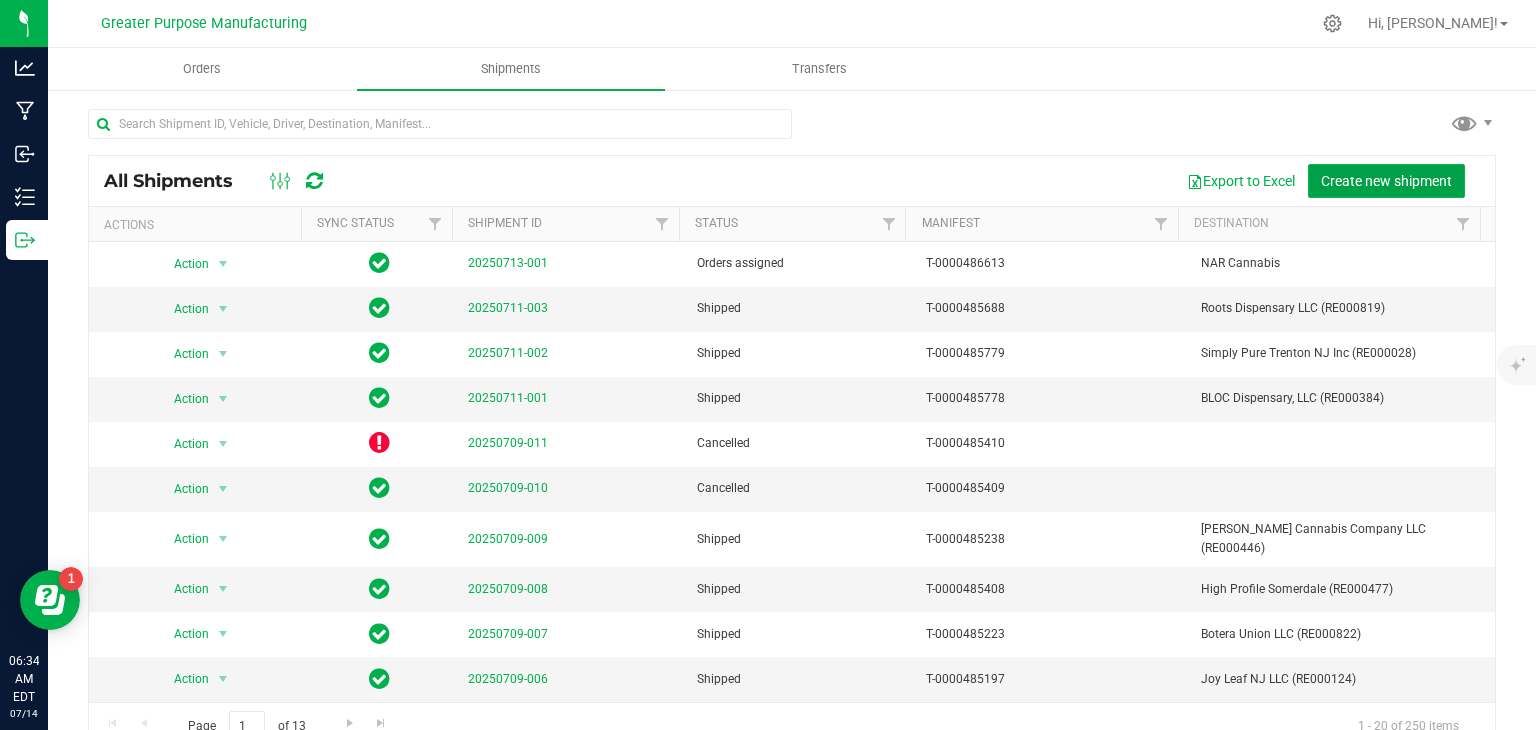 click on "Create new shipment" at bounding box center [1386, 181] 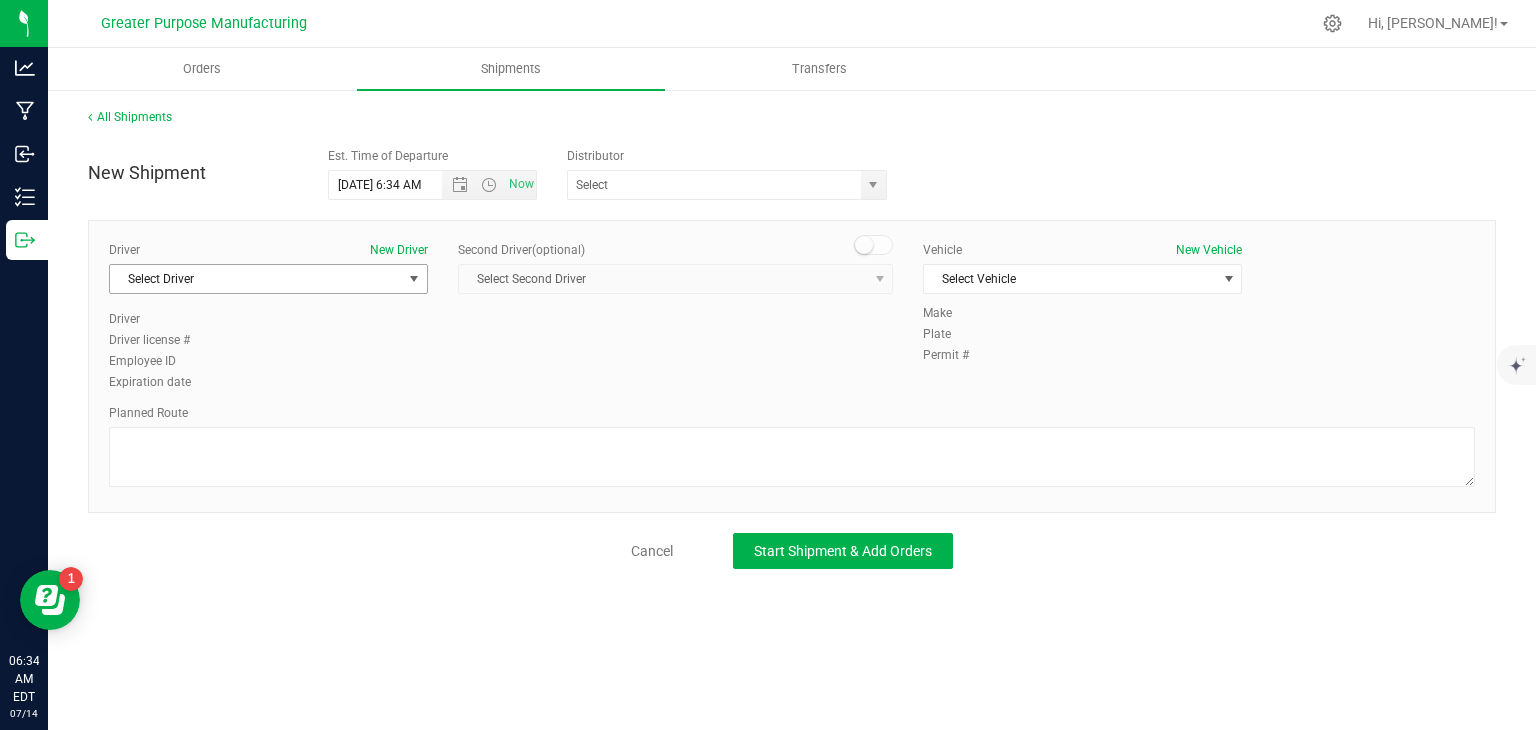 click at bounding box center [414, 279] 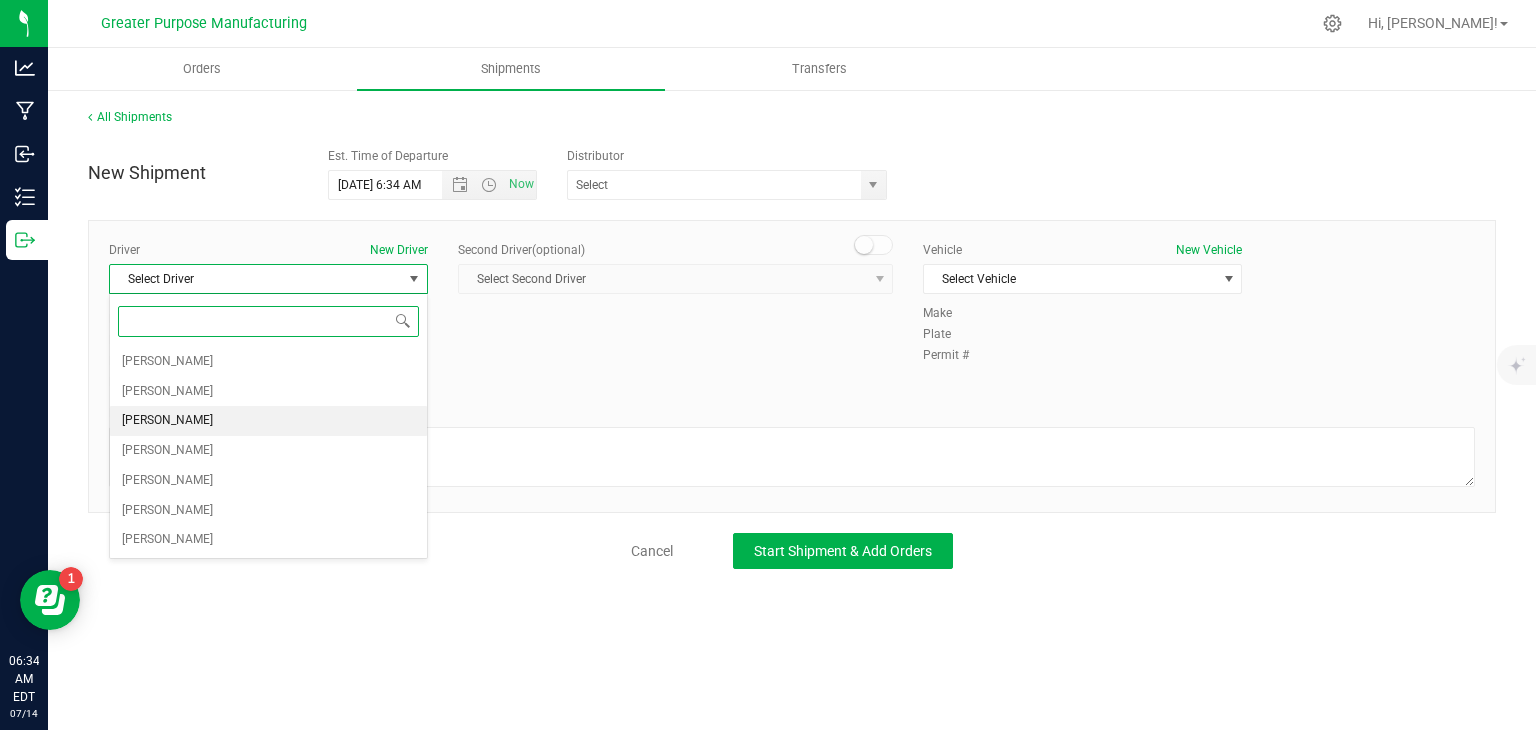 click on "[PERSON_NAME]" at bounding box center (268, 421) 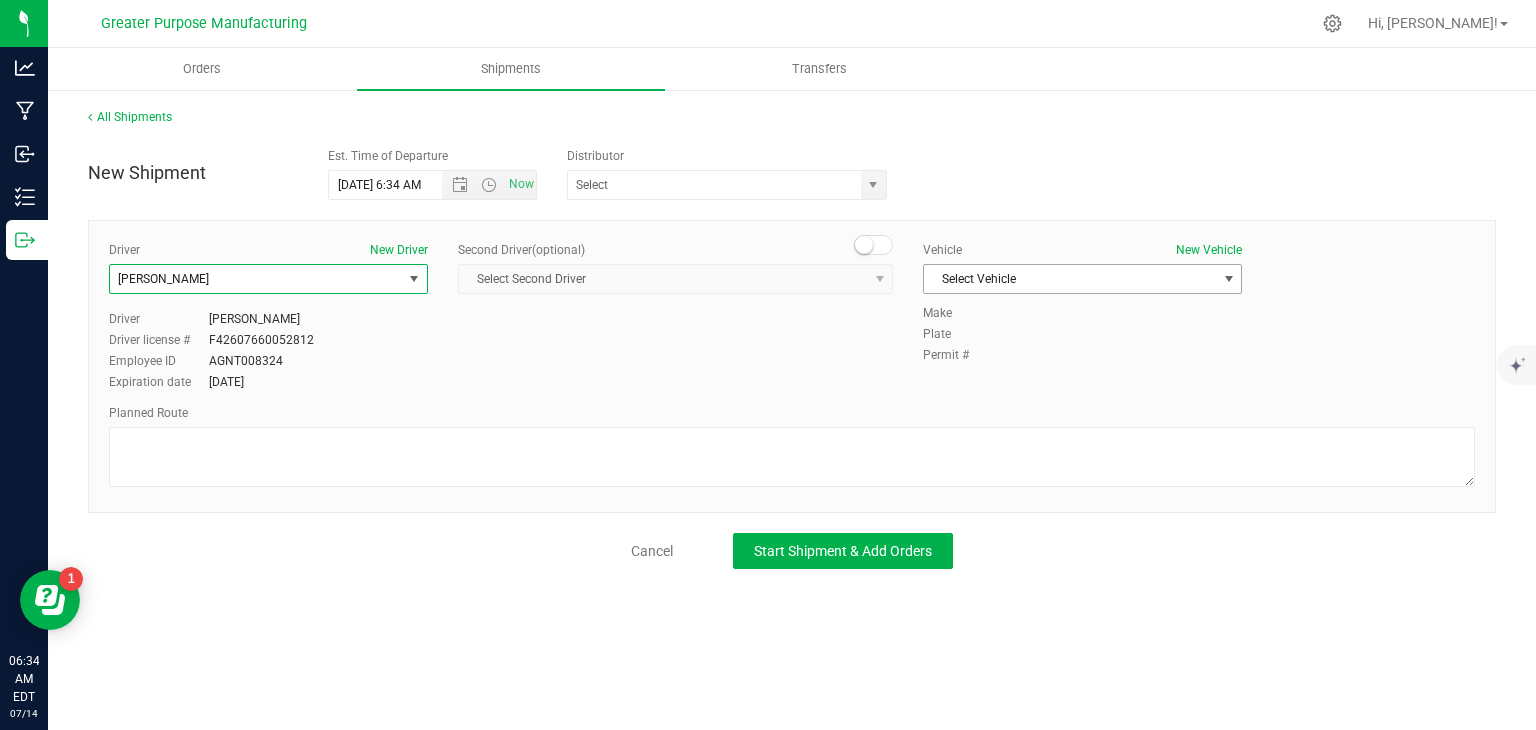 click on "Select Vehicle" at bounding box center (1070, 279) 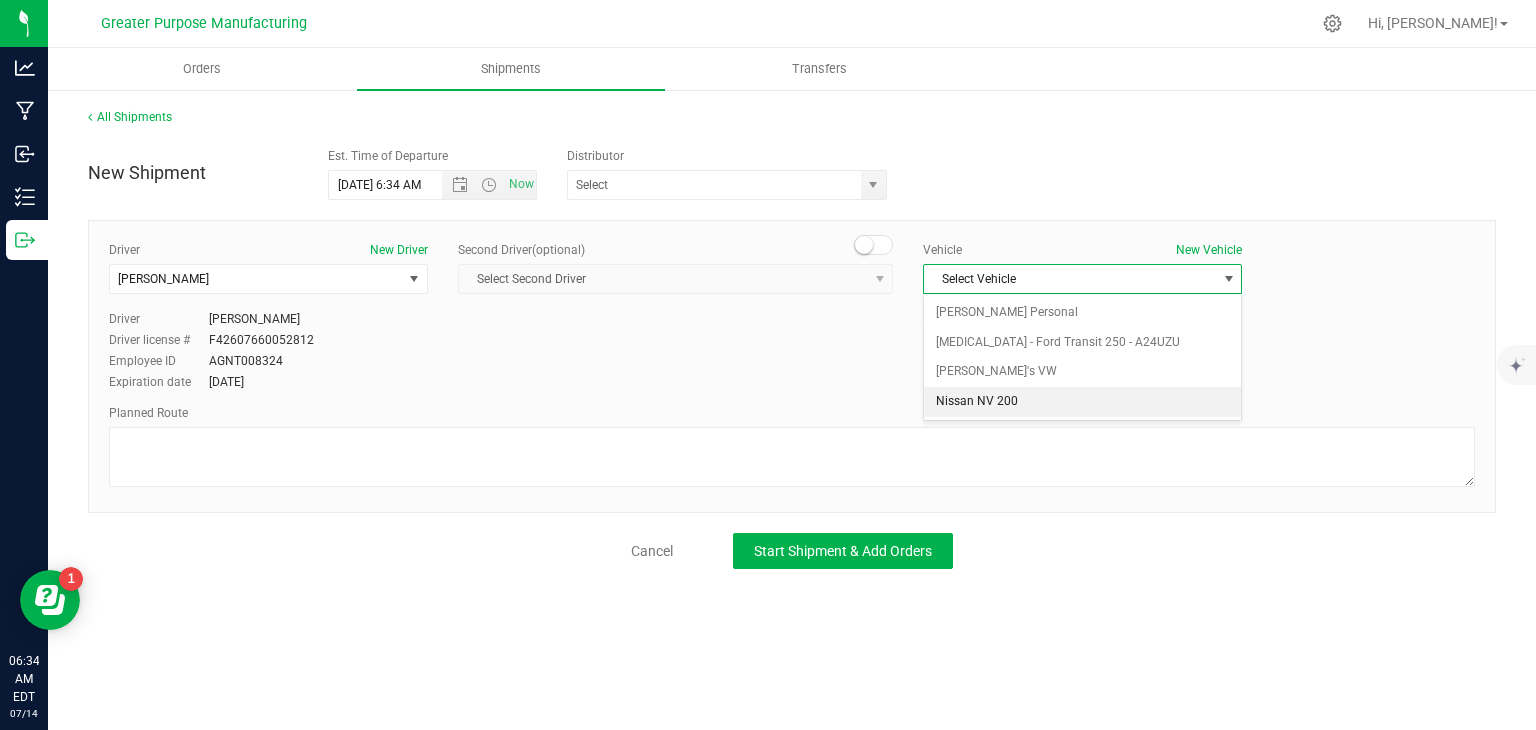click on "Nissan NV 200" at bounding box center [1082, 402] 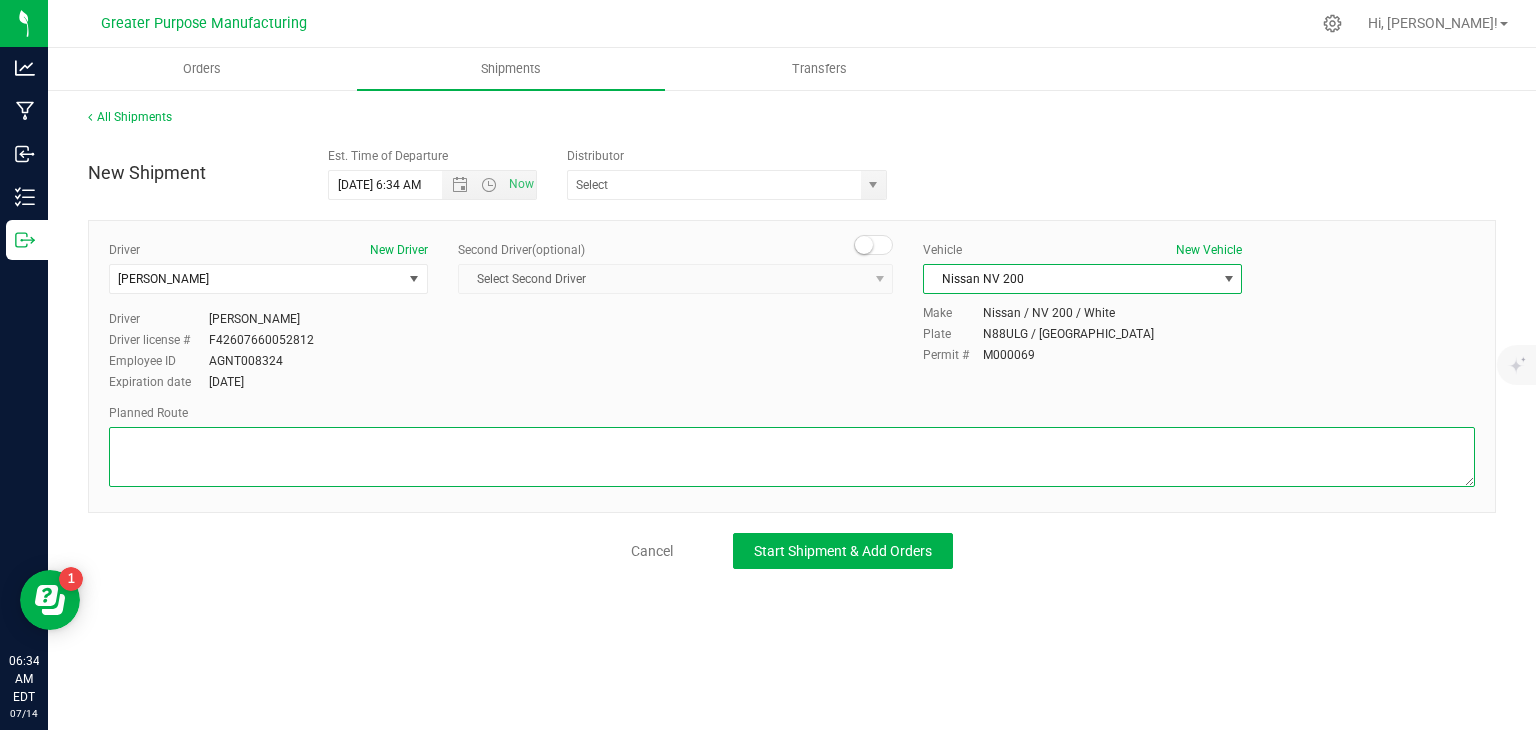 click at bounding box center [792, 457] 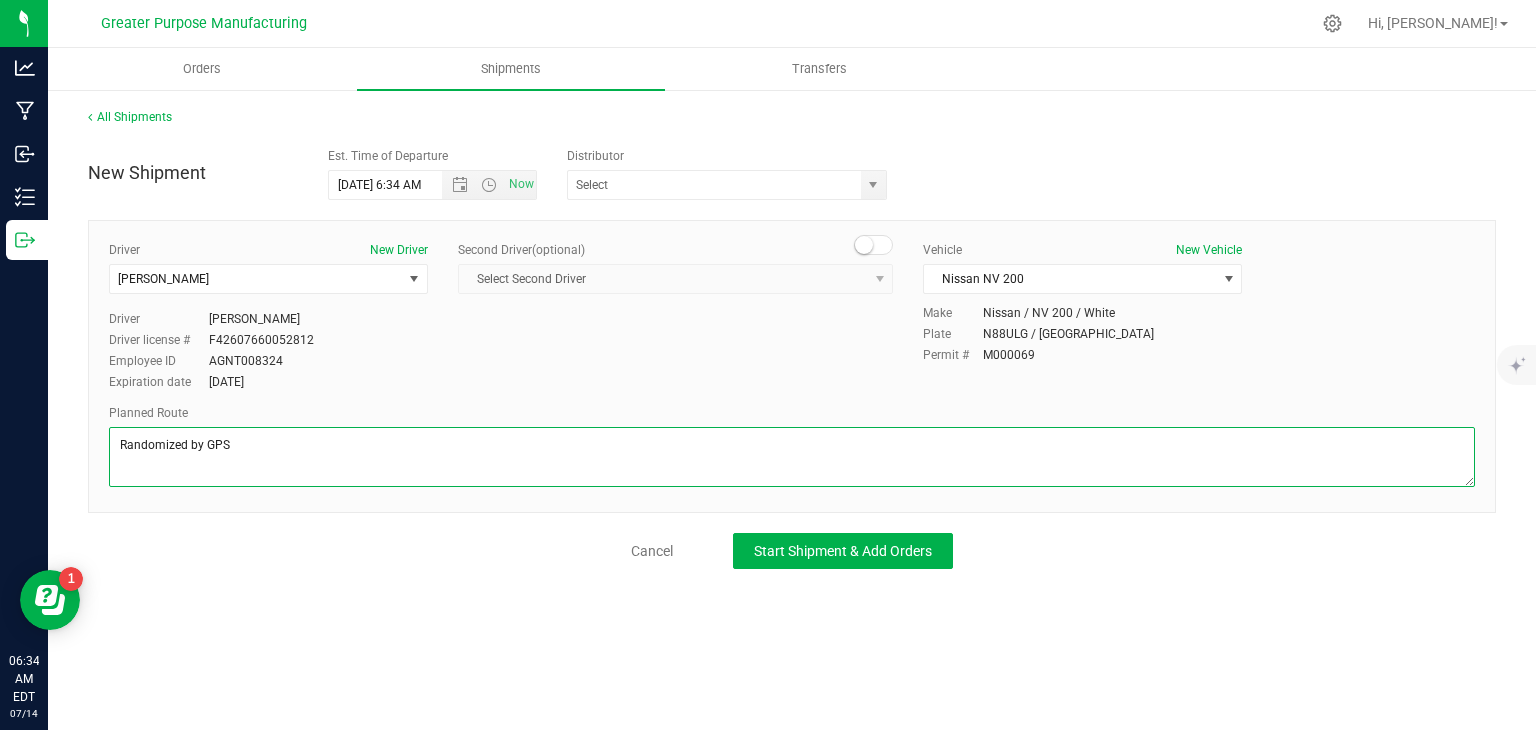 drag, startPoint x: 286, startPoint y: 435, endPoint x: 49, endPoint y: 445, distance: 237.21088 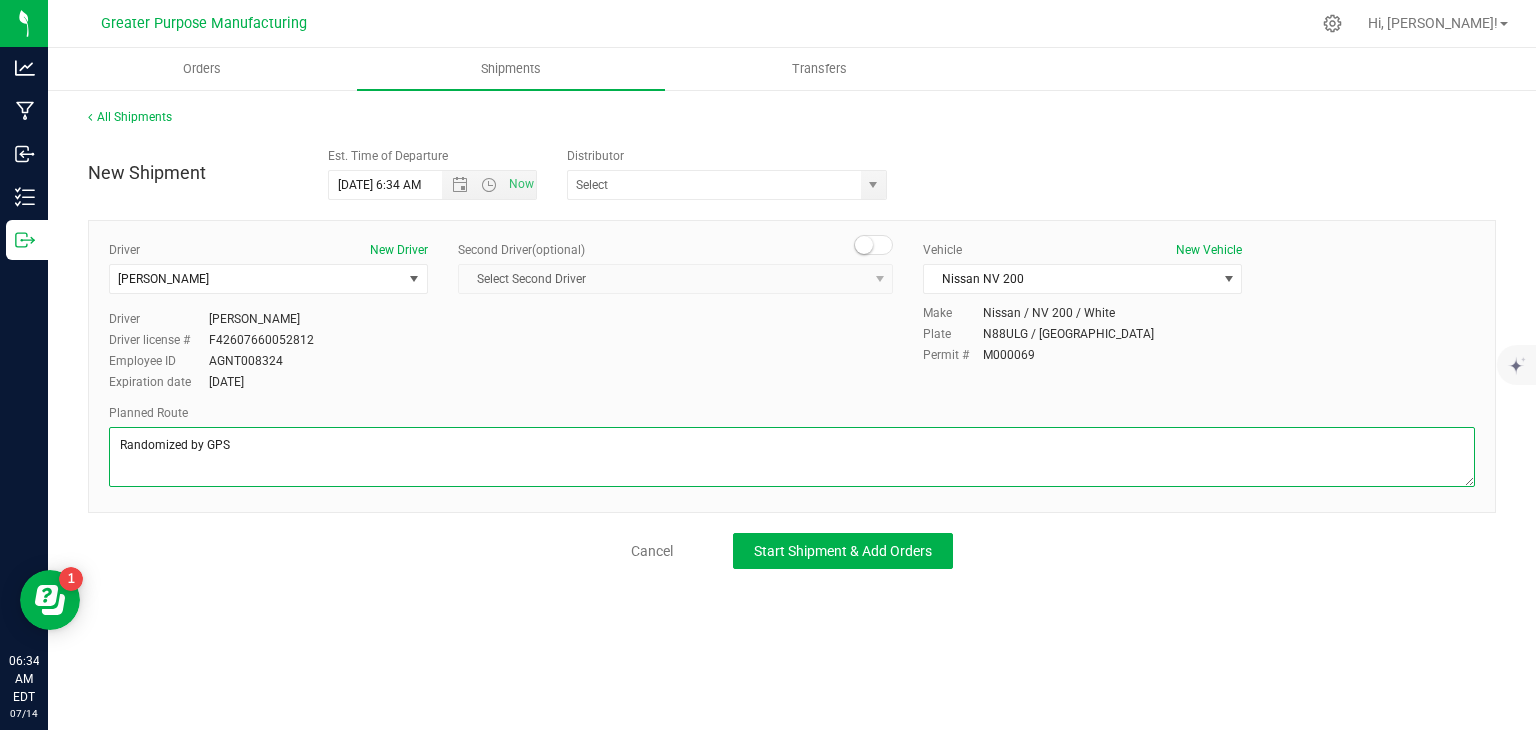 click on "All Shipments
New Shipment
Est. Time of Departure
[DATE] 6:34 AM
Now
Distributor
Greater Purpose Distribution Green Analytics East LLC (TL000002) Green Village Services LLC (DI000012) Highgrade Labs of [US_STATE] (TL000006) [US_STATE] CANNALYTICS LLC (TL000003) [PERSON_NAME] CTS NJ LLC (TL000005) SRIVEN LABS LLC (TL000004) Trichome Analytical LLC (TL000001)
Driver" at bounding box center (792, 338) 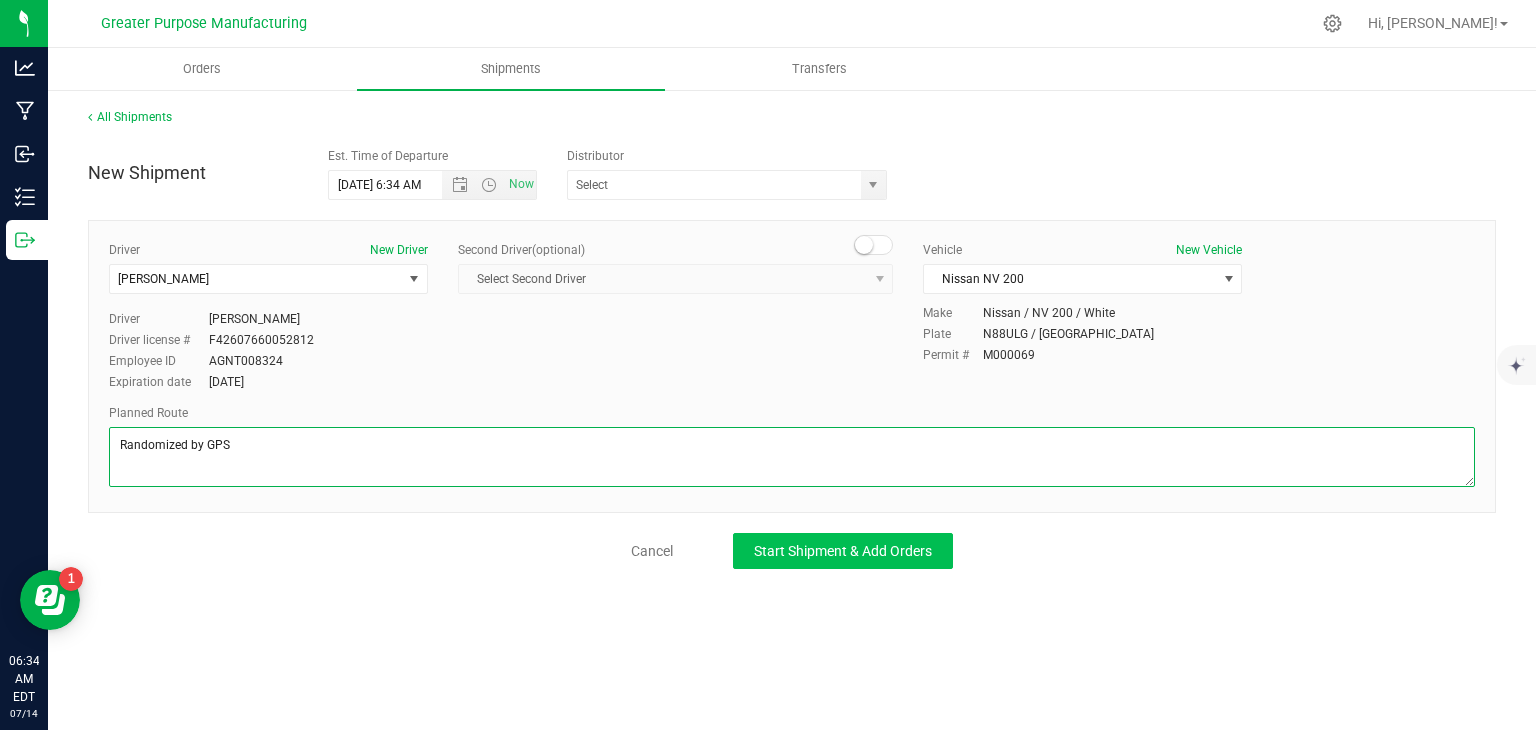 type on "Randomized by GPS" 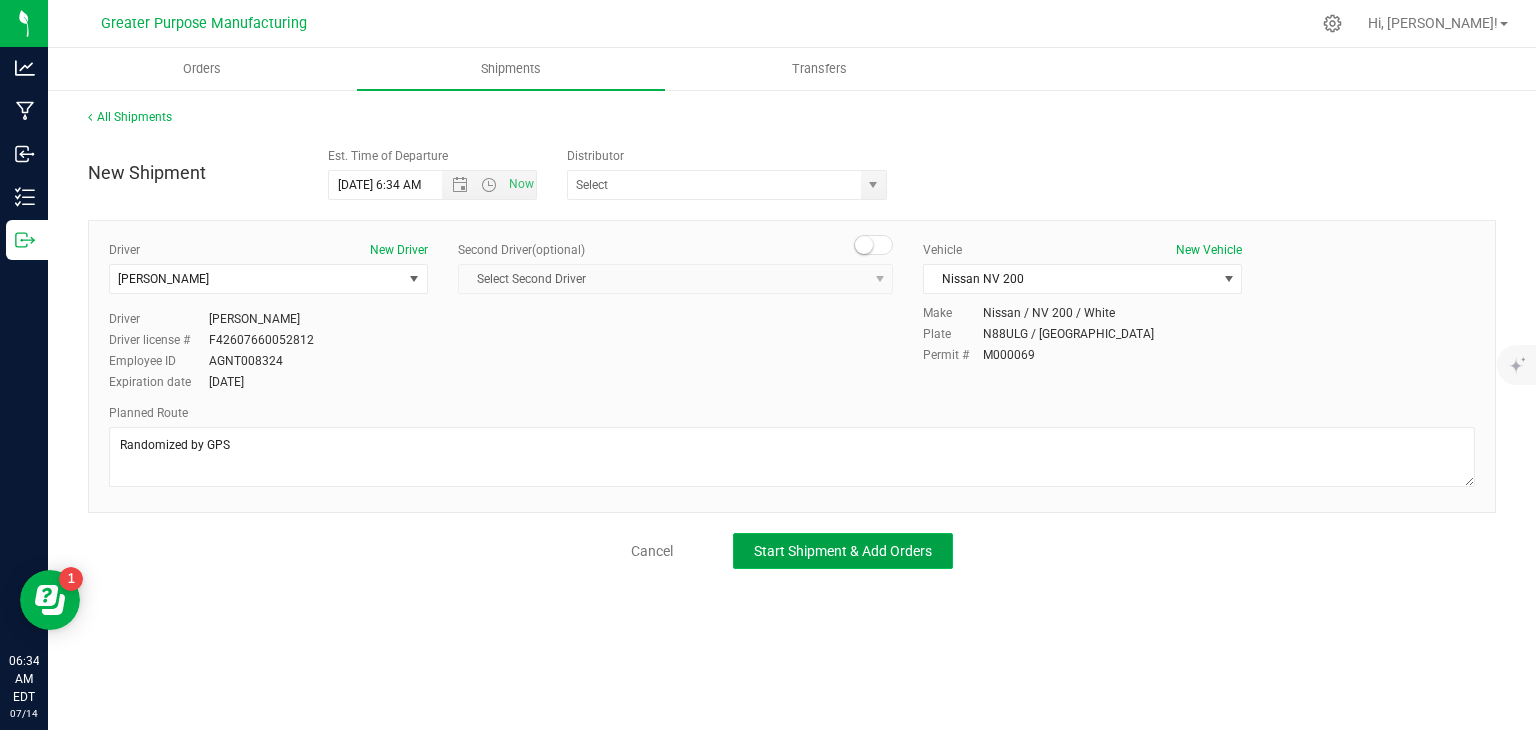 click on "Start Shipment & Add Orders" 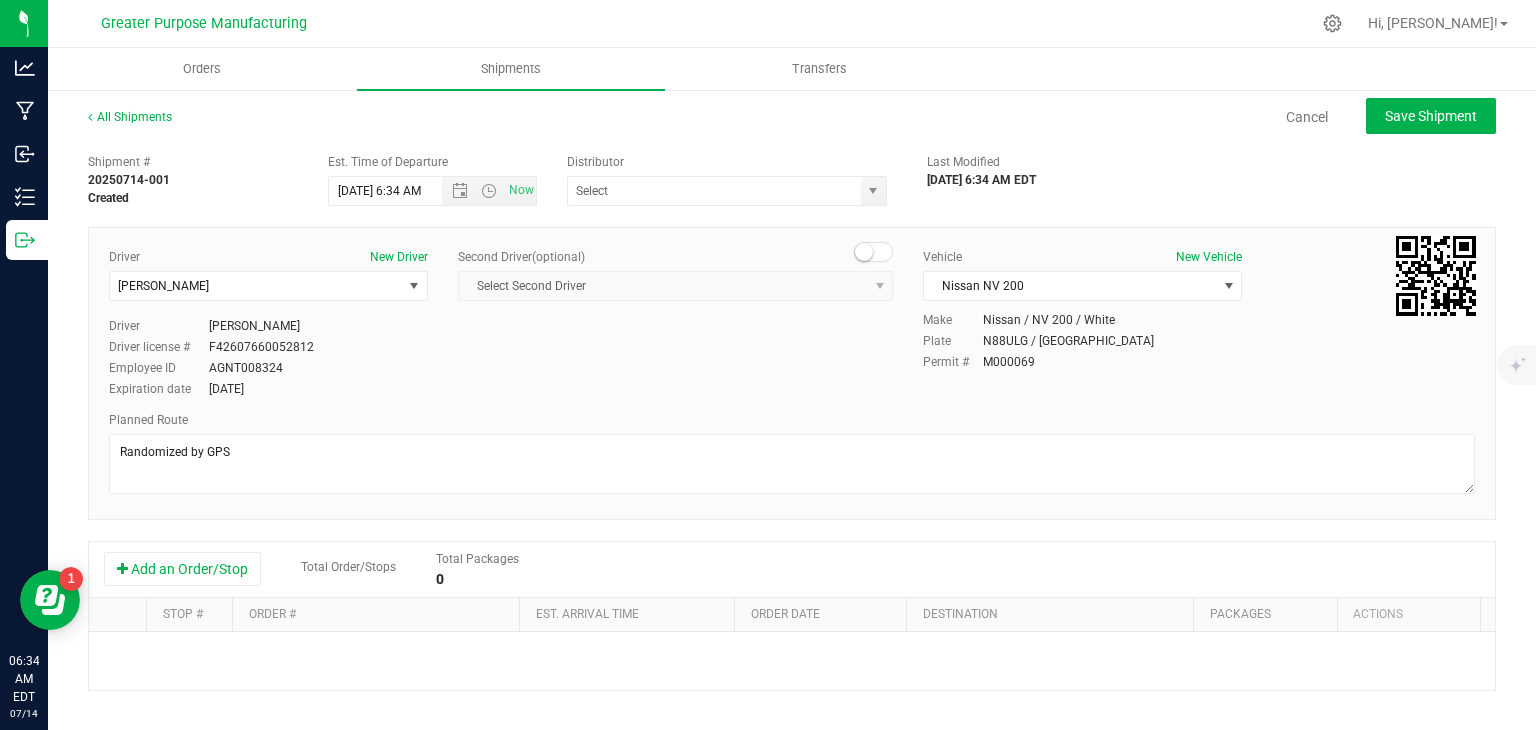 scroll, scrollTop: 216, scrollLeft: 0, axis: vertical 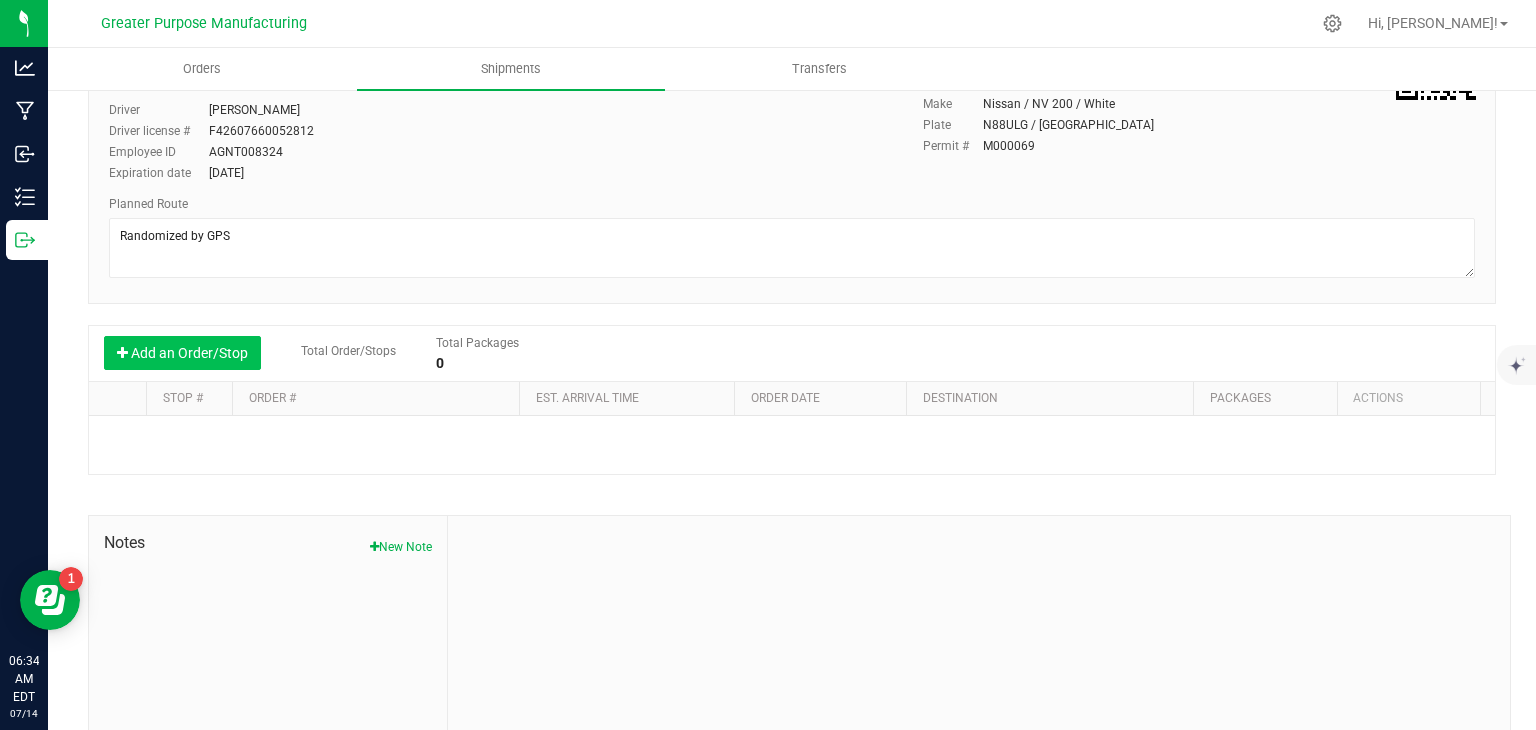 click on "Add an Order/Stop" at bounding box center [182, 353] 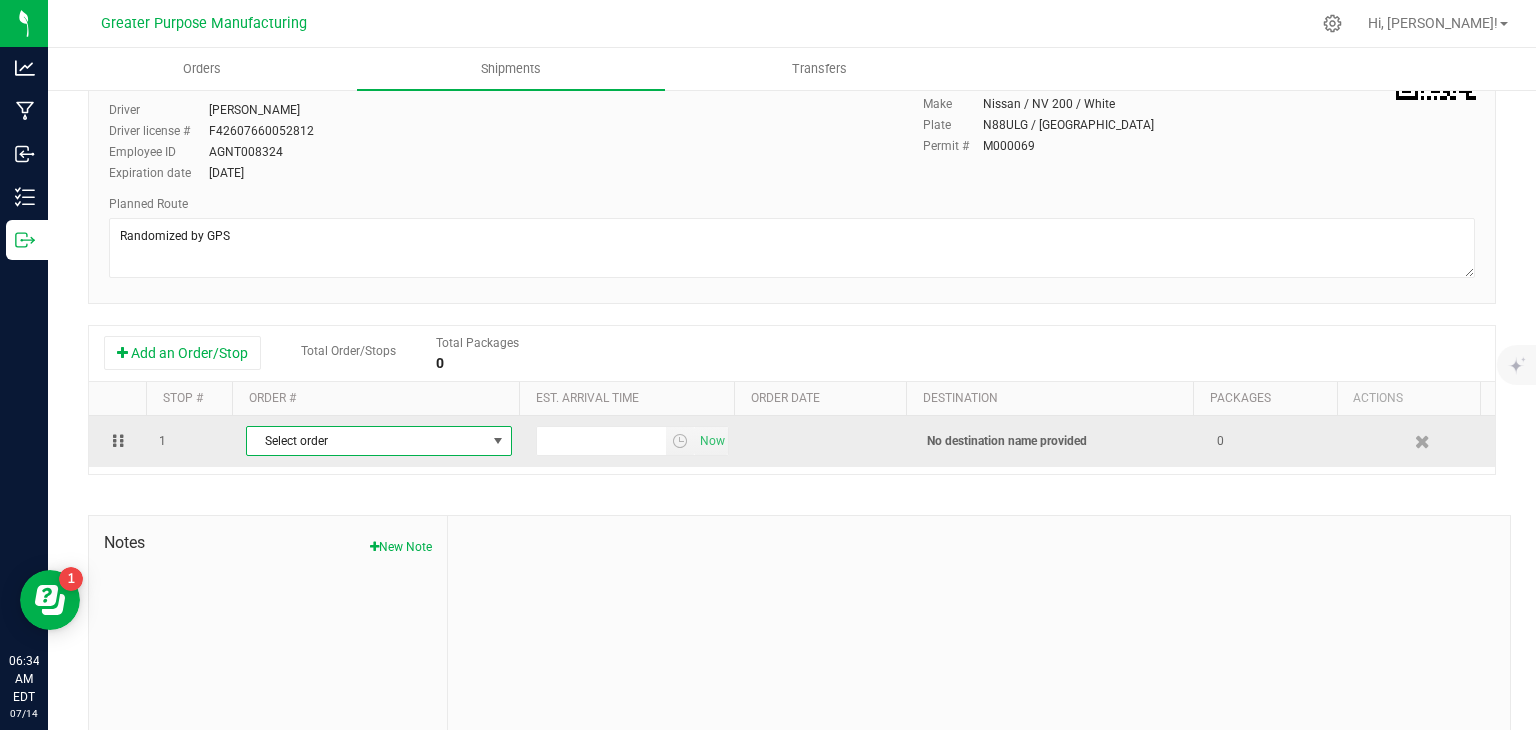 click on "Select order" at bounding box center (366, 441) 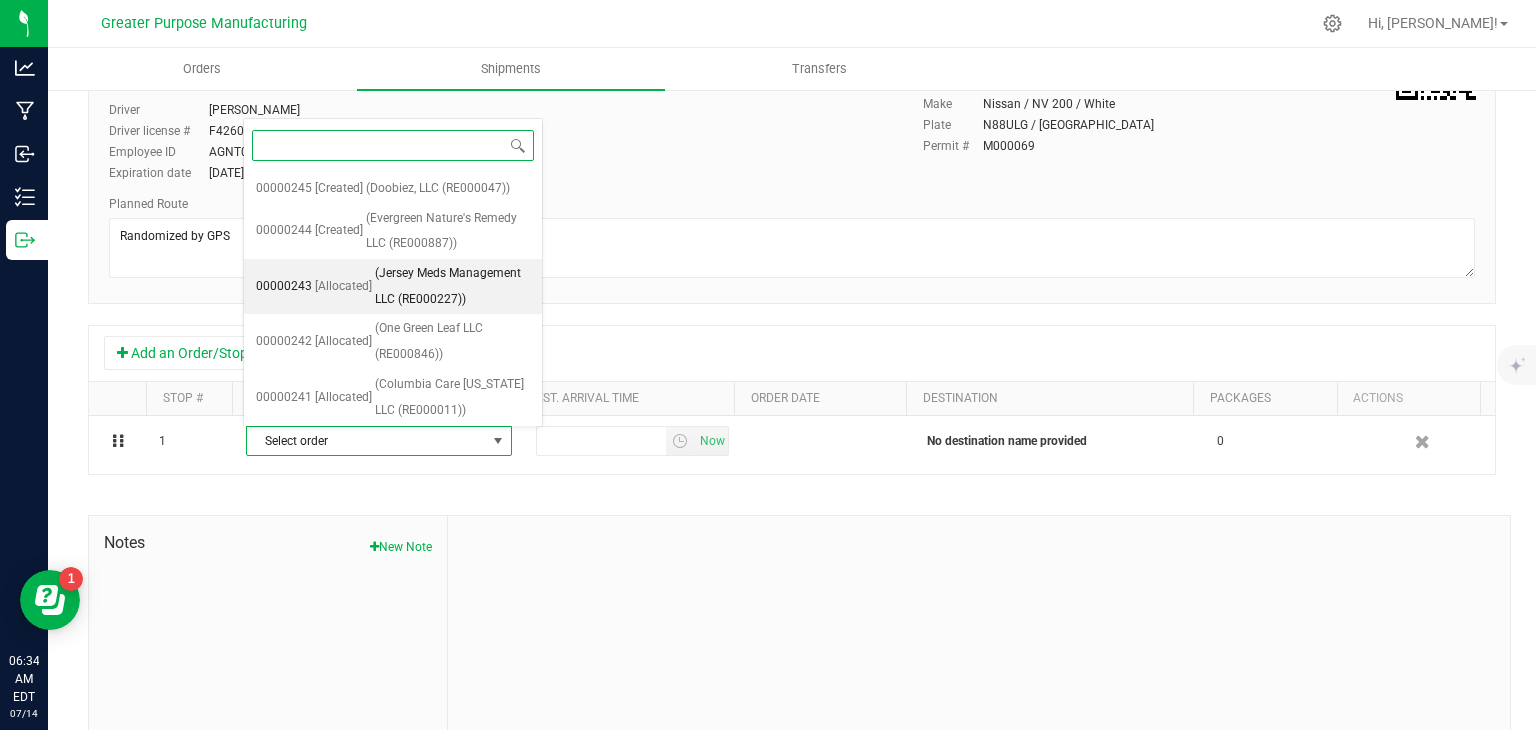 scroll, scrollTop: 559, scrollLeft: 0, axis: vertical 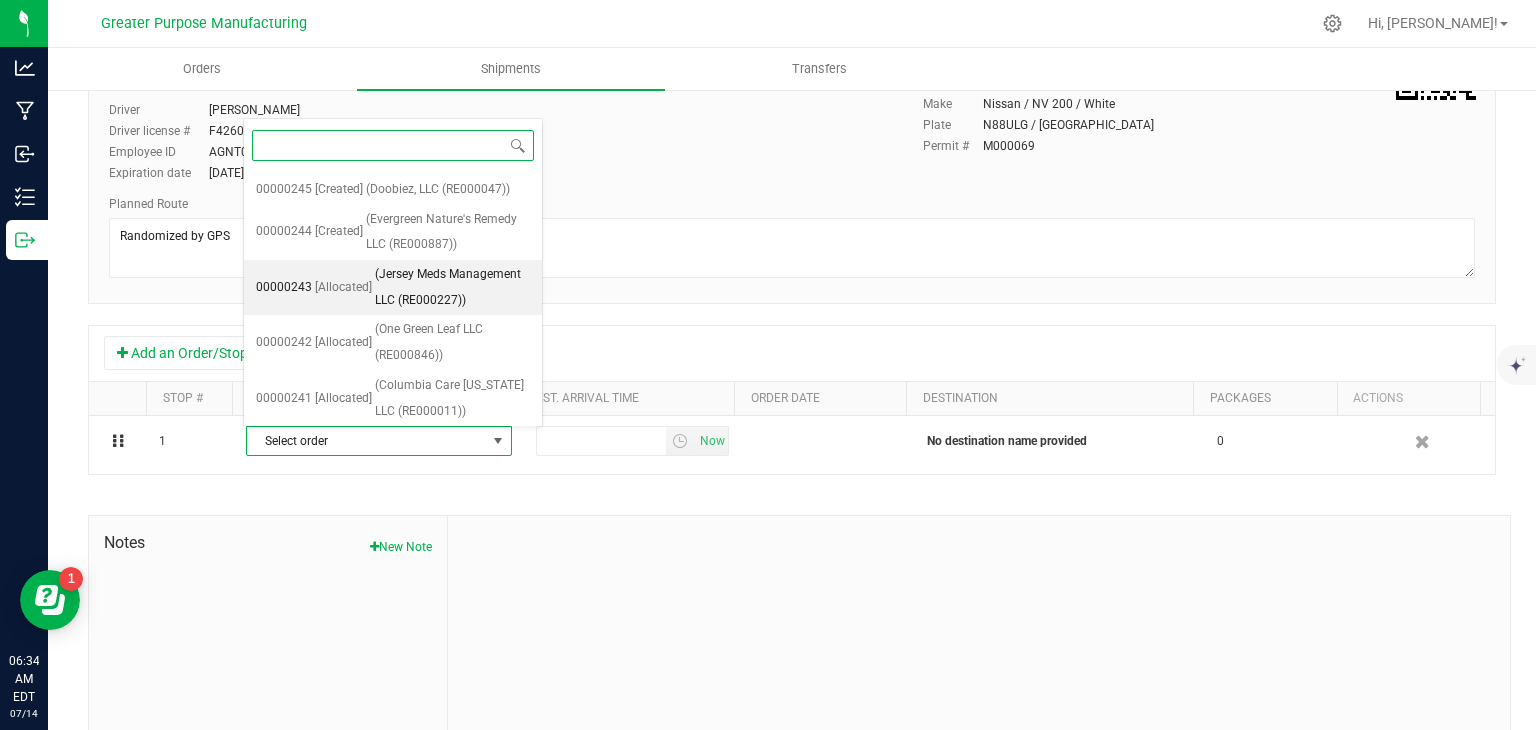 click on "(Jersey Meds Management LLC (RE000227))" at bounding box center (452, 287) 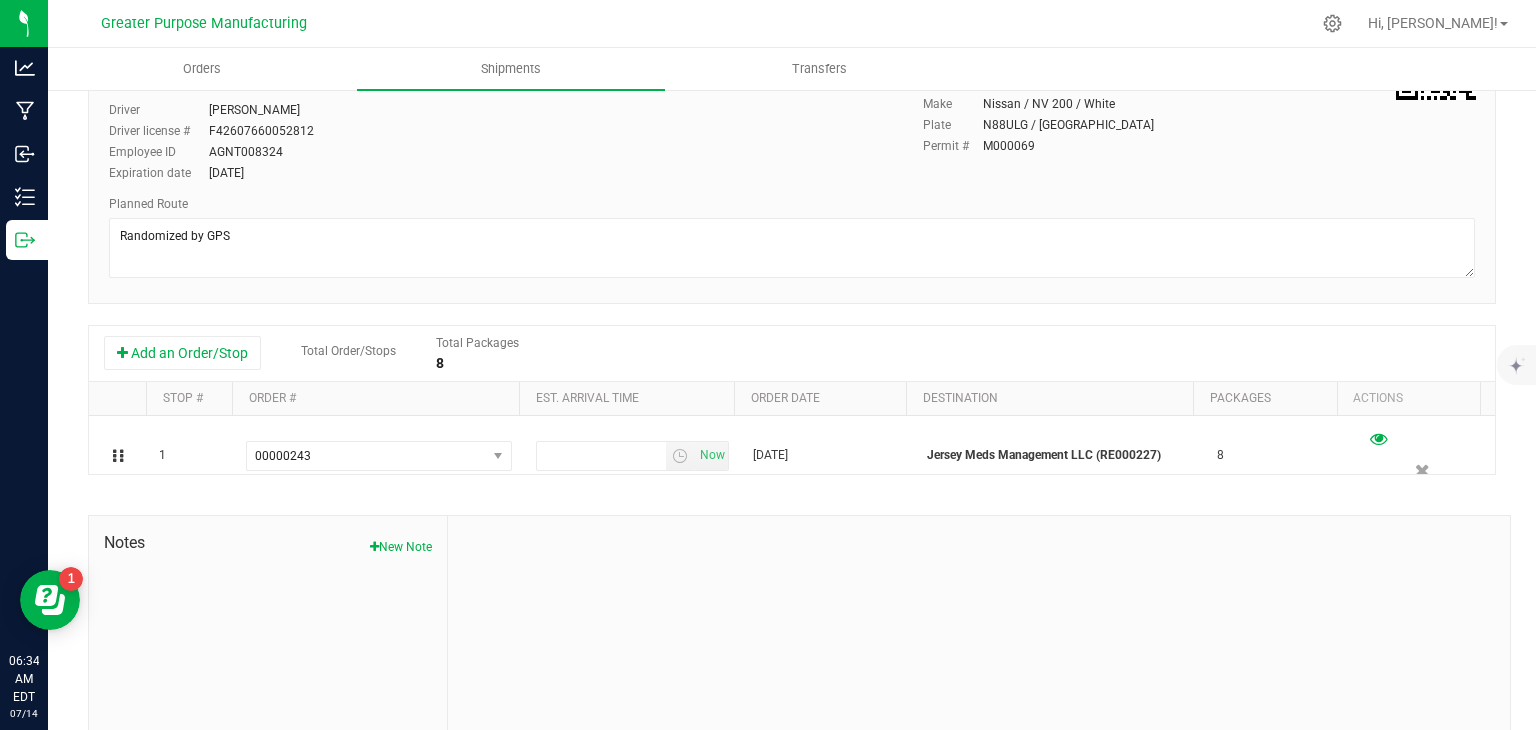 scroll, scrollTop: 0, scrollLeft: 0, axis: both 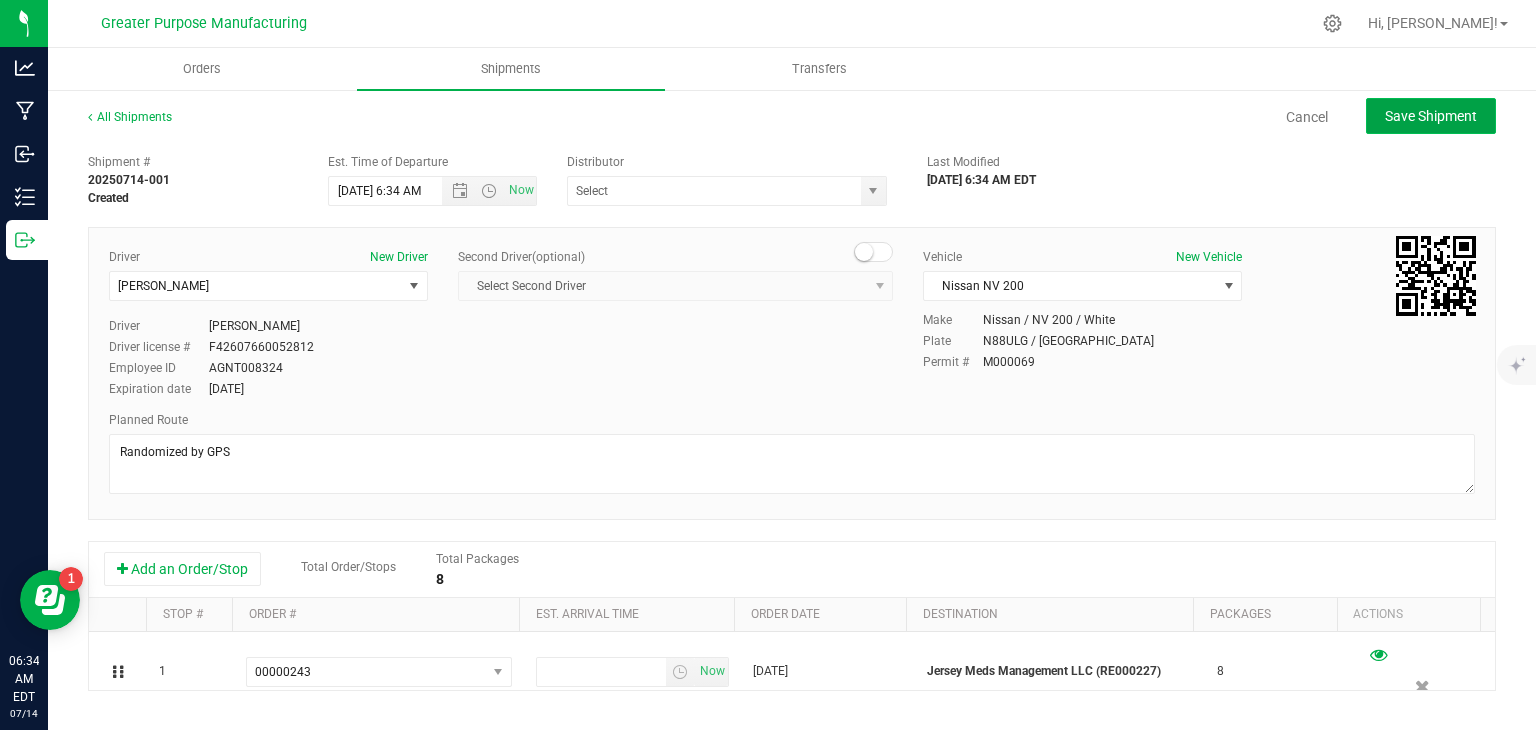 click on "Save Shipment" 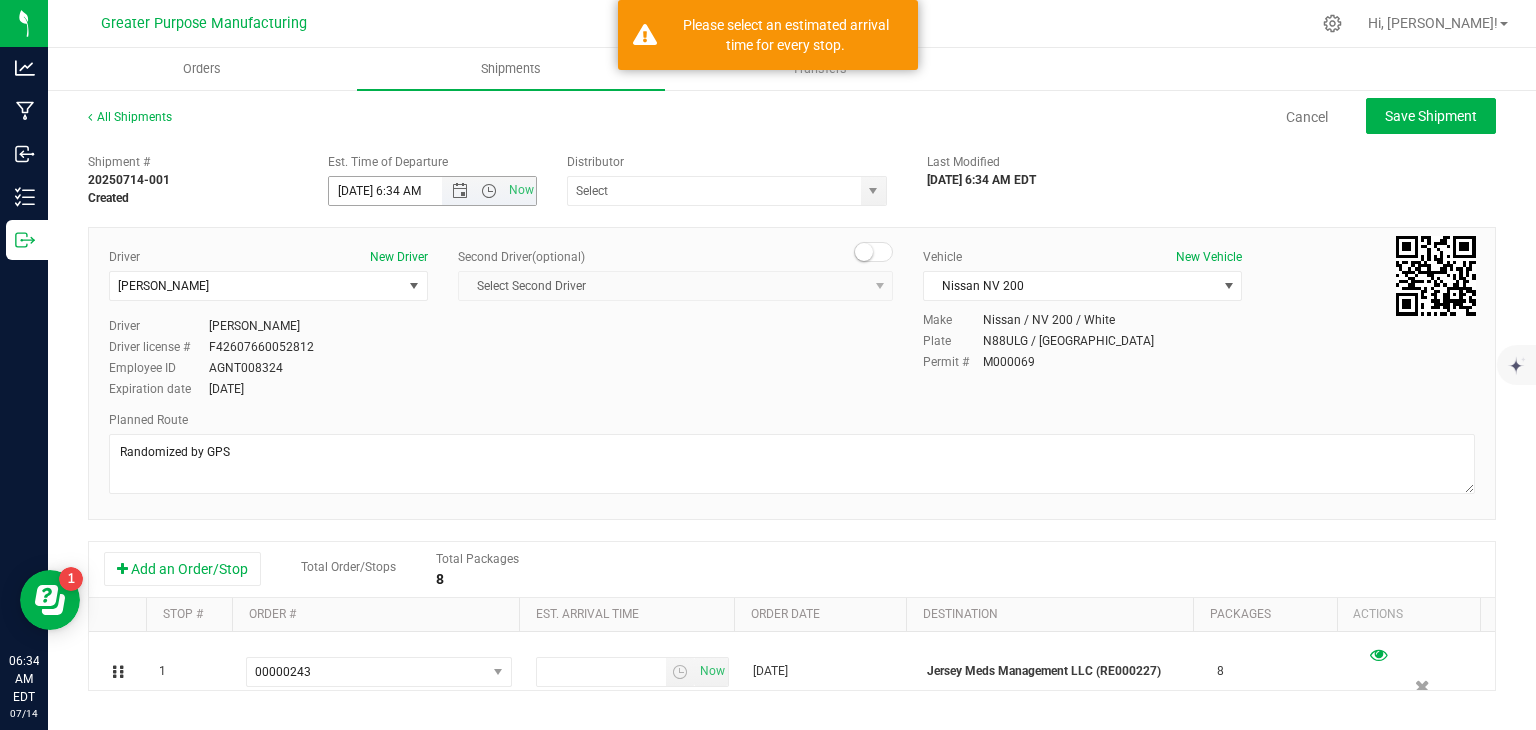 click on "Now" at bounding box center (489, 191) 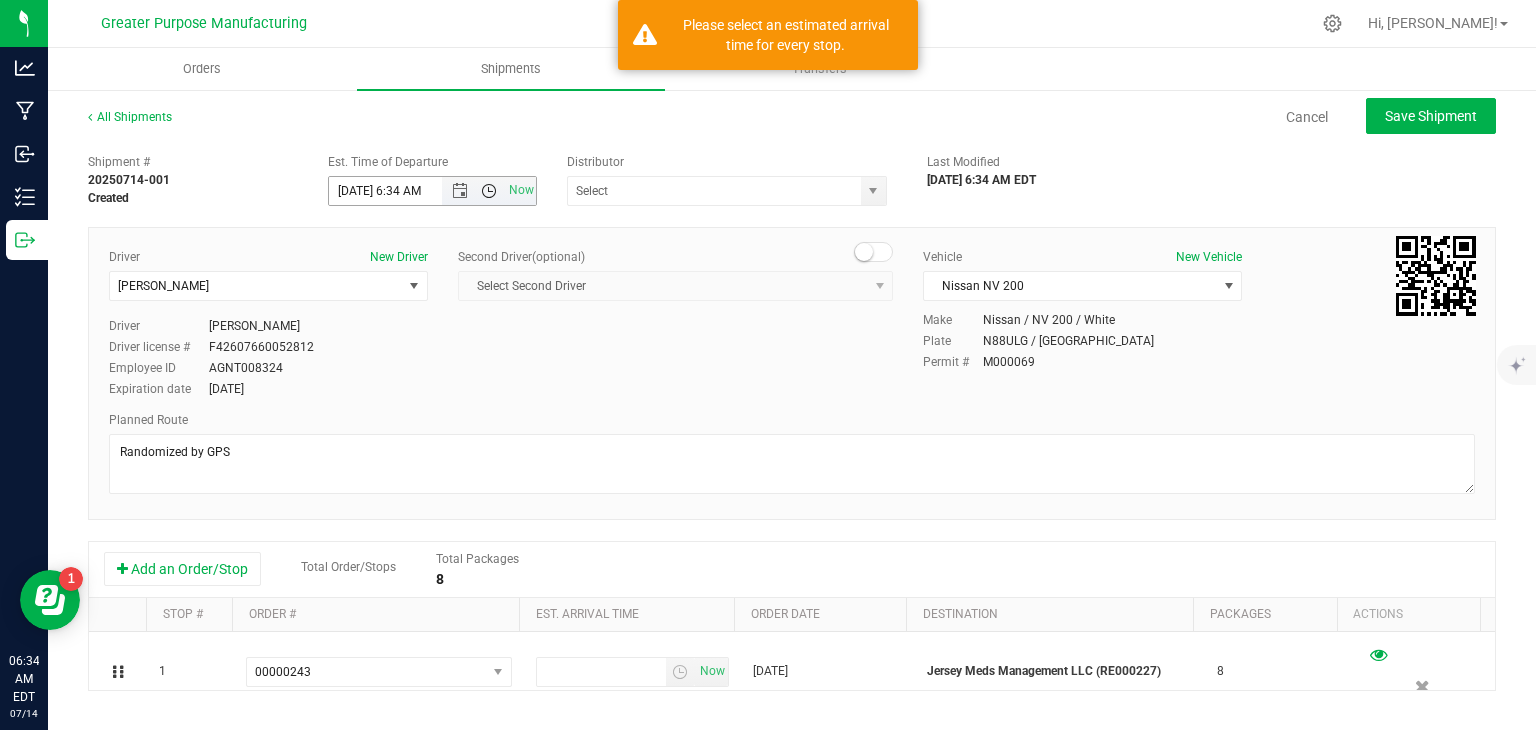 click at bounding box center [489, 191] 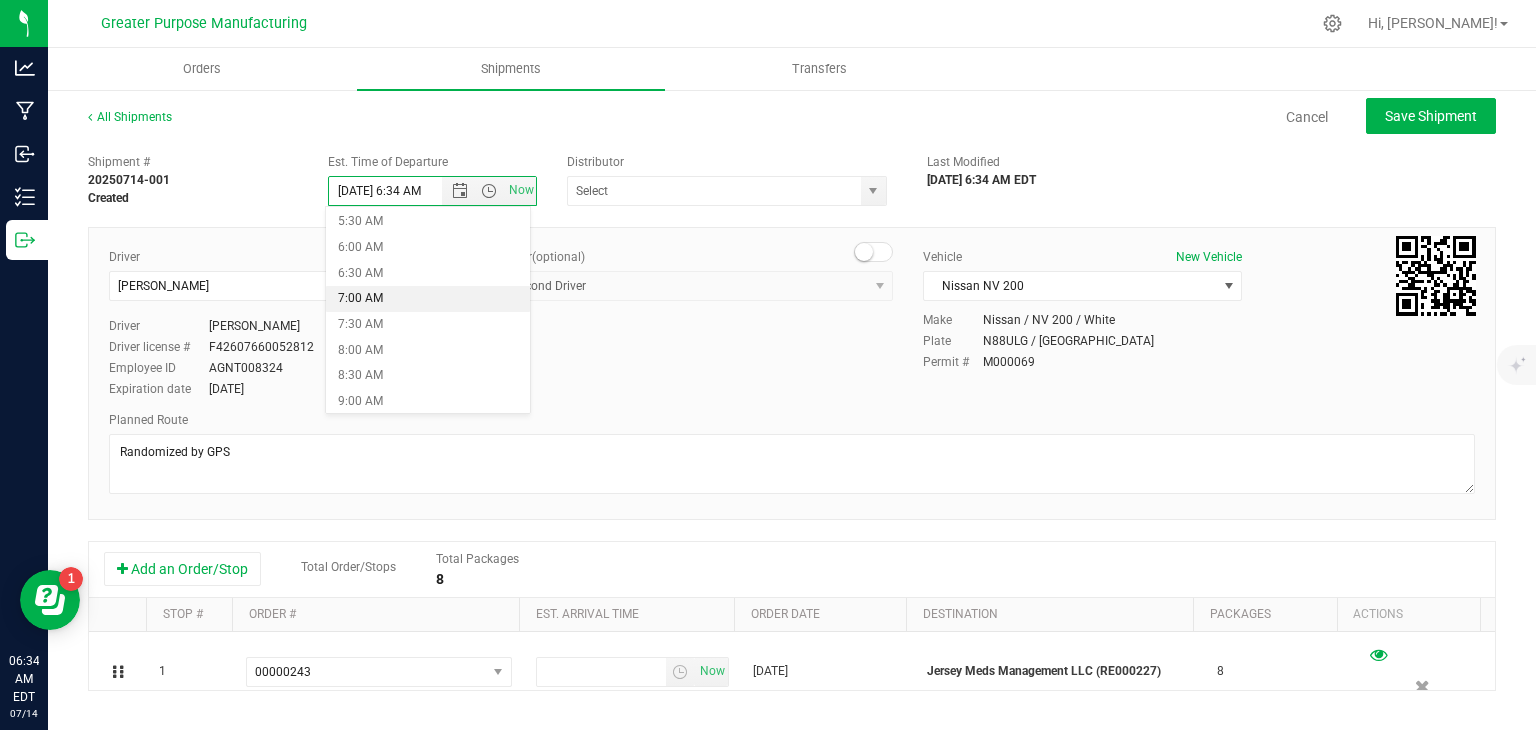 scroll, scrollTop: 308, scrollLeft: 0, axis: vertical 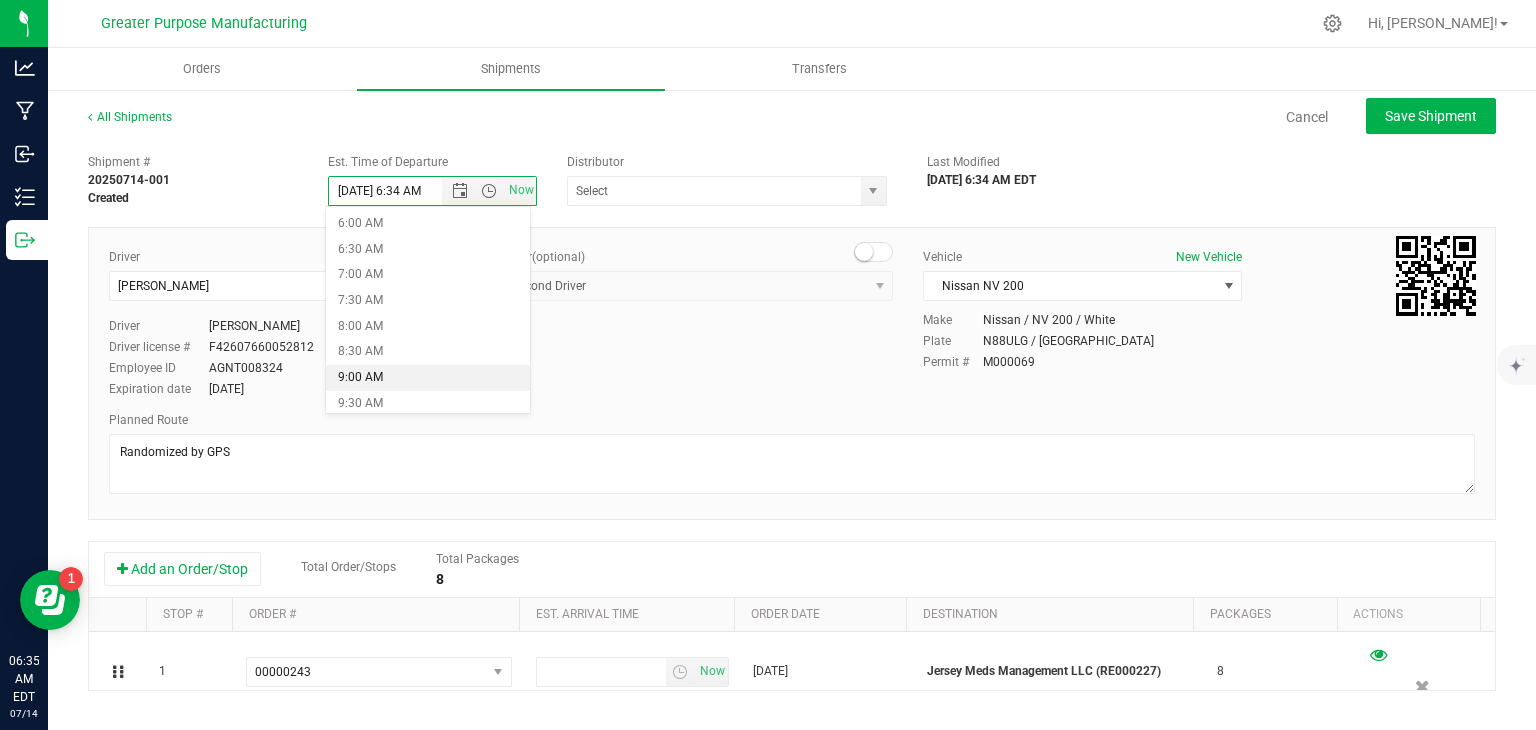 click on "9:00 AM" at bounding box center [428, 378] 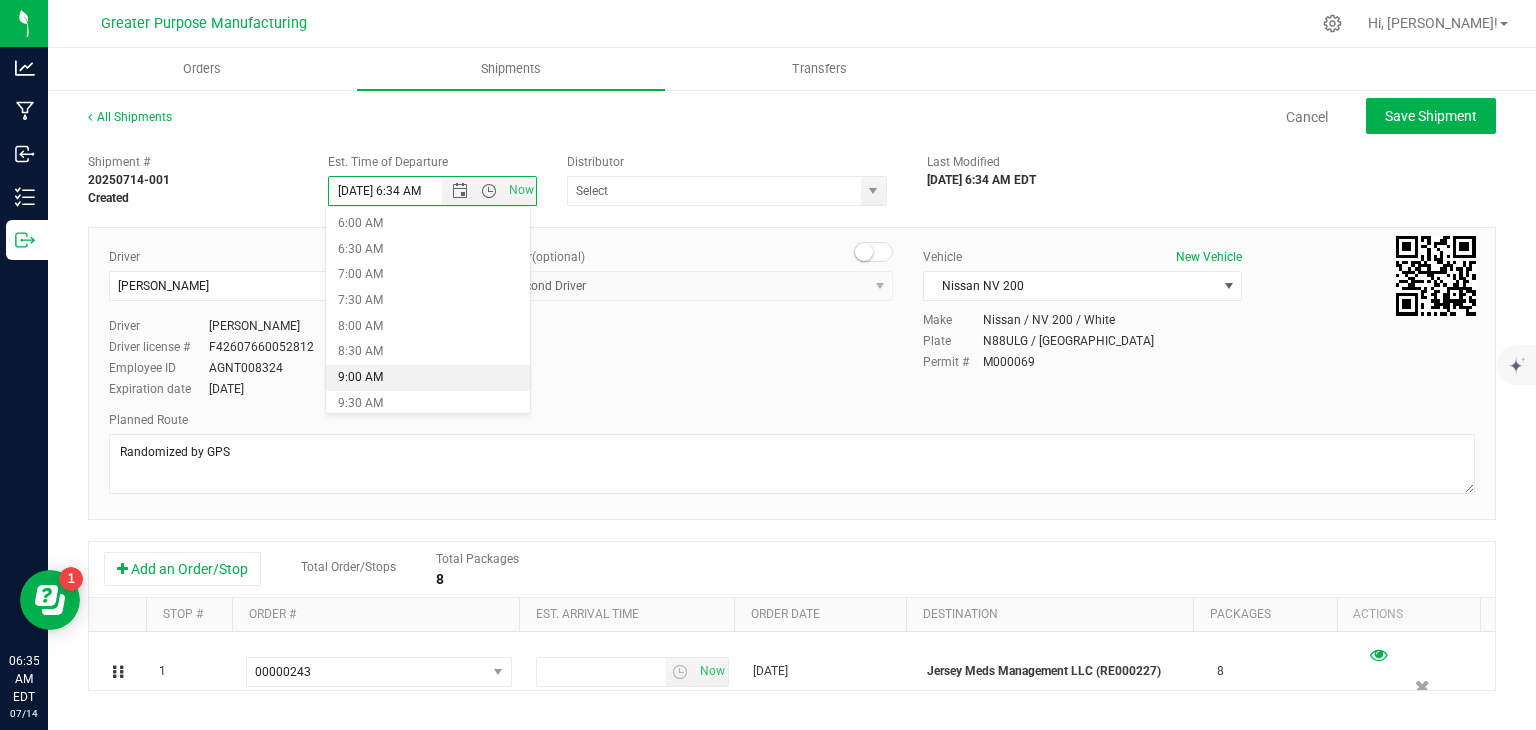 type on "[DATE] 9:00 AM" 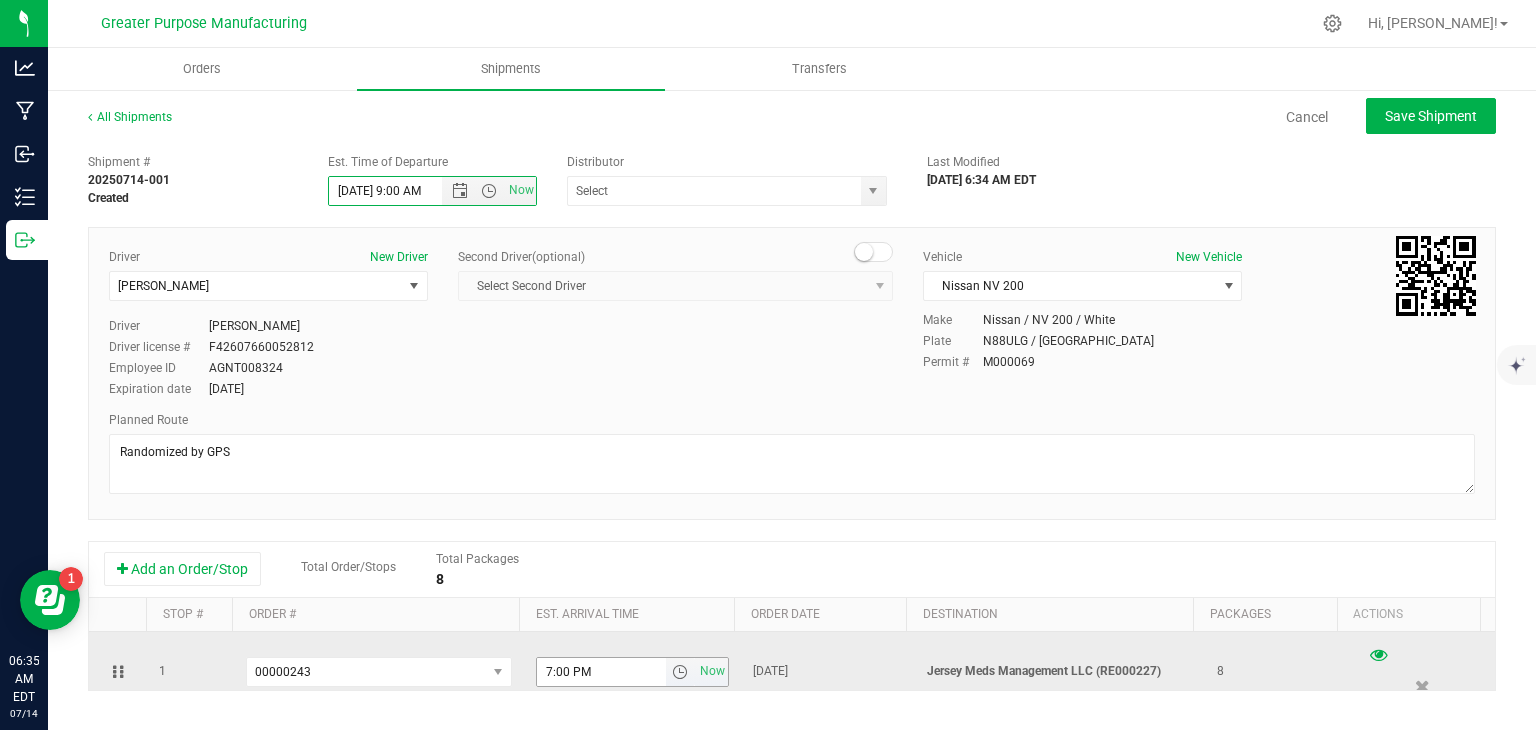 click at bounding box center [680, 672] 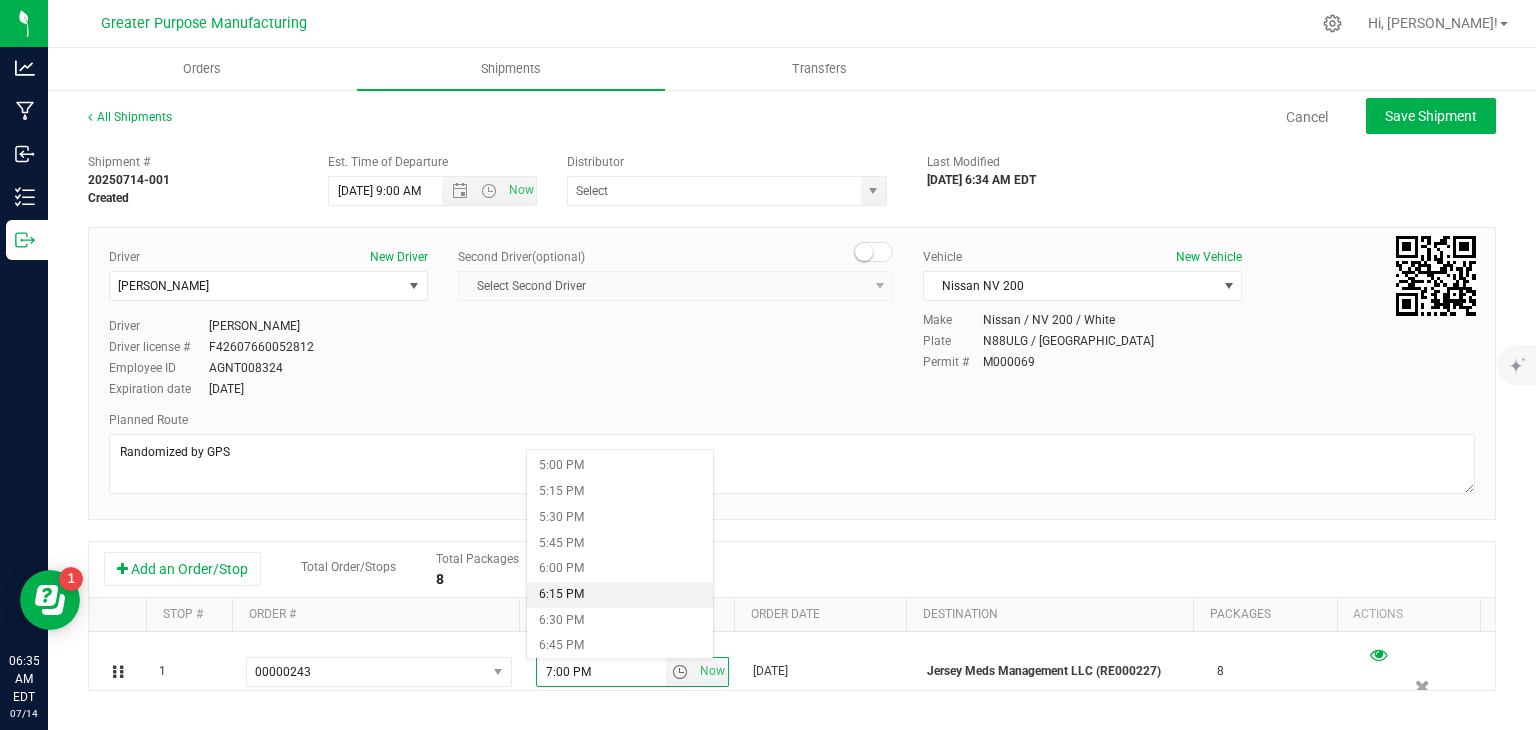 scroll, scrollTop: 1636, scrollLeft: 0, axis: vertical 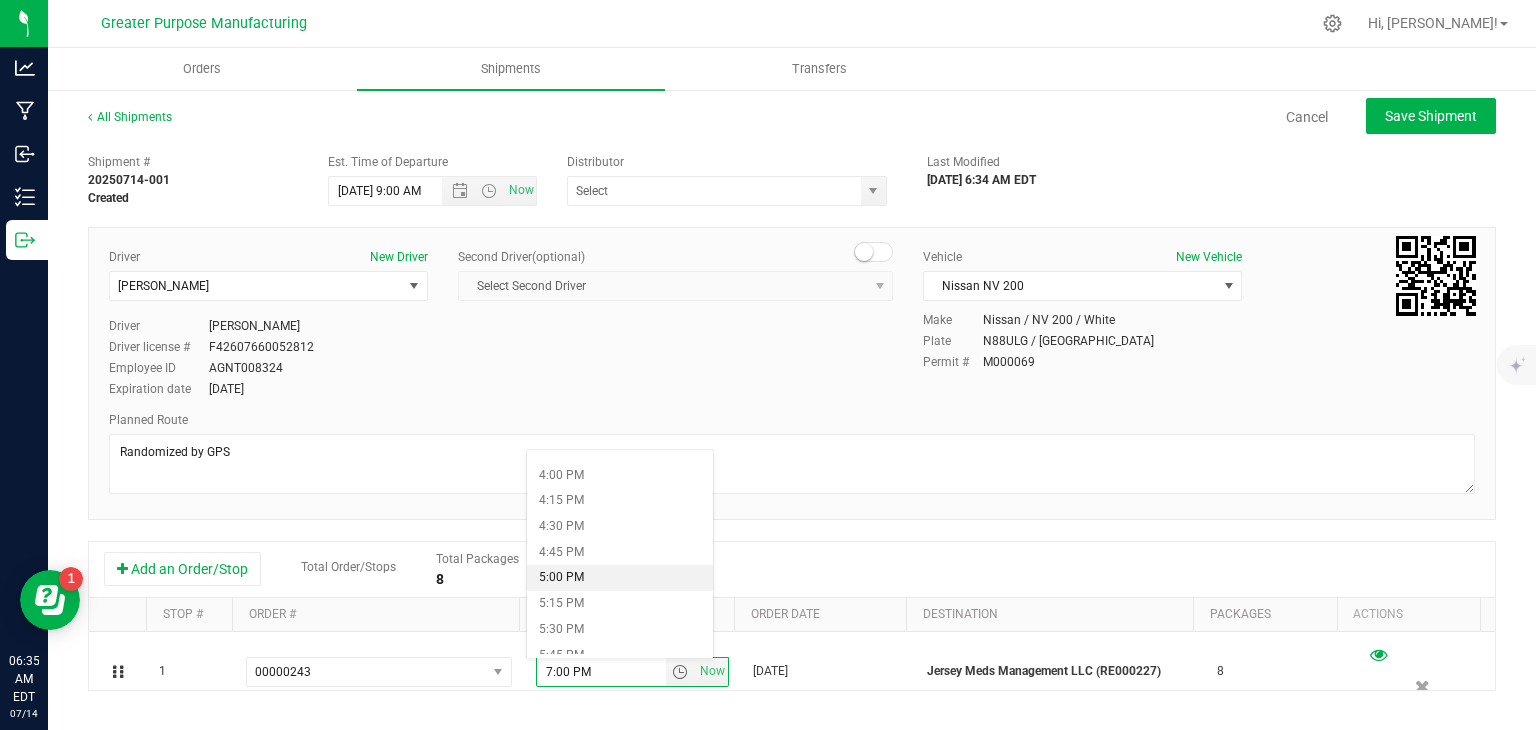 click on "5:00 PM" at bounding box center (619, 578) 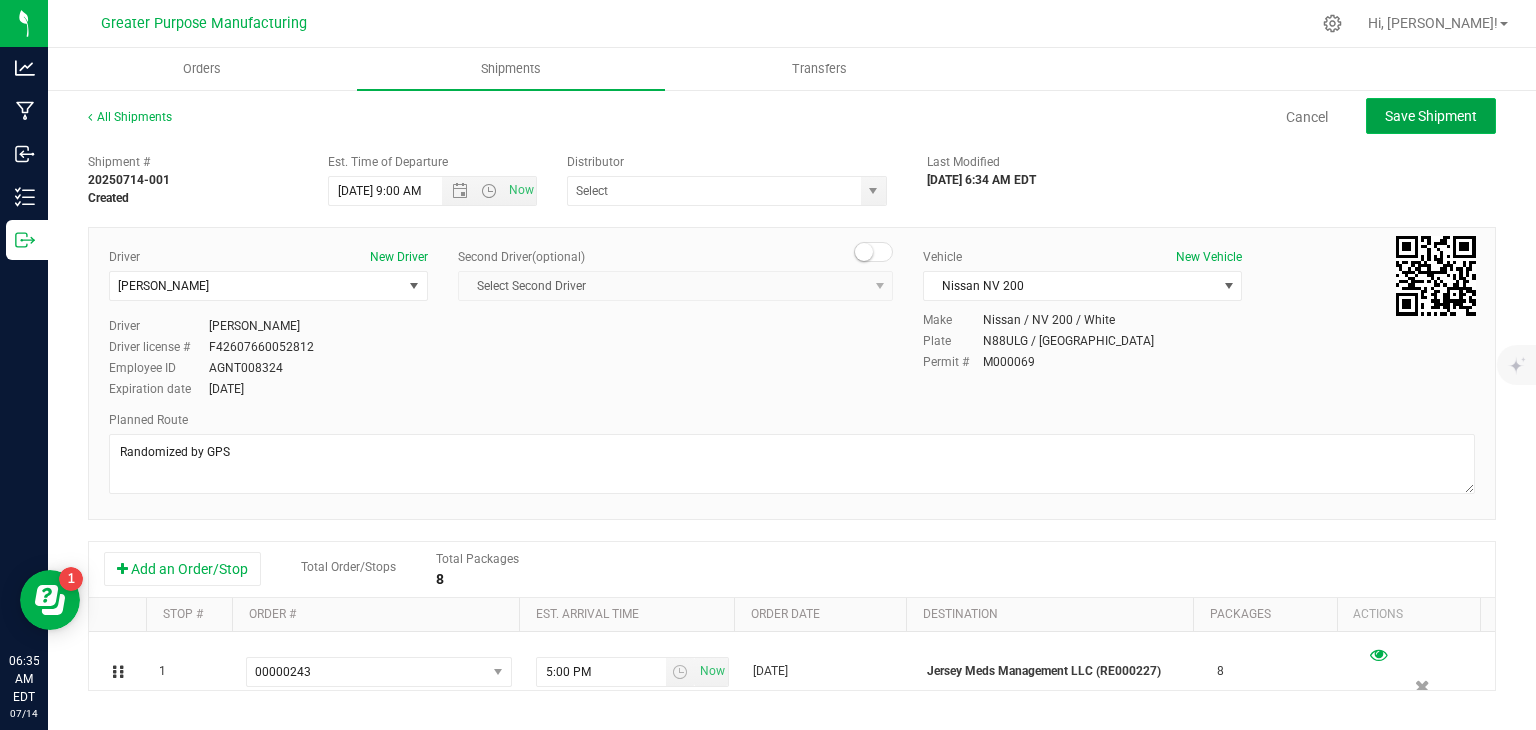 click on "Save Shipment" 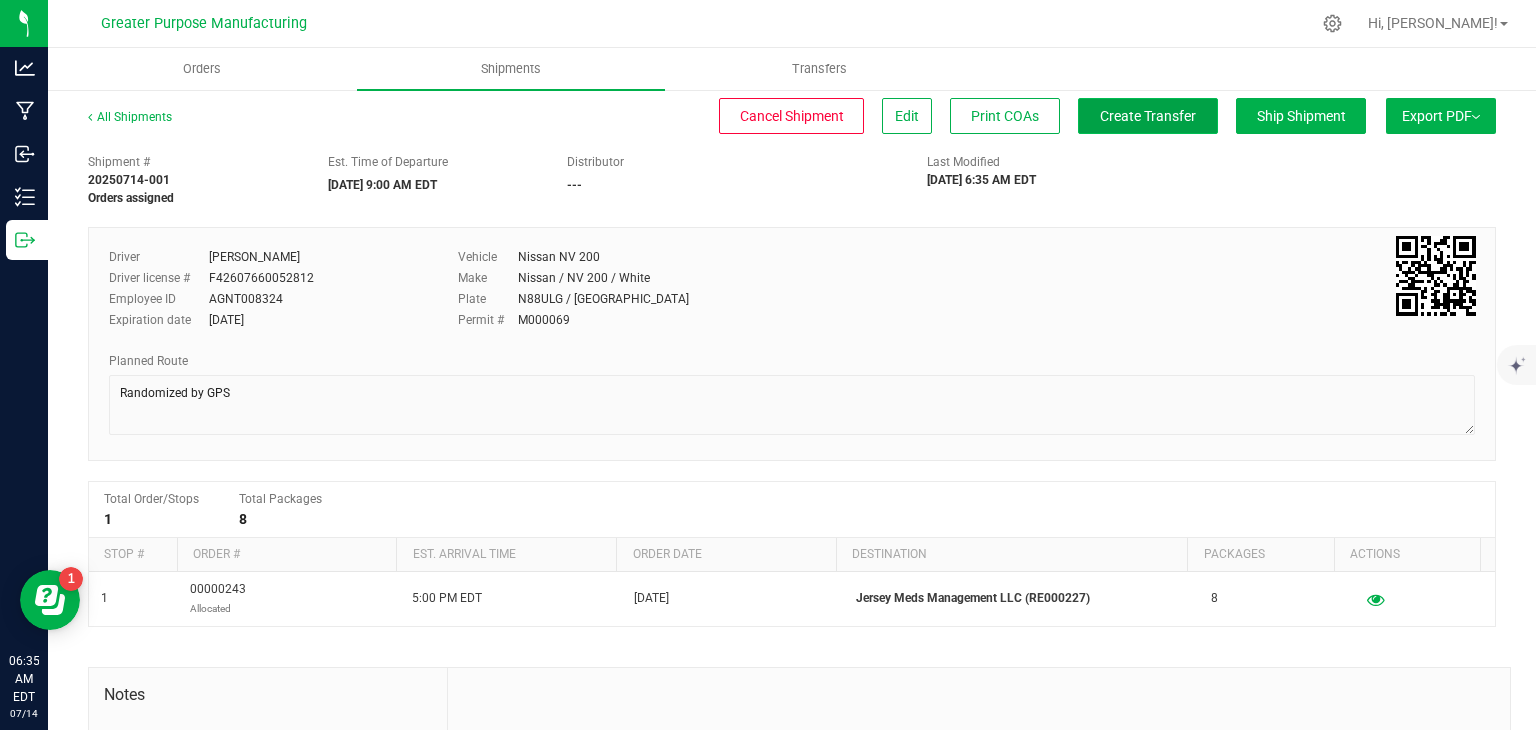 click on "Create Transfer" at bounding box center (1148, 116) 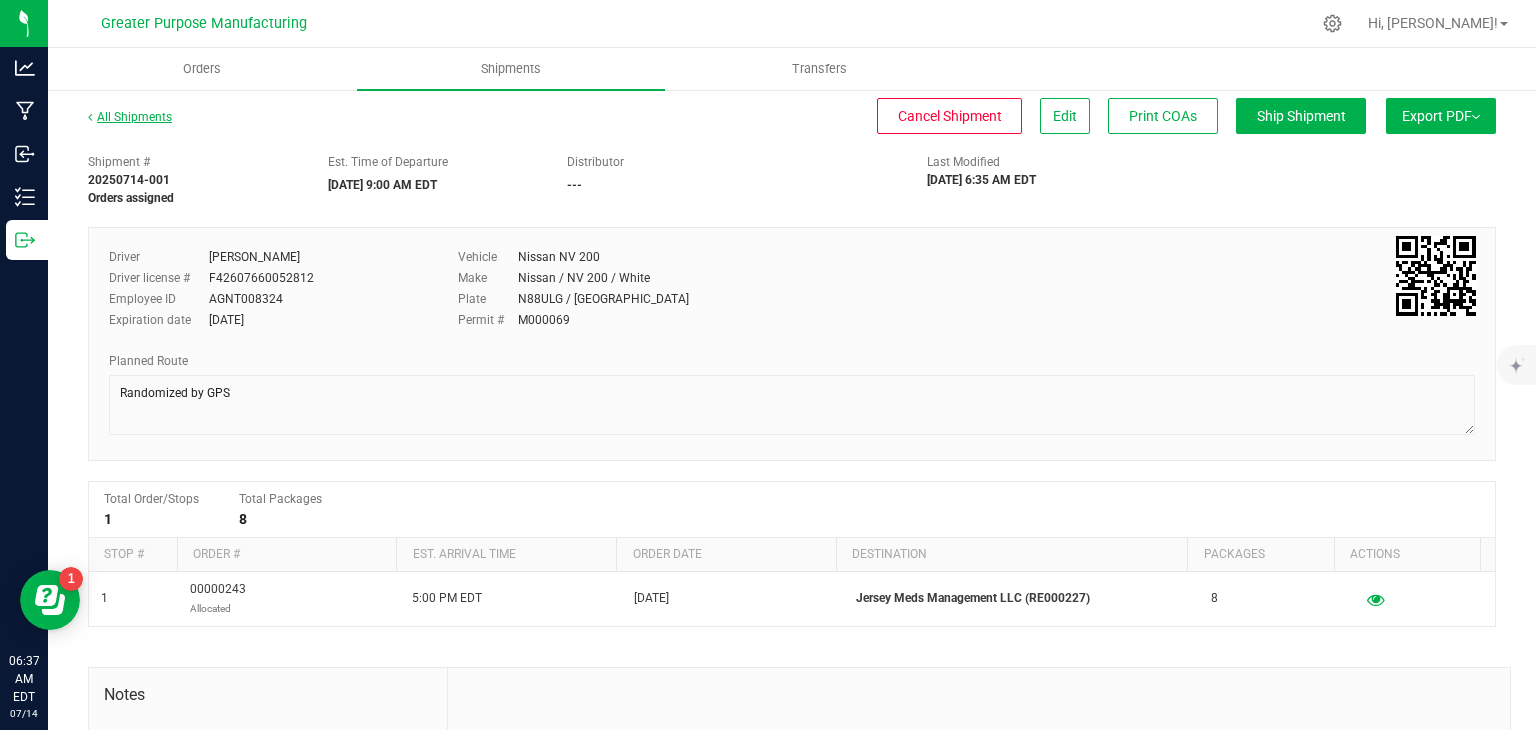 click on "All Shipments" at bounding box center (130, 117) 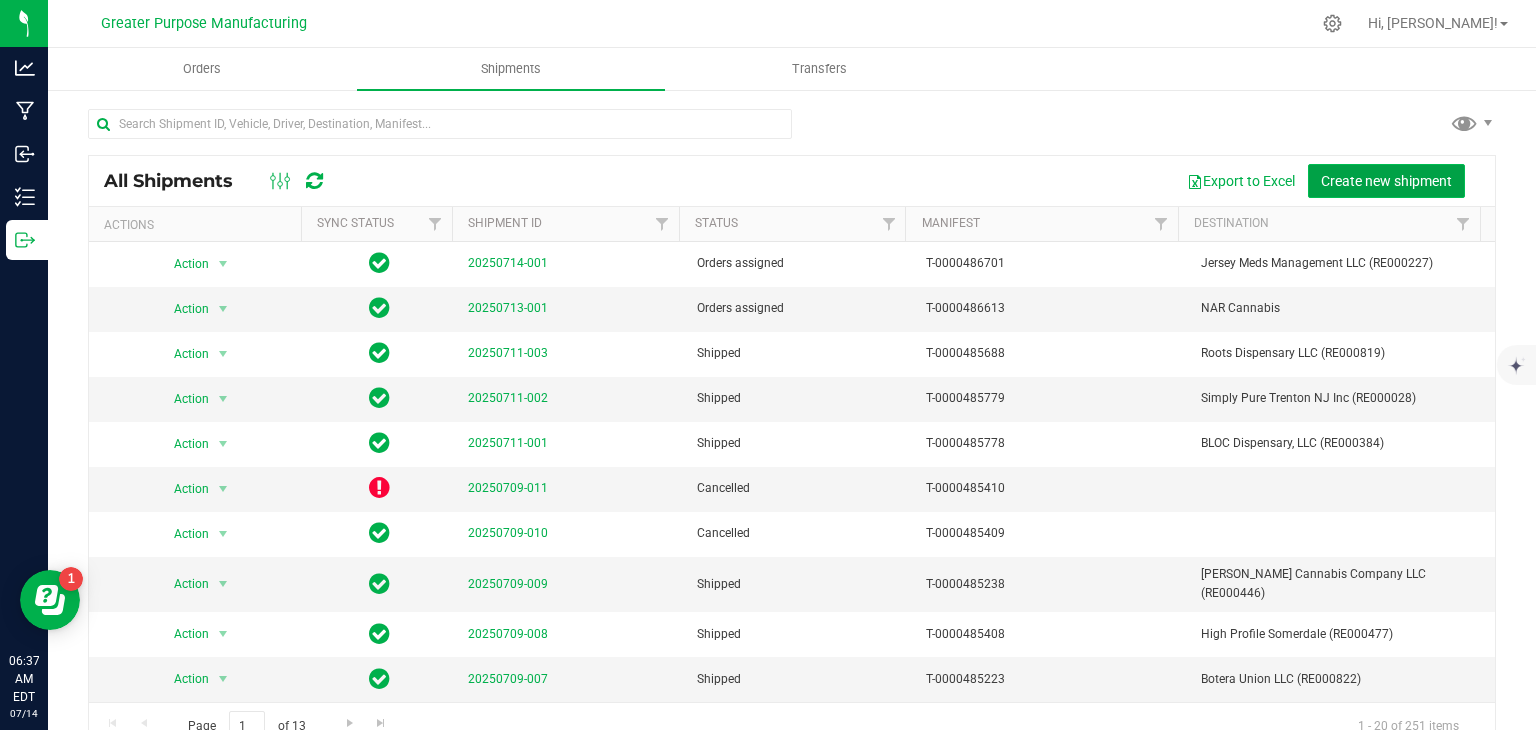 click on "Create new shipment" at bounding box center (1386, 181) 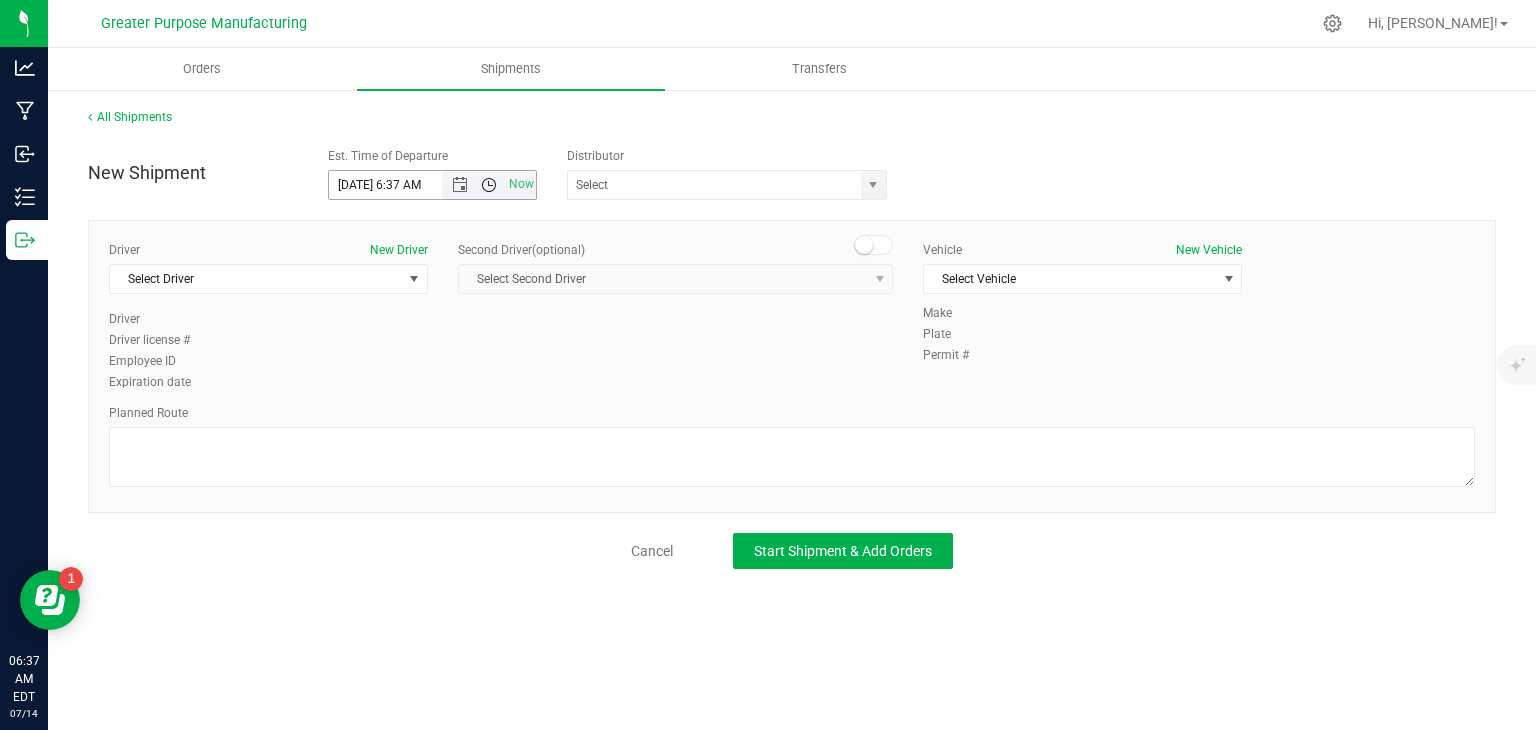 click at bounding box center (489, 185) 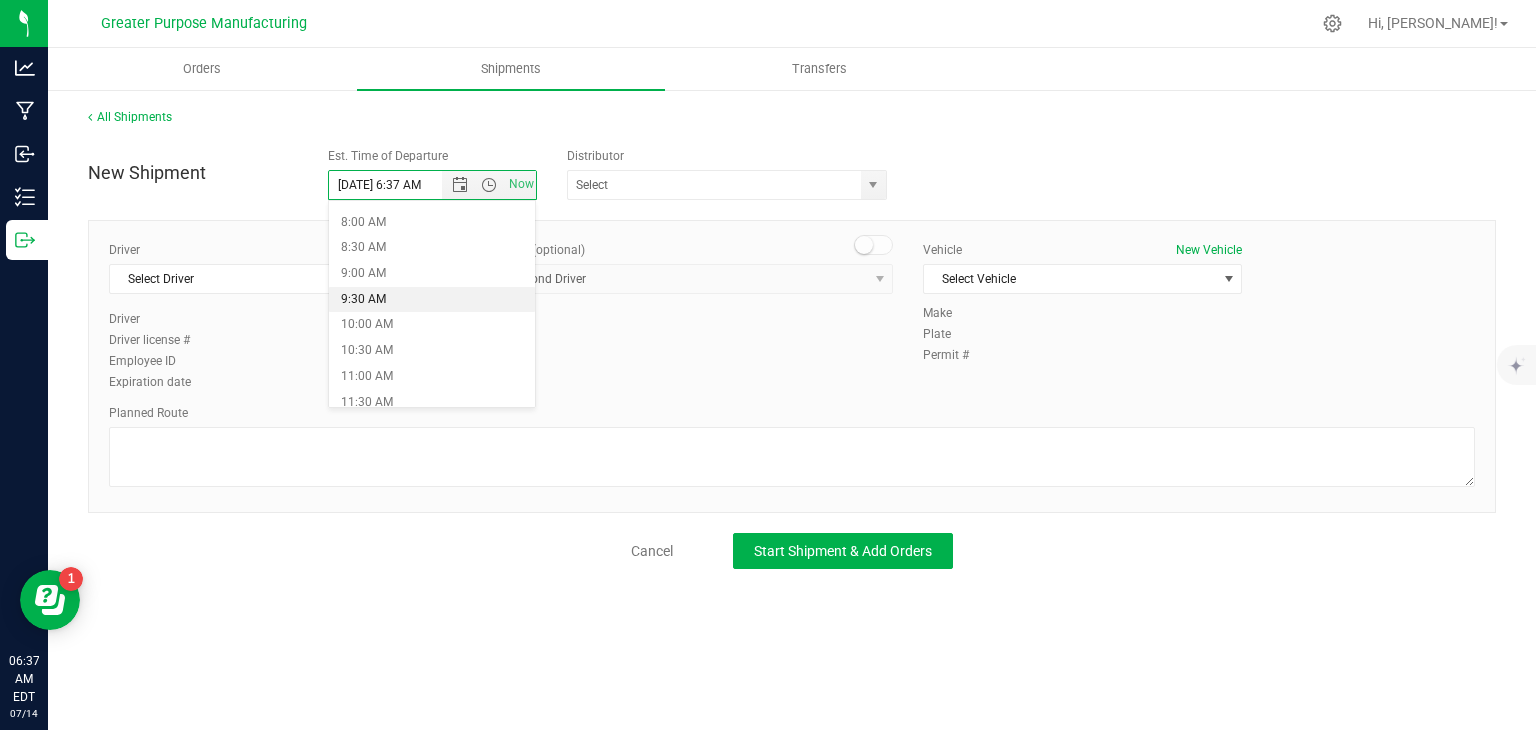 scroll, scrollTop: 404, scrollLeft: 0, axis: vertical 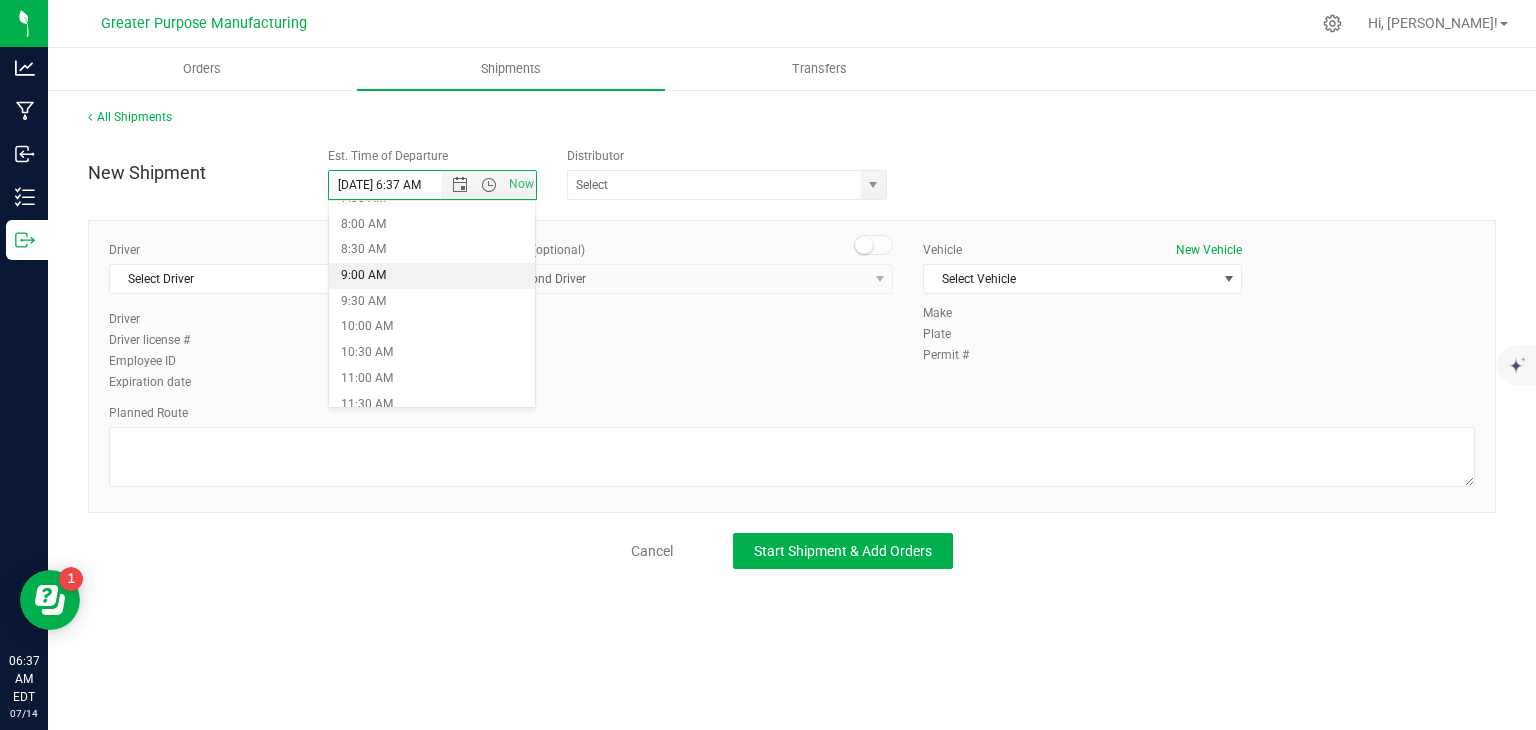click on "9:00 AM" at bounding box center (432, 276) 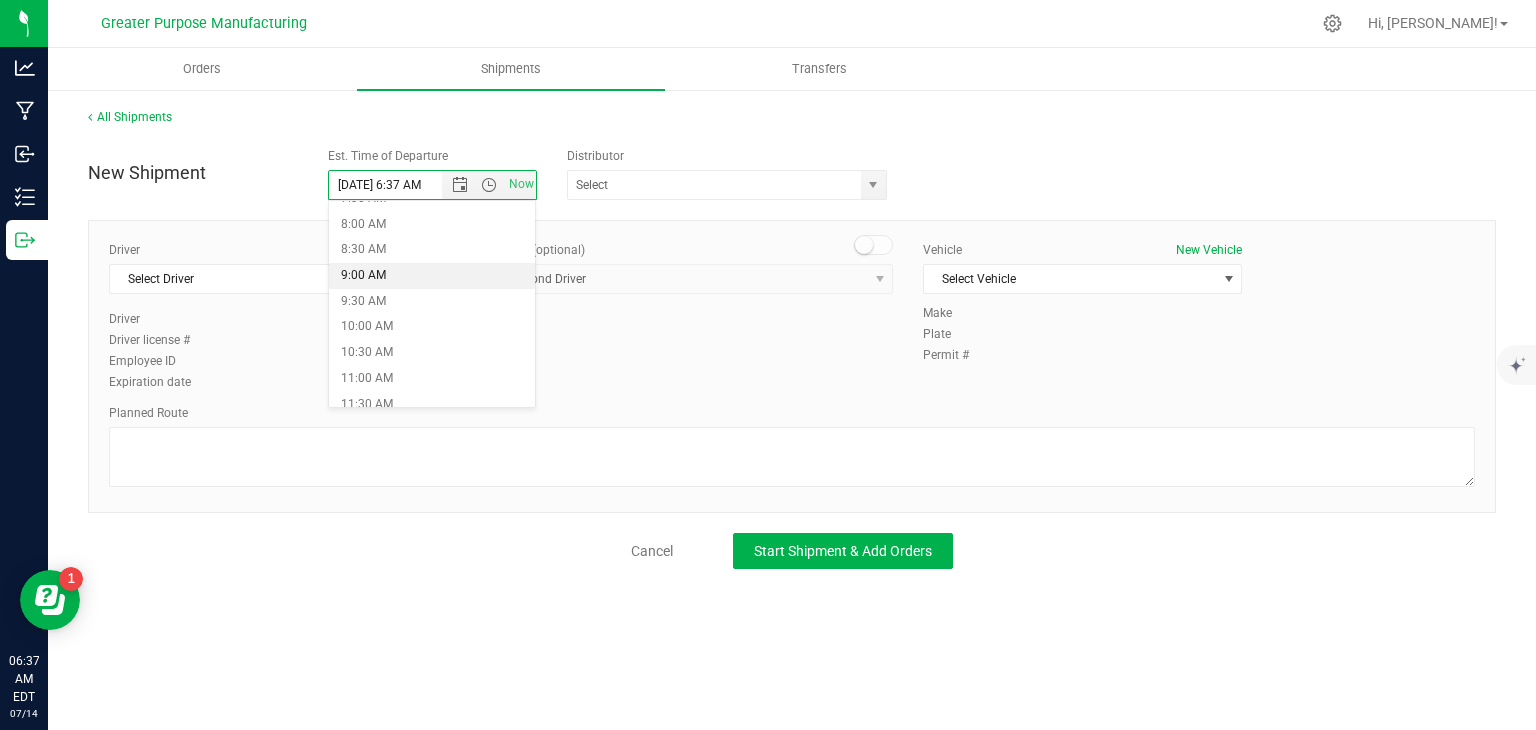 type on "[DATE] 9:00 AM" 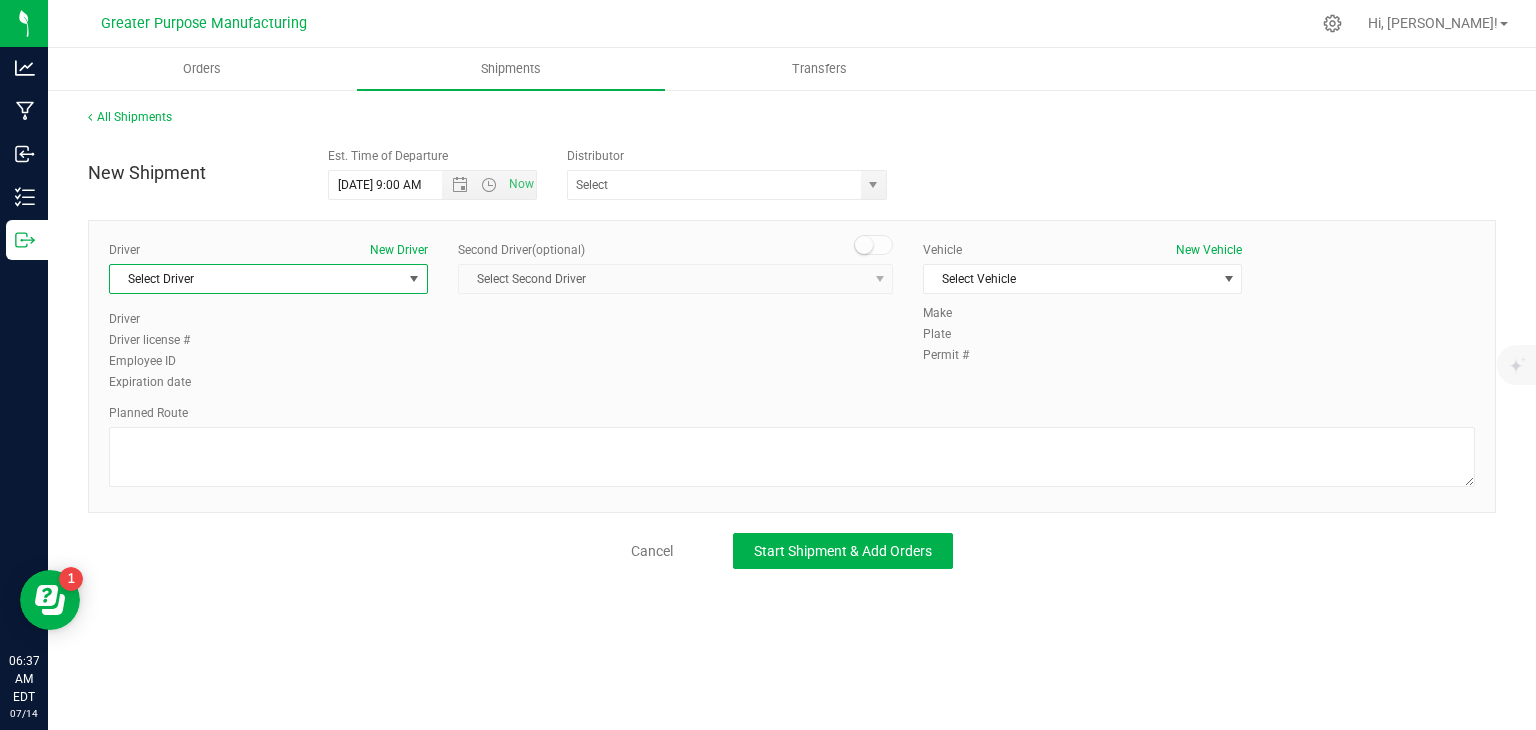 click on "Select Driver" at bounding box center (256, 279) 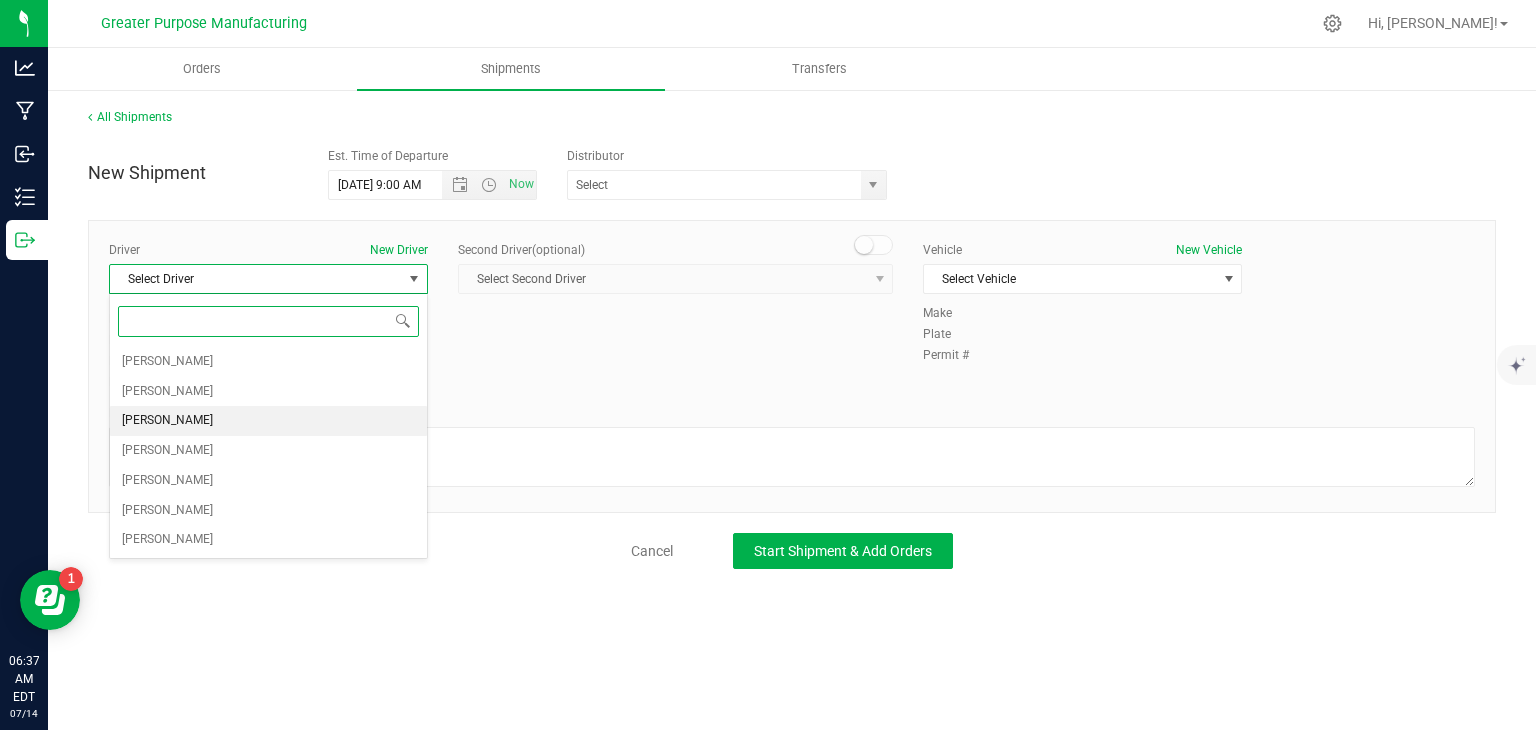 click on "[PERSON_NAME]" at bounding box center [268, 421] 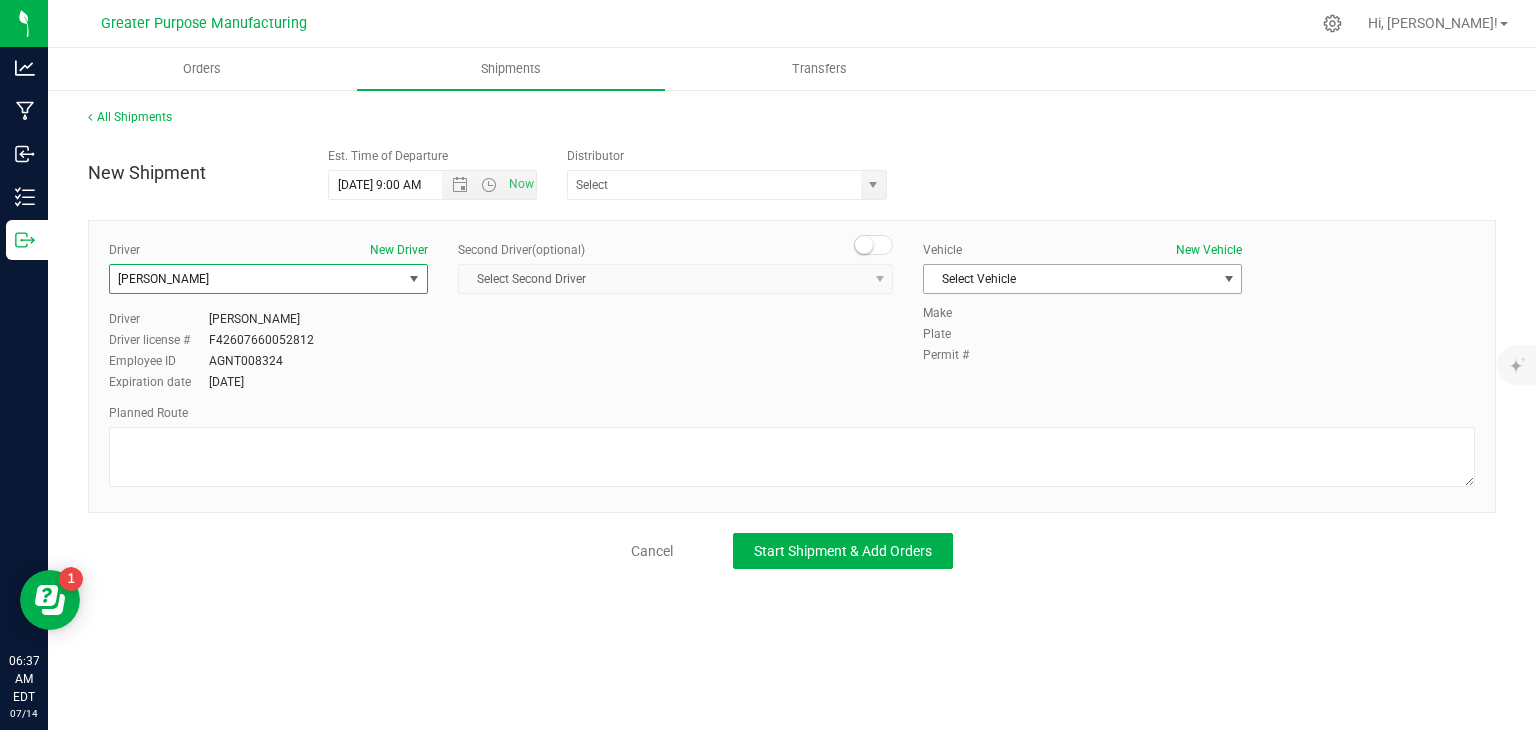 click on "Select Vehicle" at bounding box center (1070, 279) 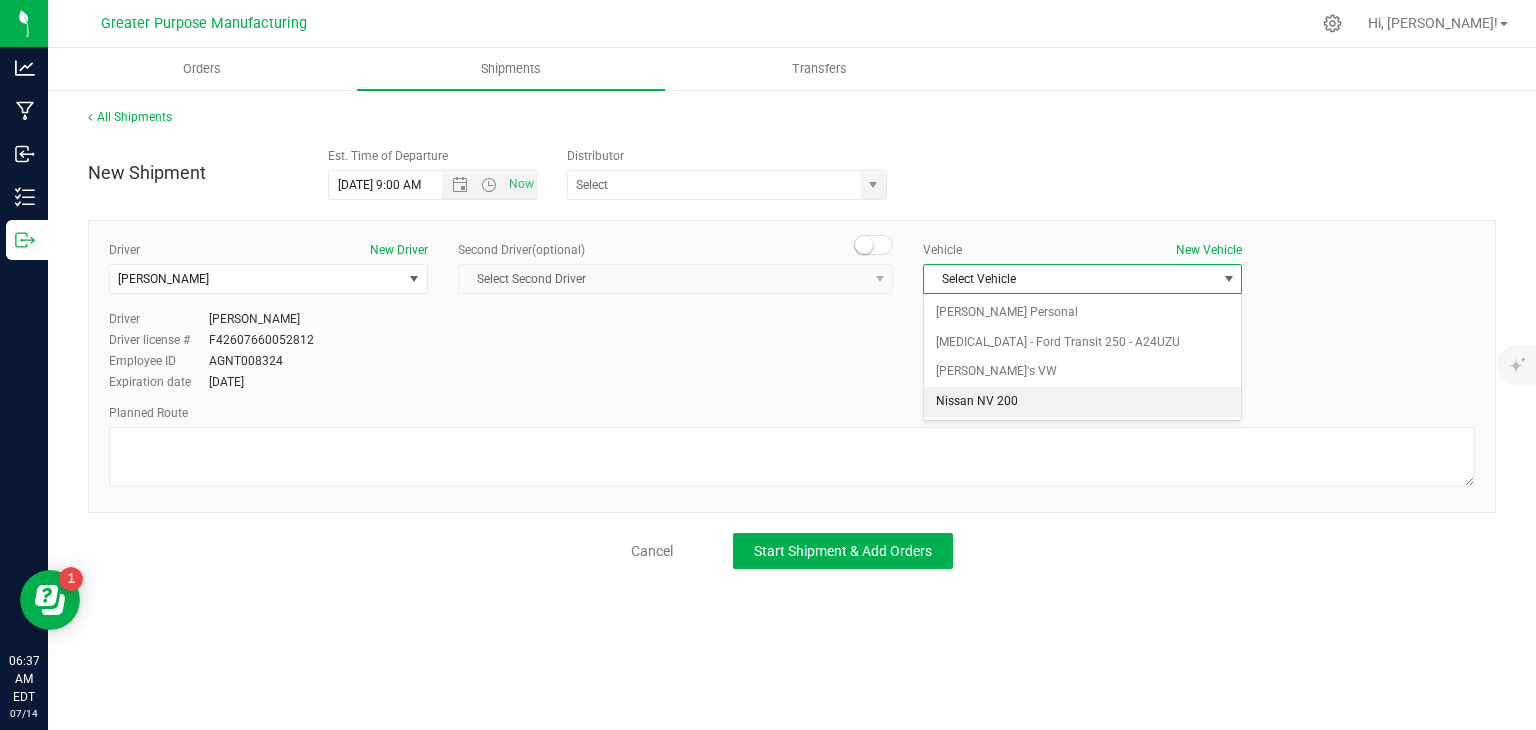 click on "Nissan NV 200" at bounding box center (1082, 402) 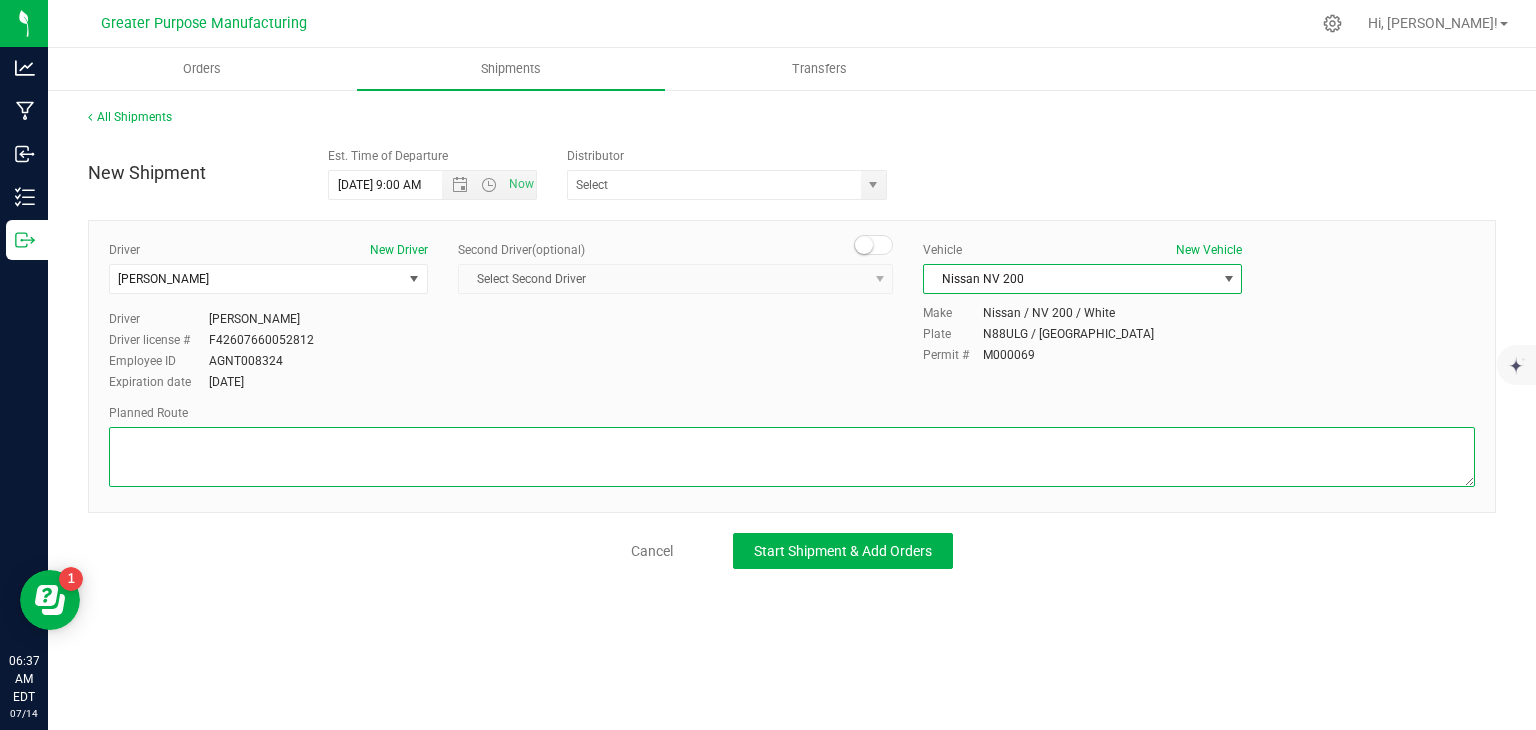 click at bounding box center [792, 457] 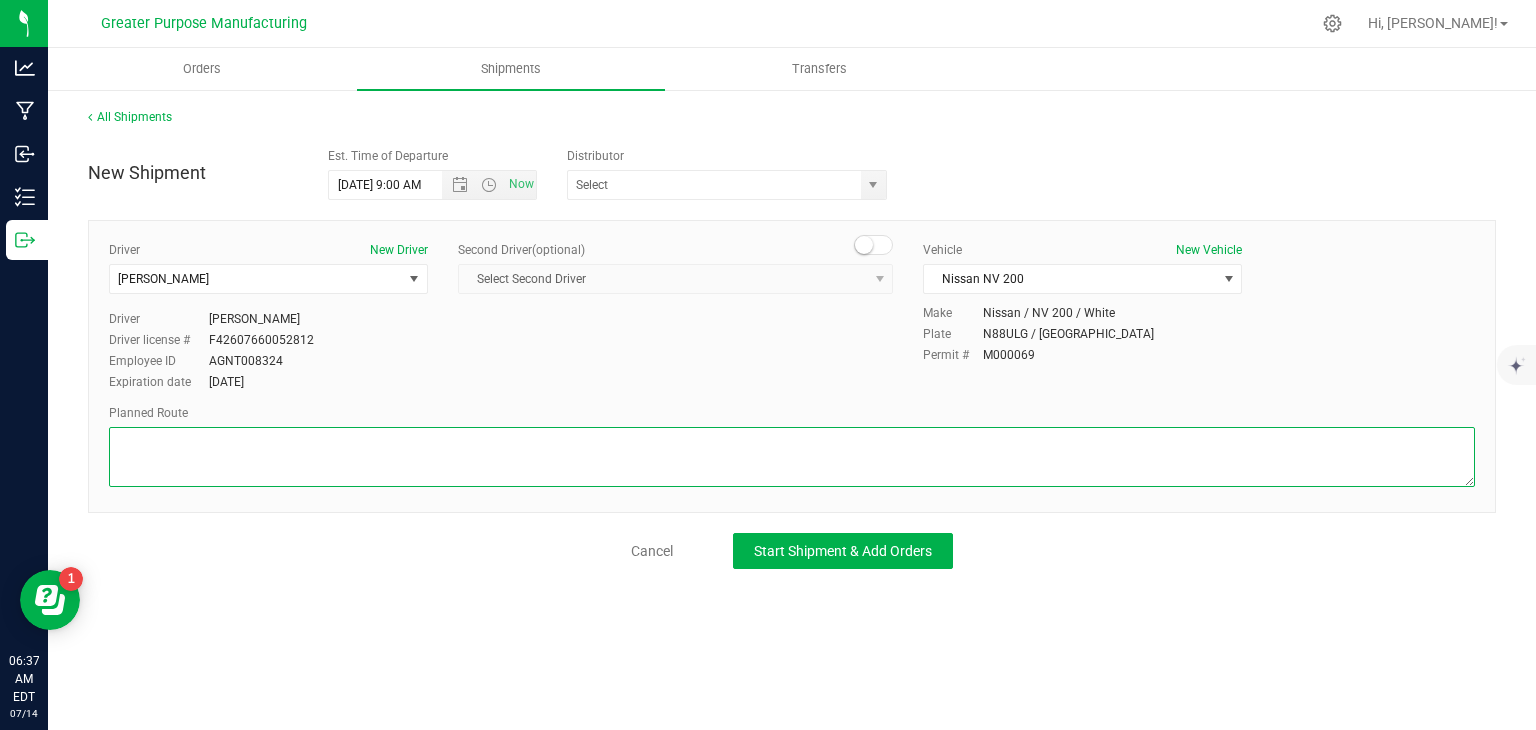 paste on "Randomized by GPS" 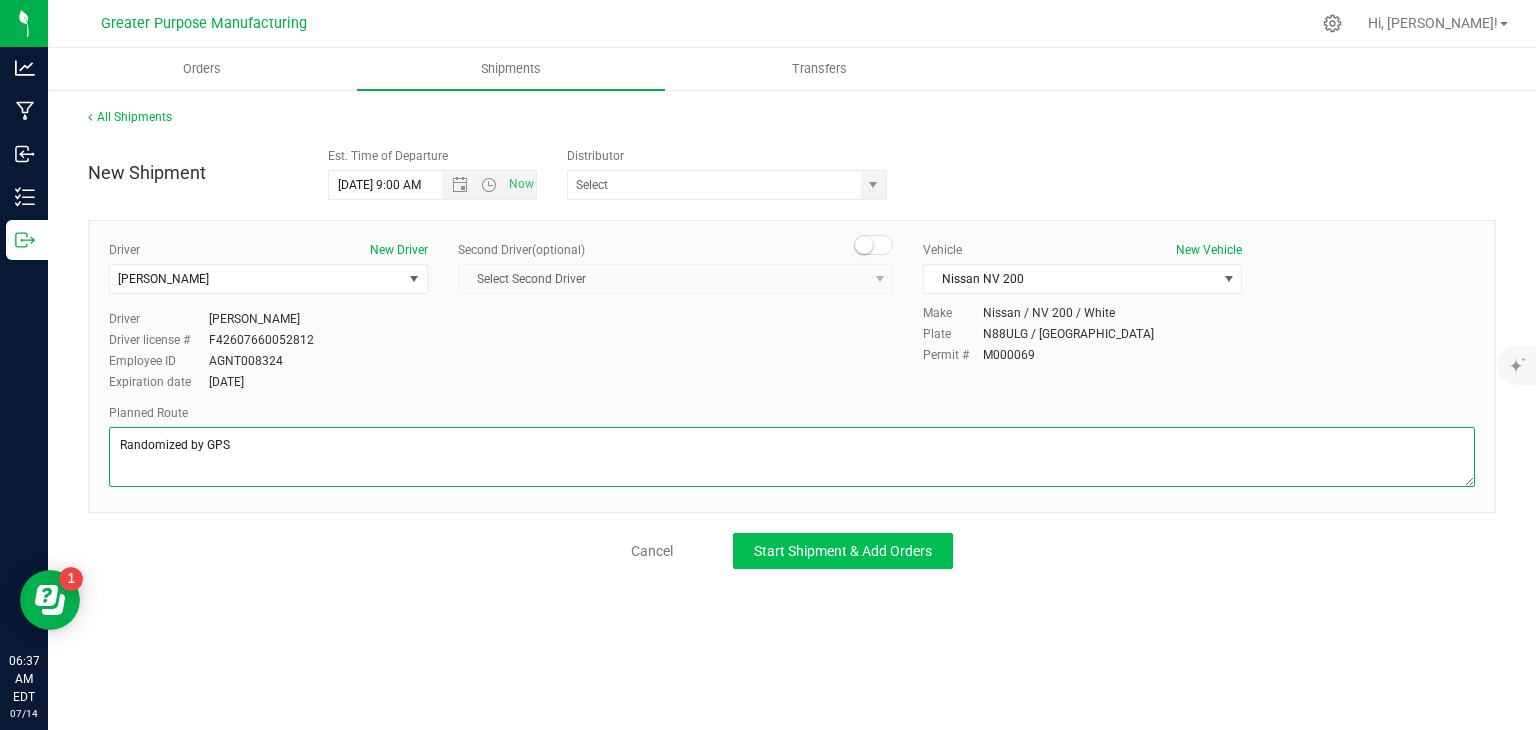 type on "Randomized by GPS" 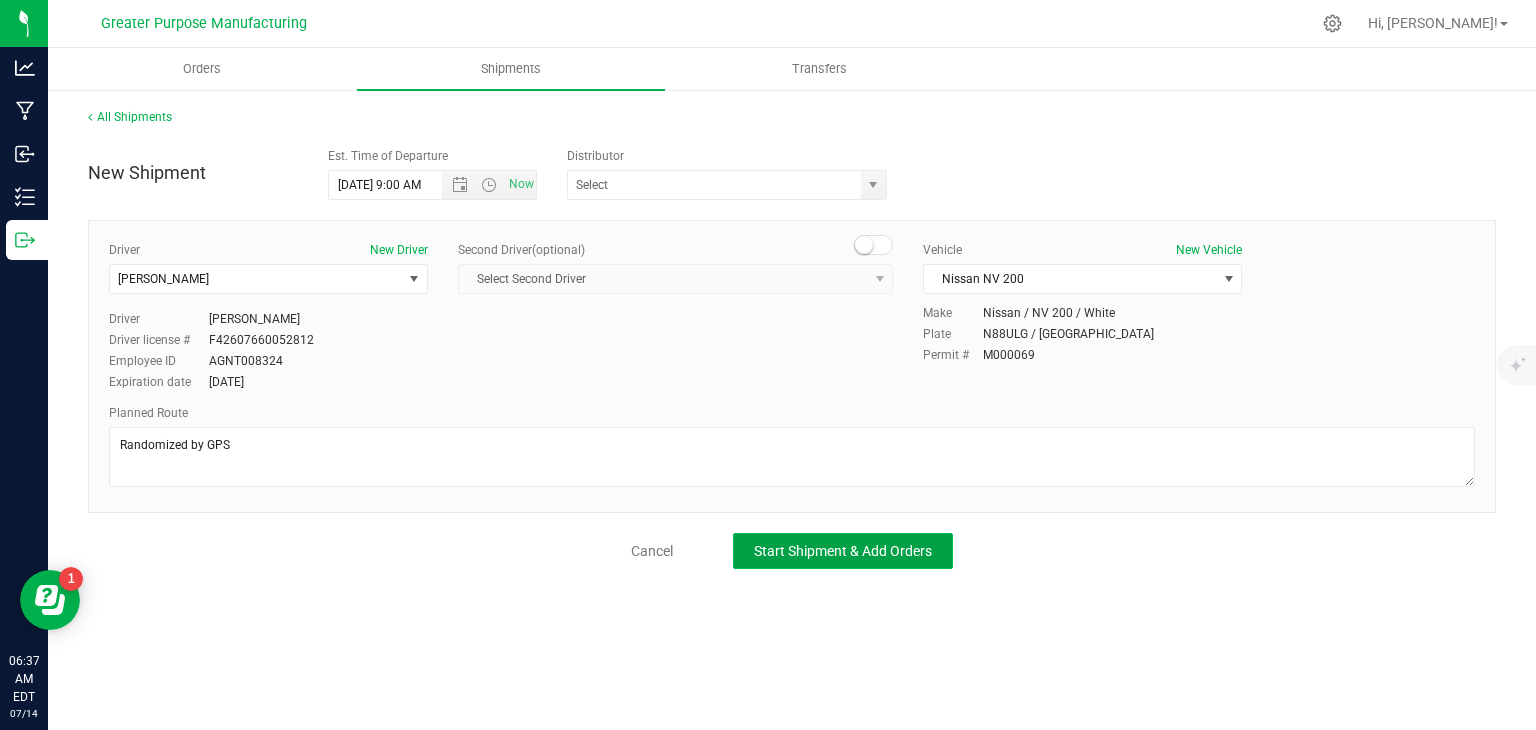 click on "Start Shipment & Add Orders" 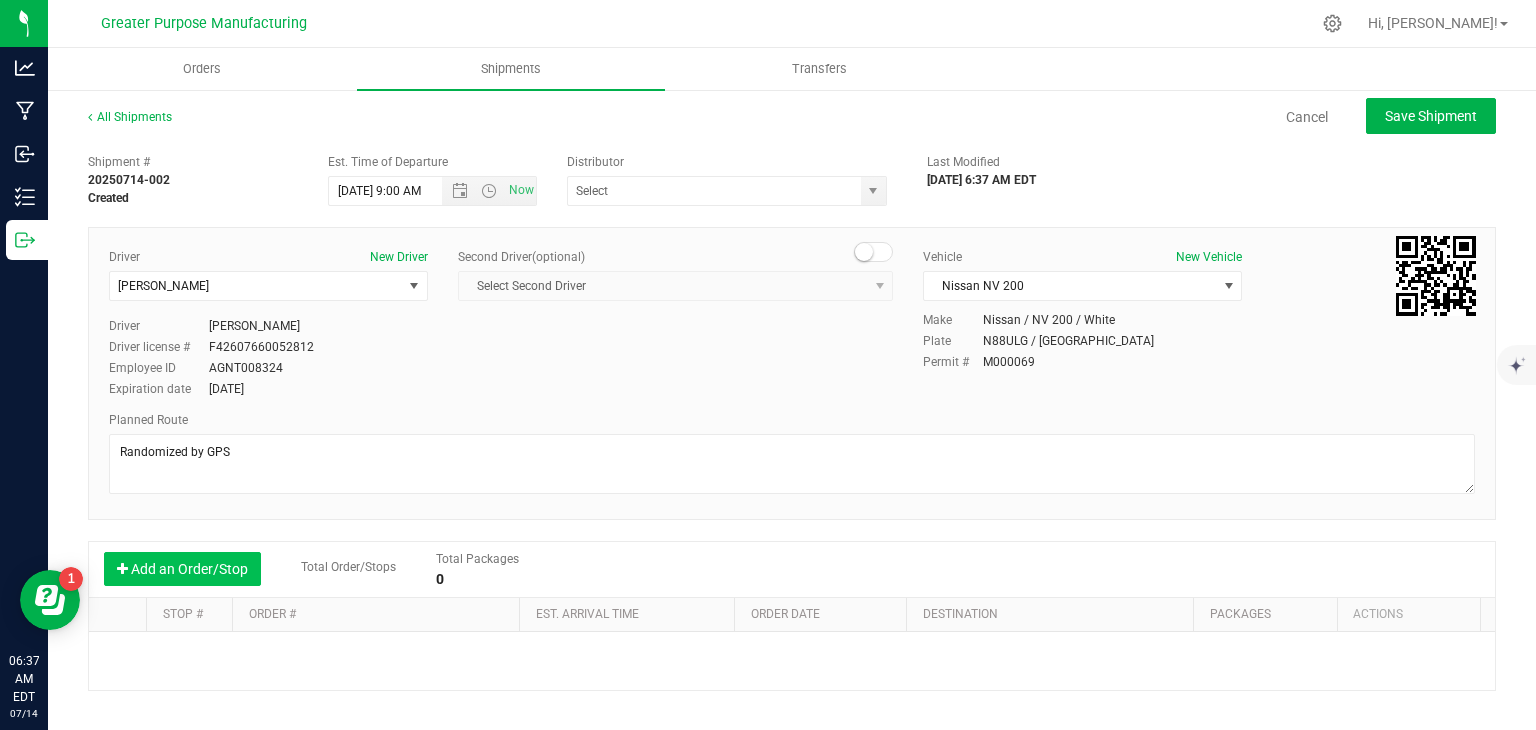 click on "Add an Order/Stop" at bounding box center (182, 569) 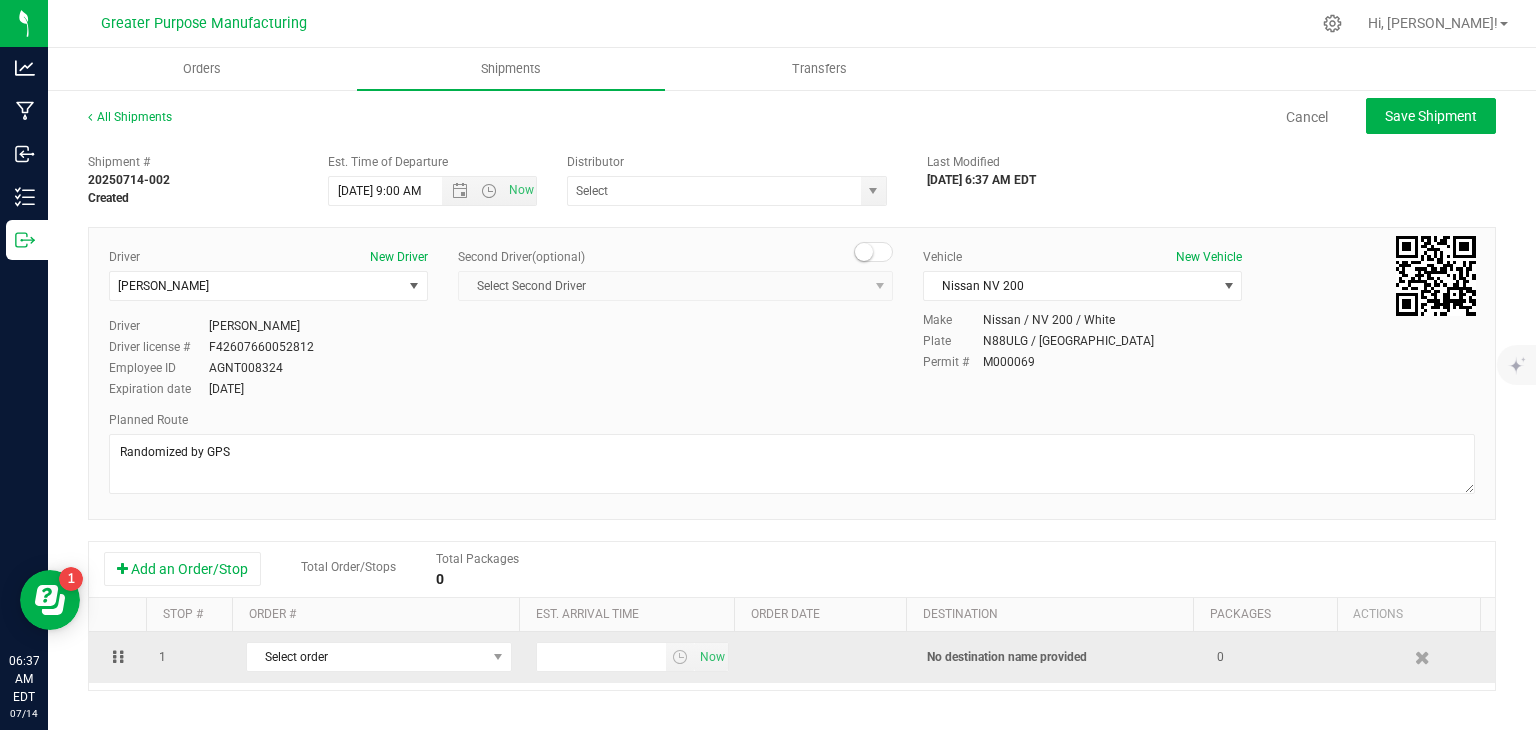 click on "Select order 00000257 00000256 00000255 00000254 00000253 00000252 00000251 00000250 00000249 00000248 00000247 00000246 00000245 00000244 00000242 00000241 00000240 00000239" at bounding box center (379, 657) 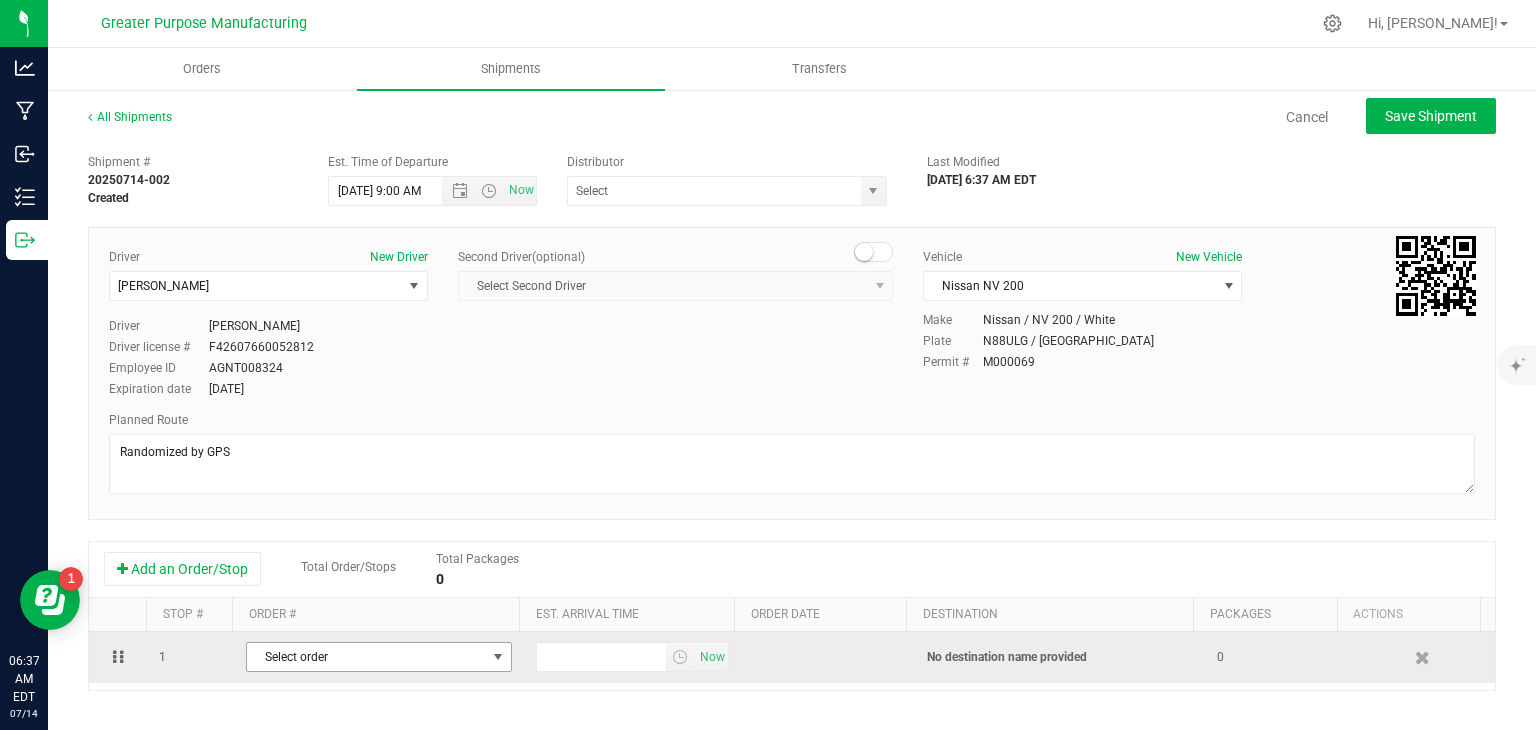 click on "Select order" at bounding box center (366, 657) 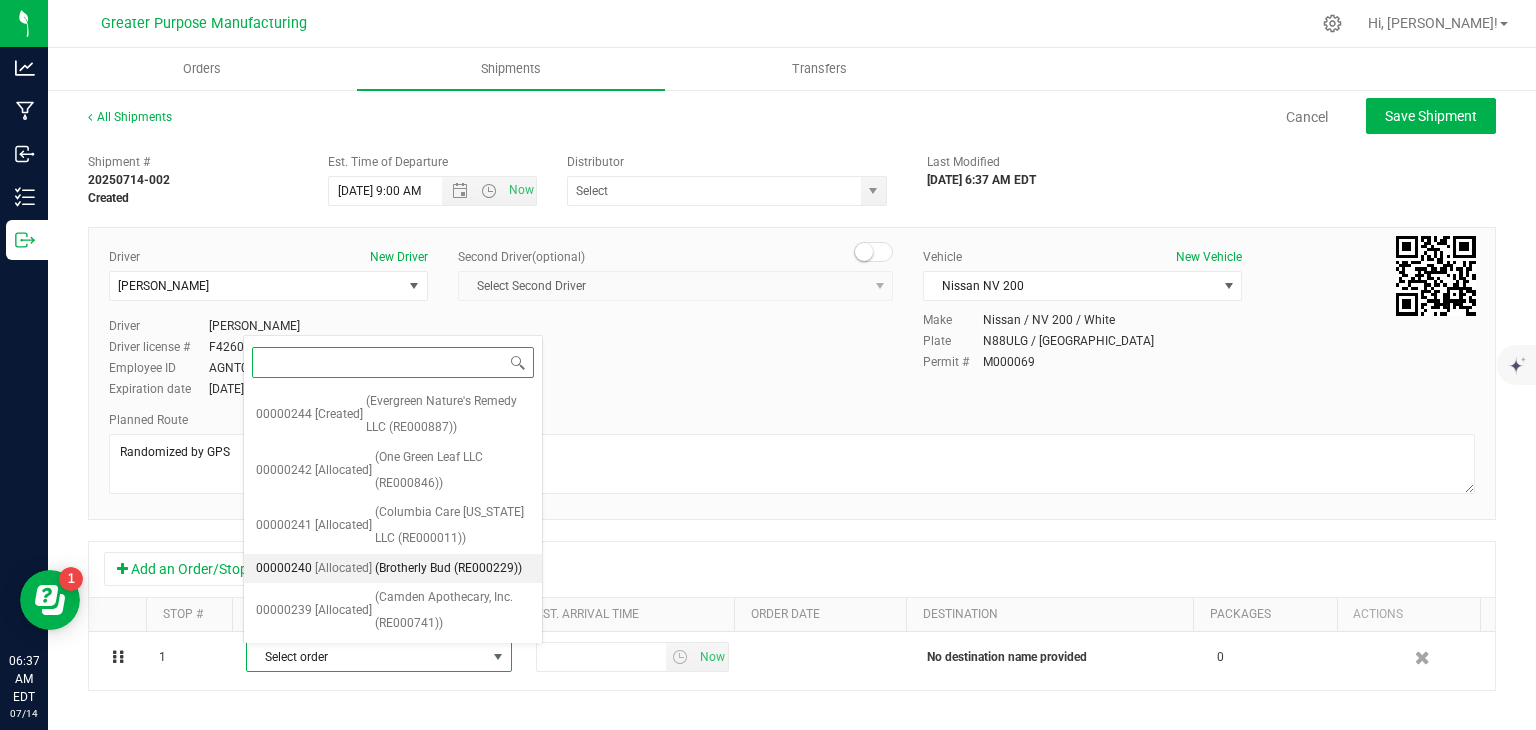 scroll, scrollTop: 610, scrollLeft: 0, axis: vertical 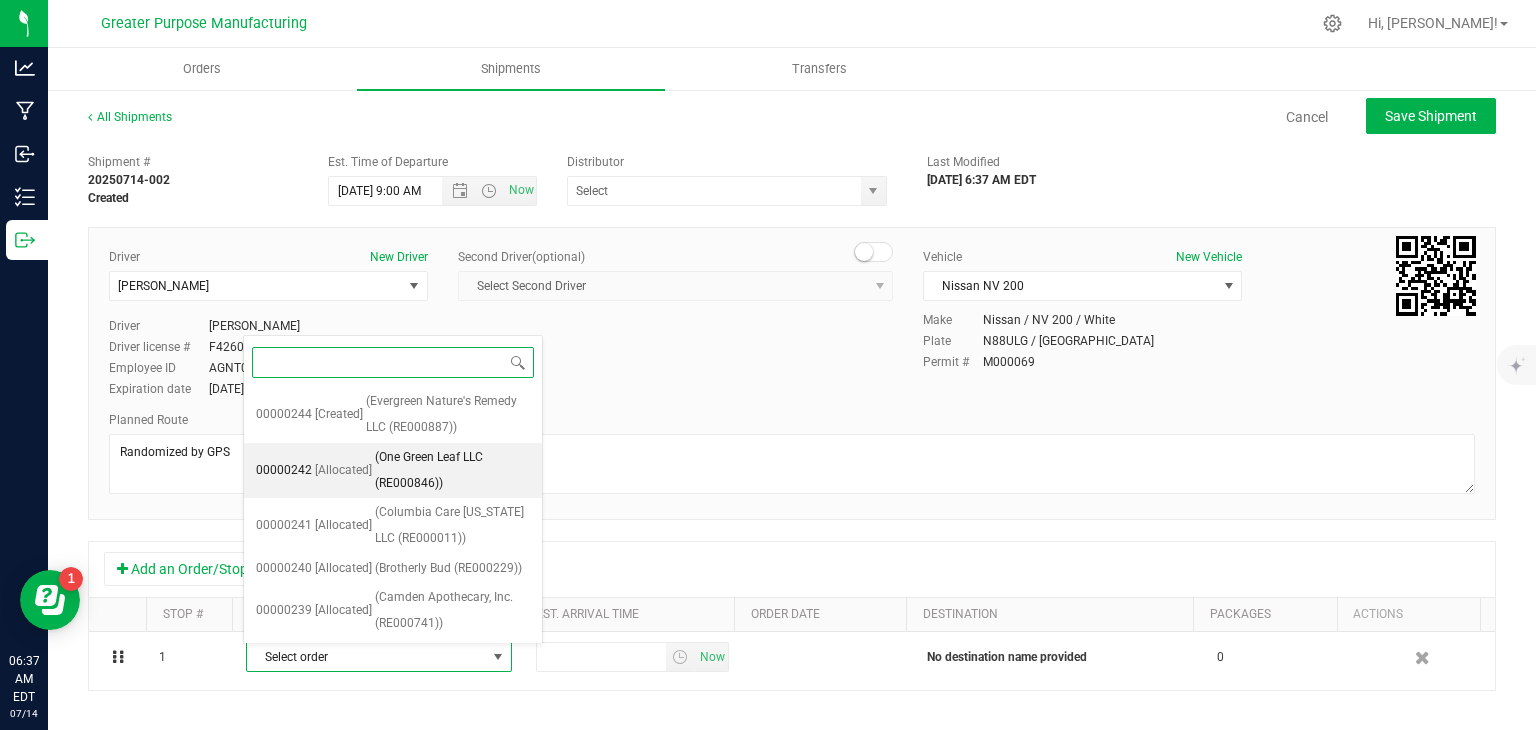click on "(One Green Leaf LLC (RE000846))" at bounding box center [452, 470] 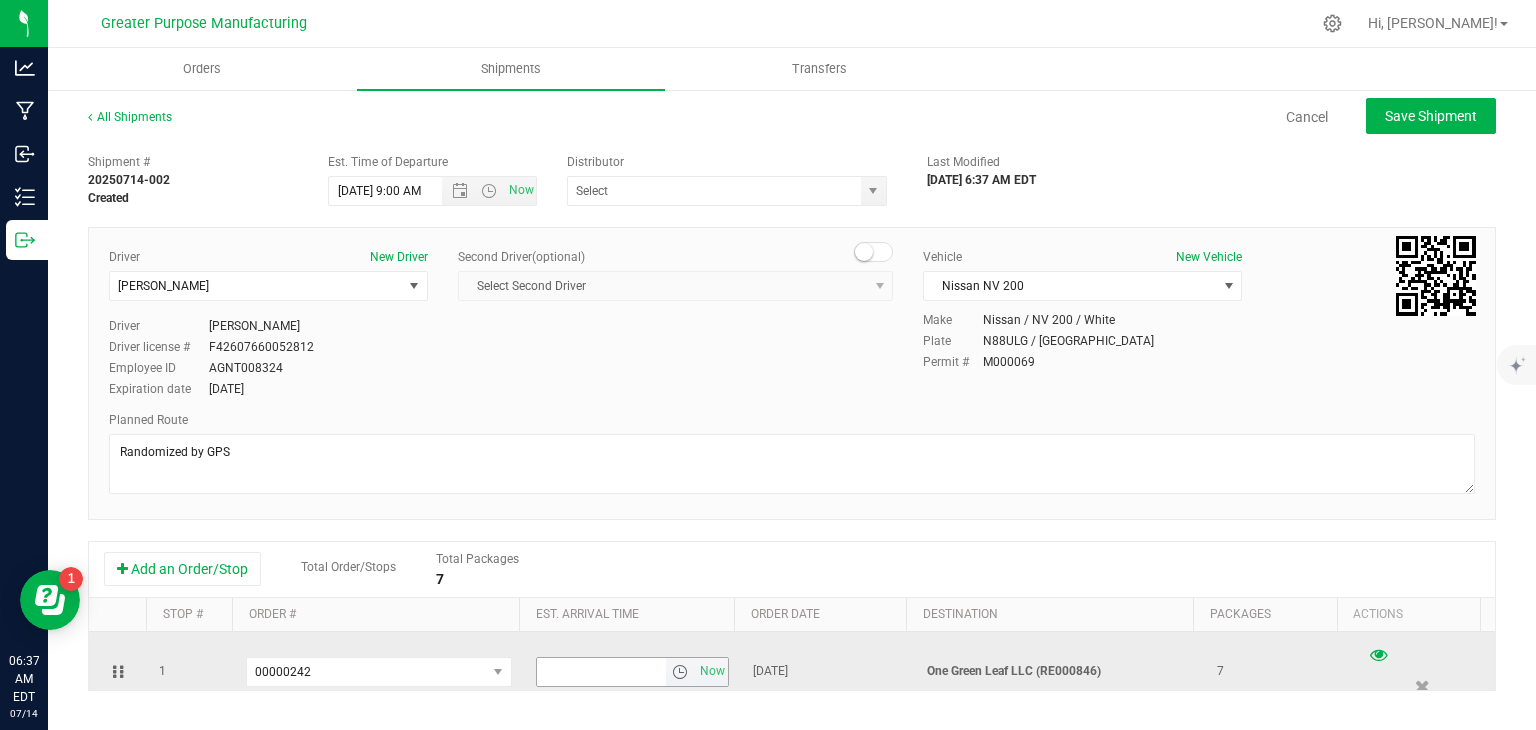 click at bounding box center [680, 672] 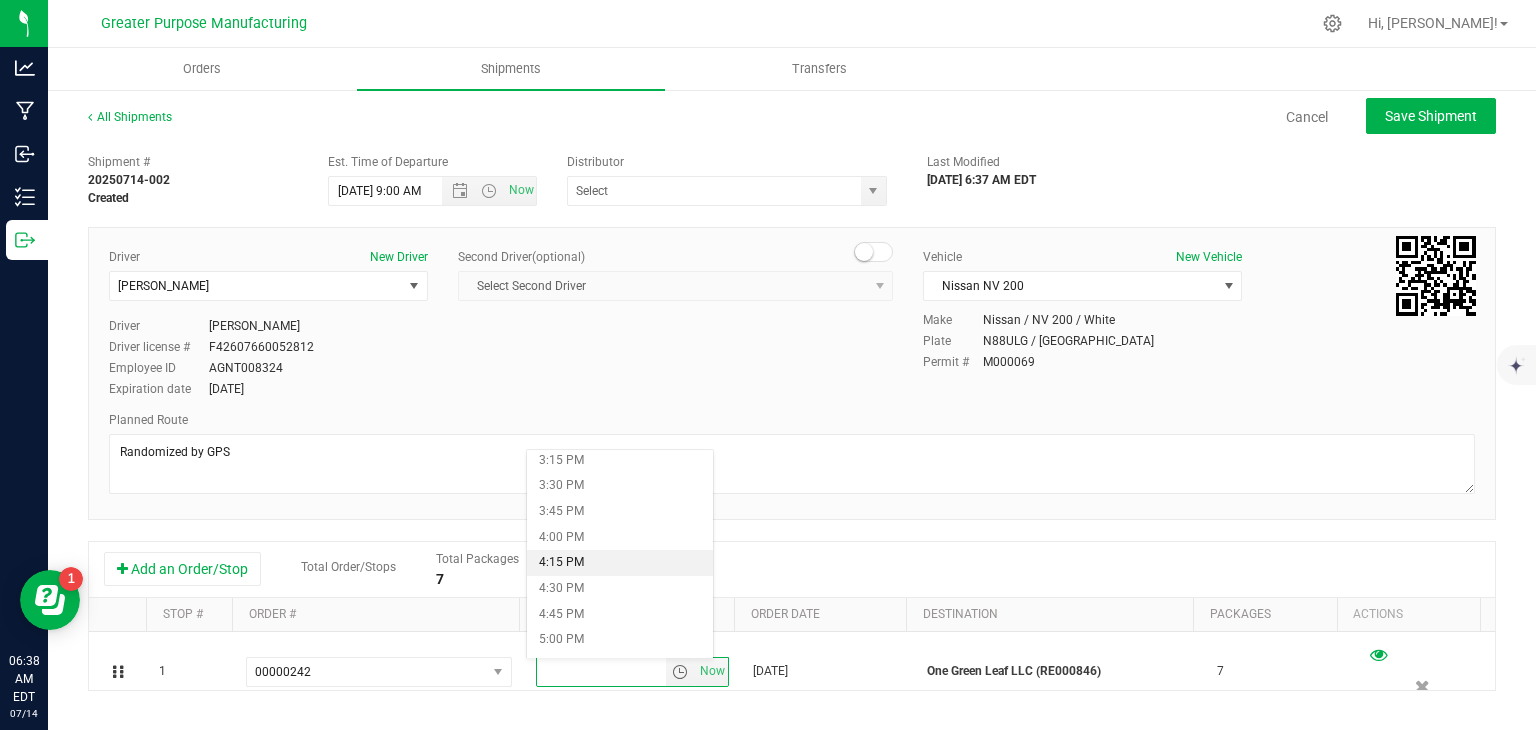 scroll, scrollTop: 1576, scrollLeft: 0, axis: vertical 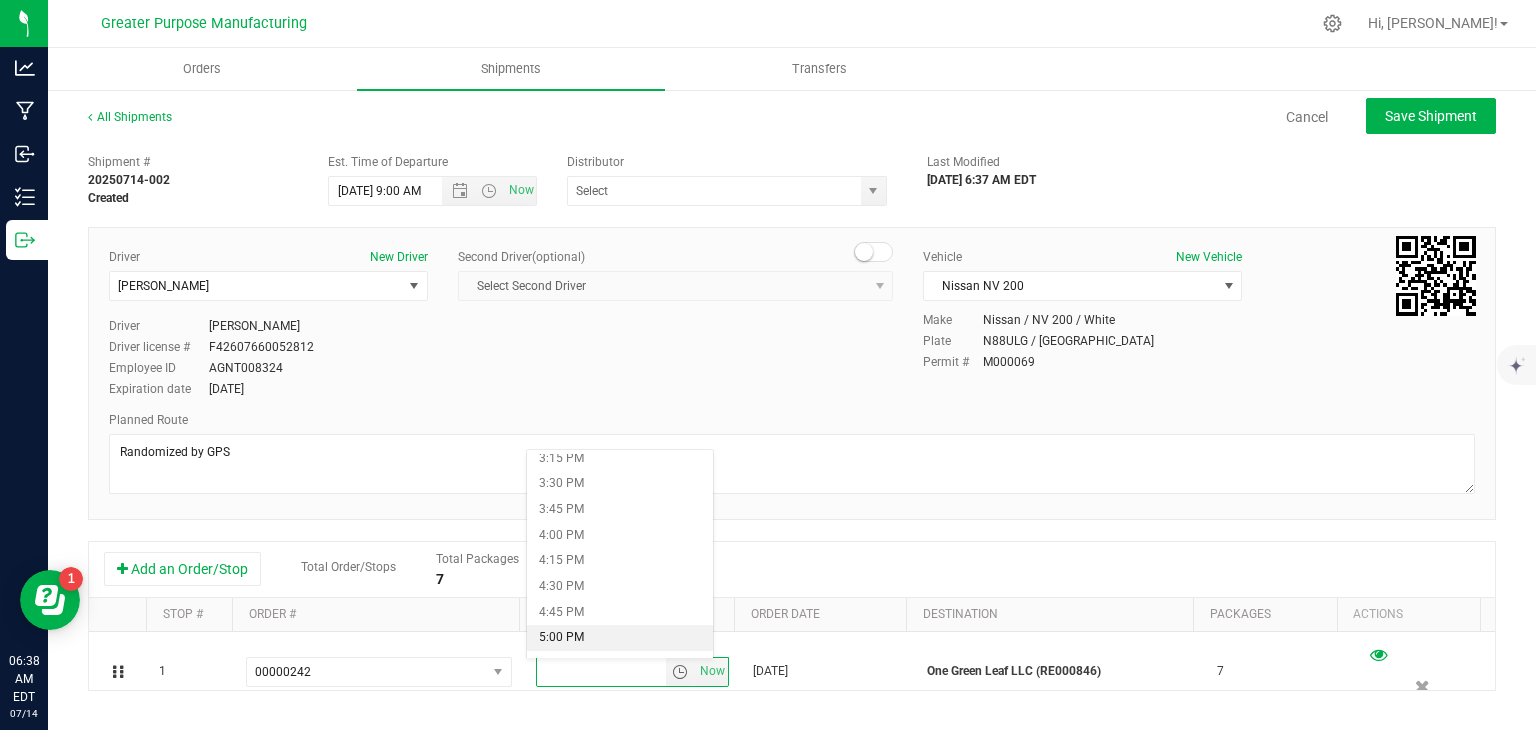 click on "5:00 PM" at bounding box center [619, 638] 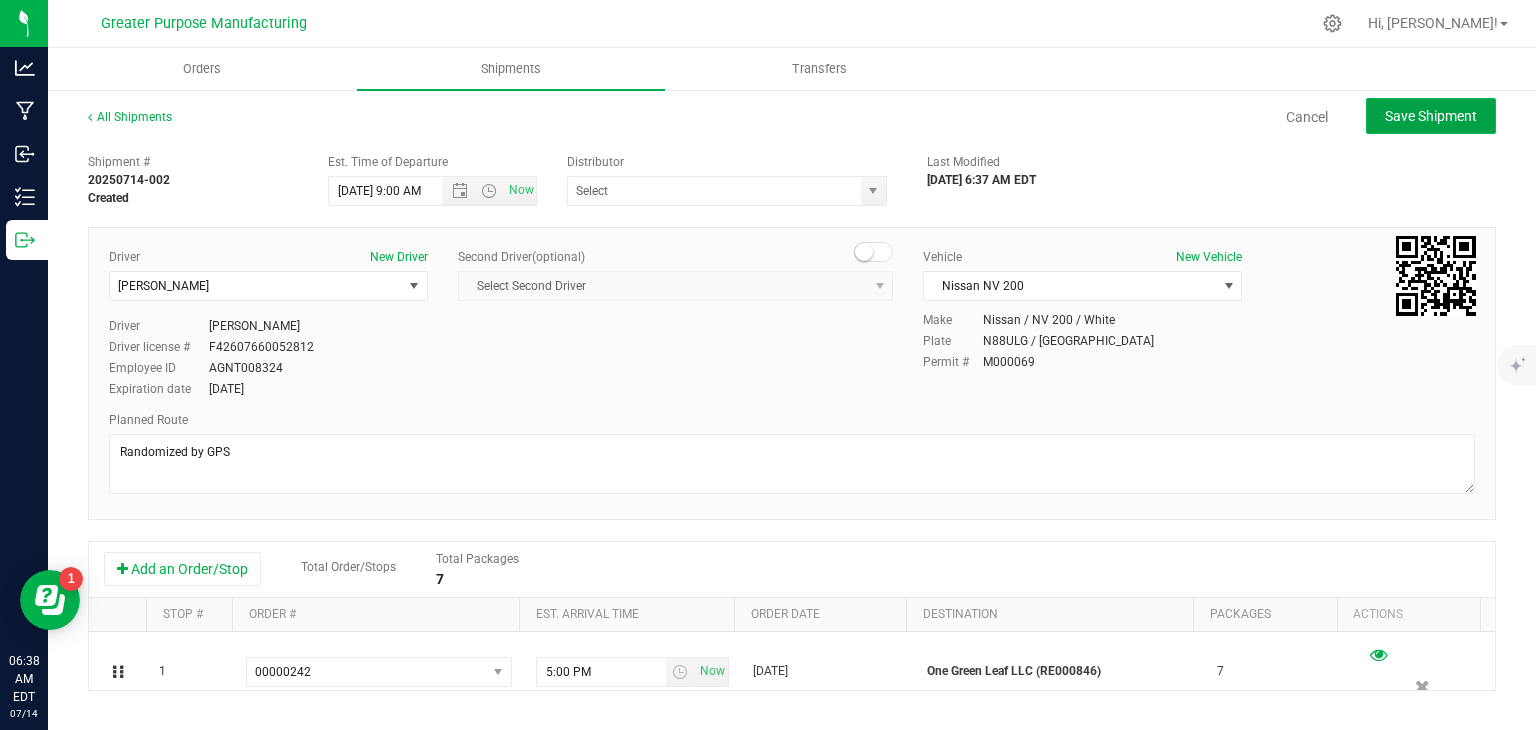 click on "Save Shipment" 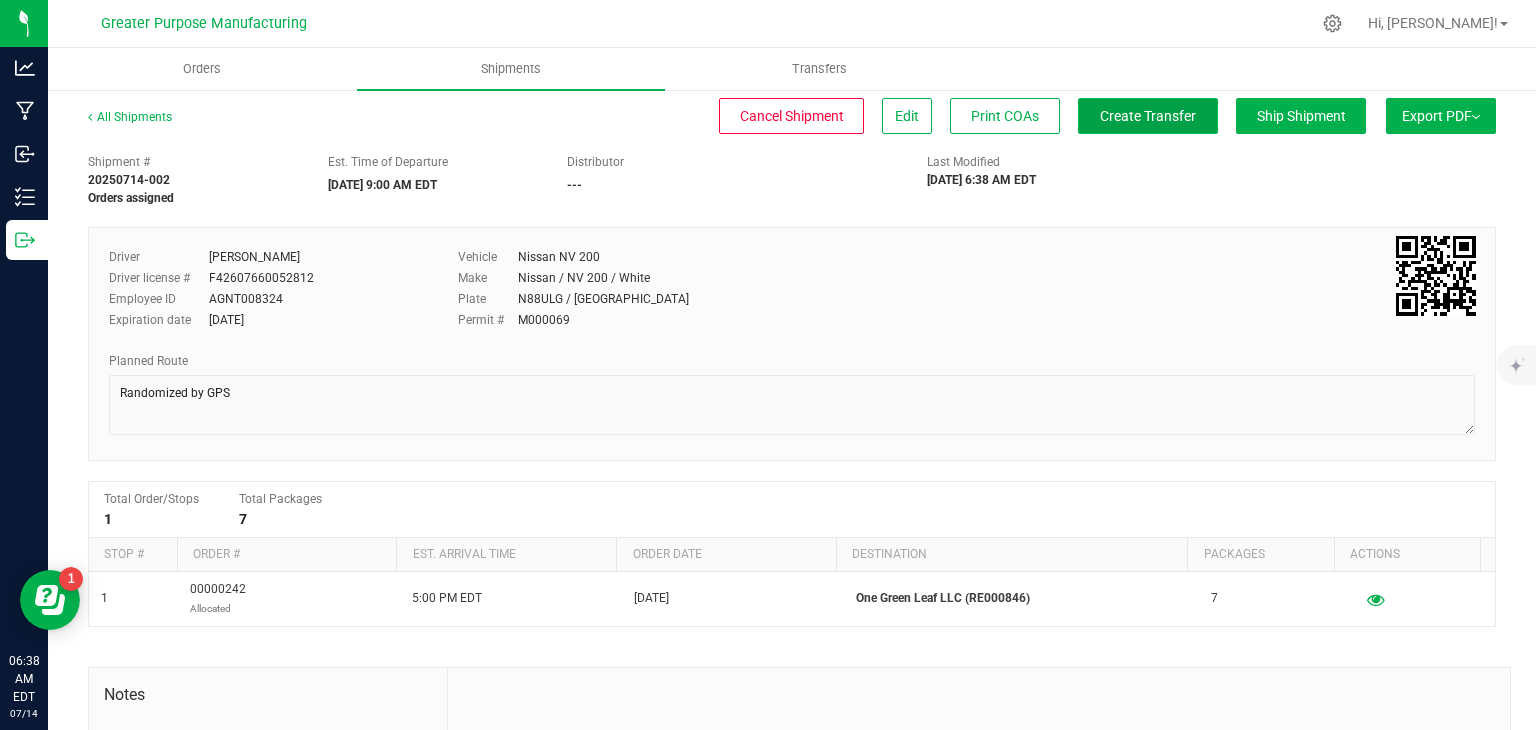 click on "Create Transfer" at bounding box center [1148, 116] 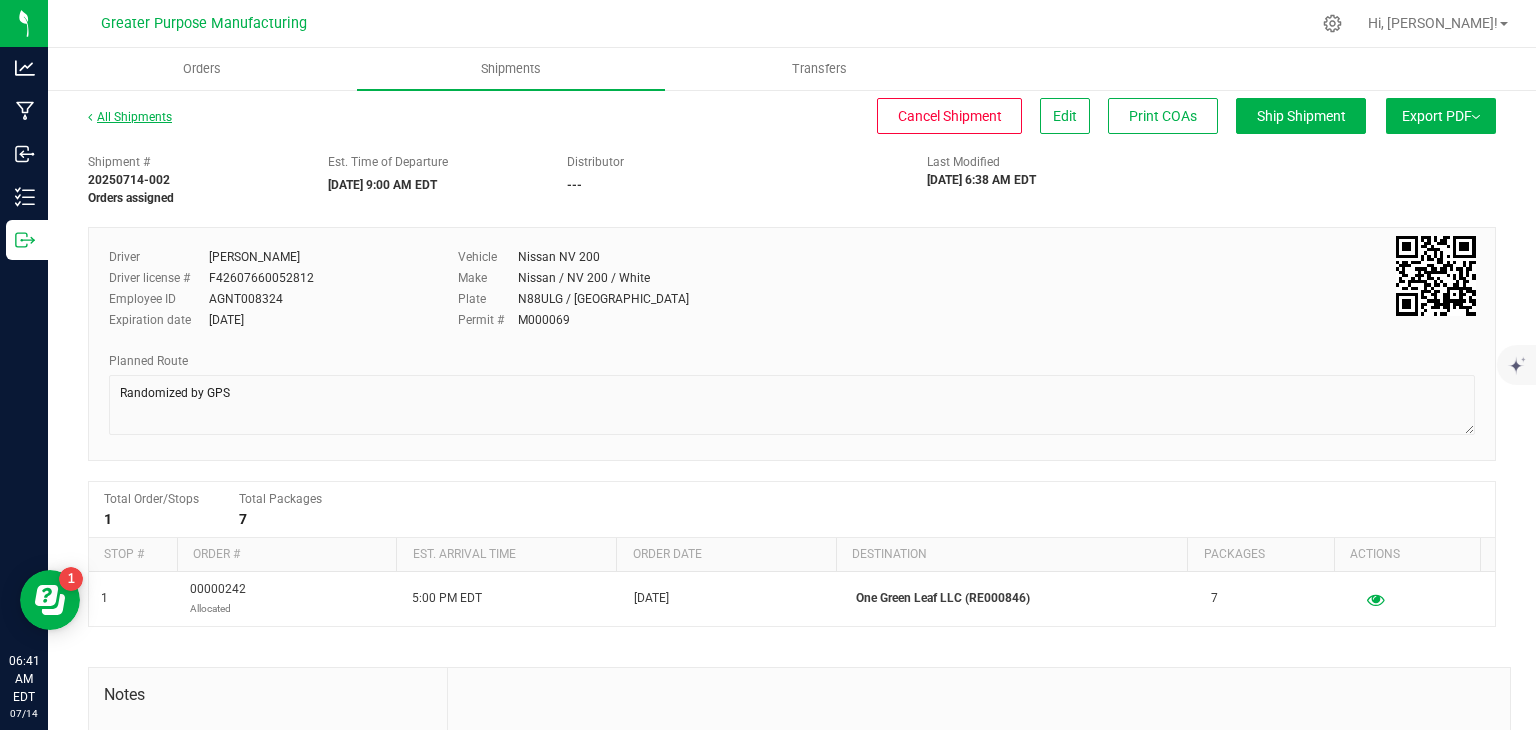 click on "All Shipments" at bounding box center (130, 117) 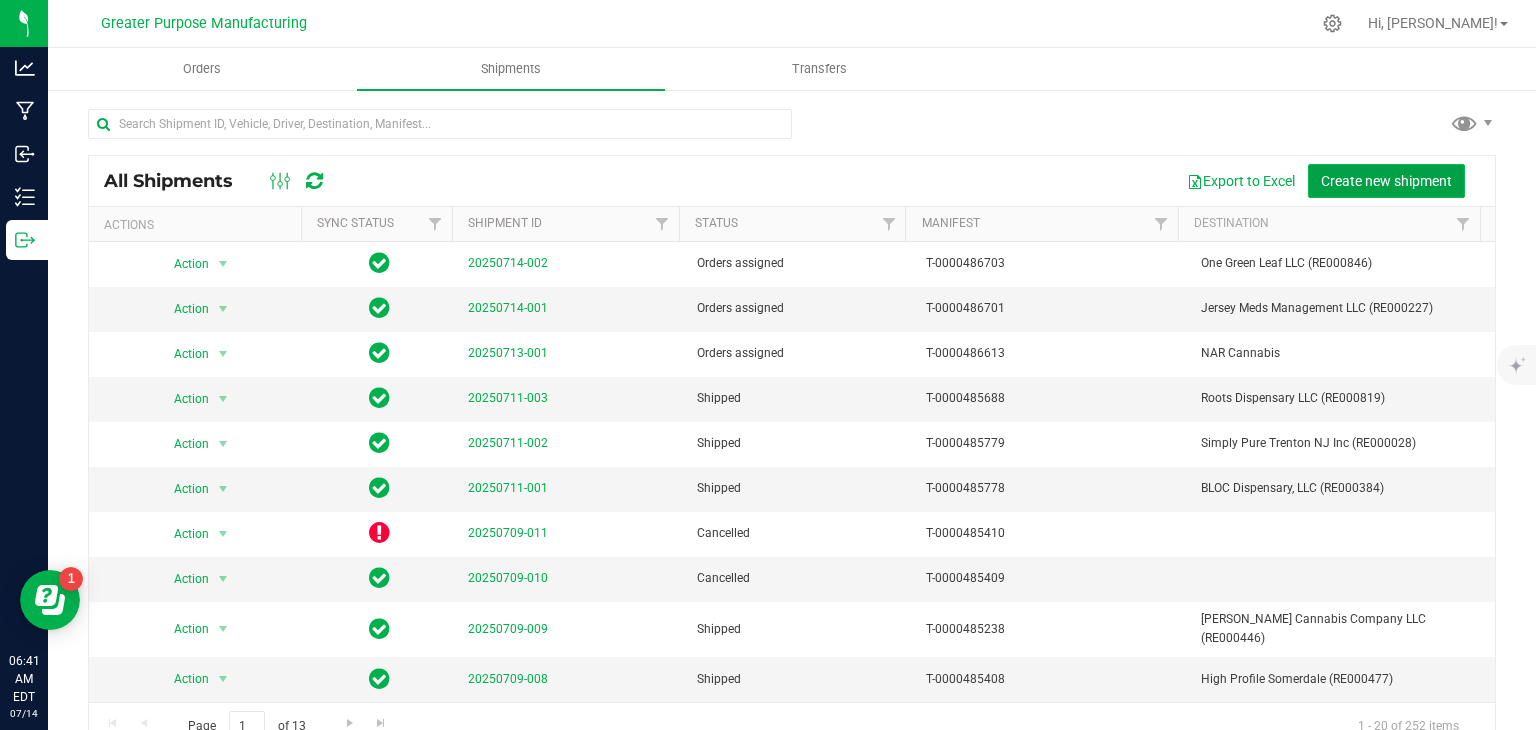 click on "Create new shipment" at bounding box center [1386, 181] 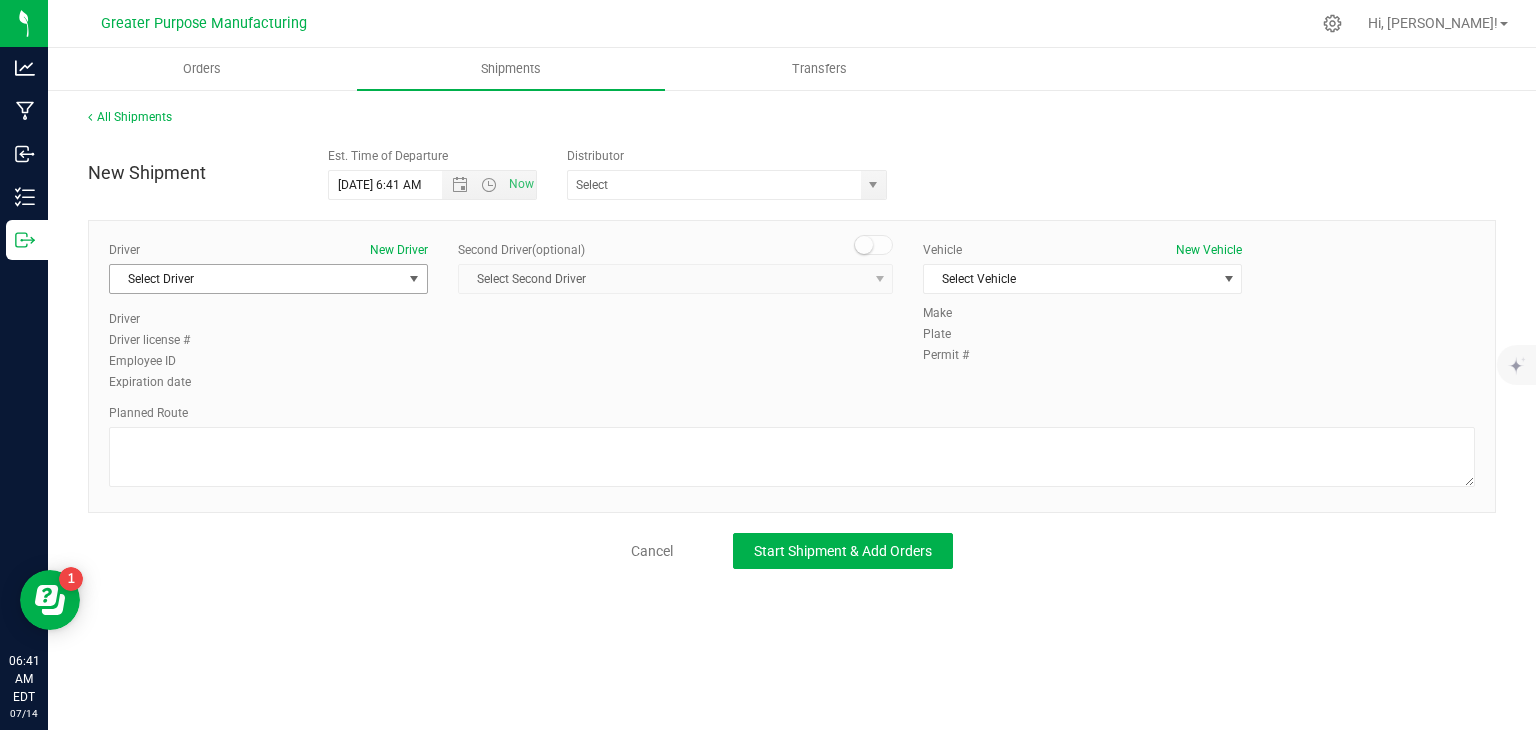 click on "Select Driver" at bounding box center [256, 279] 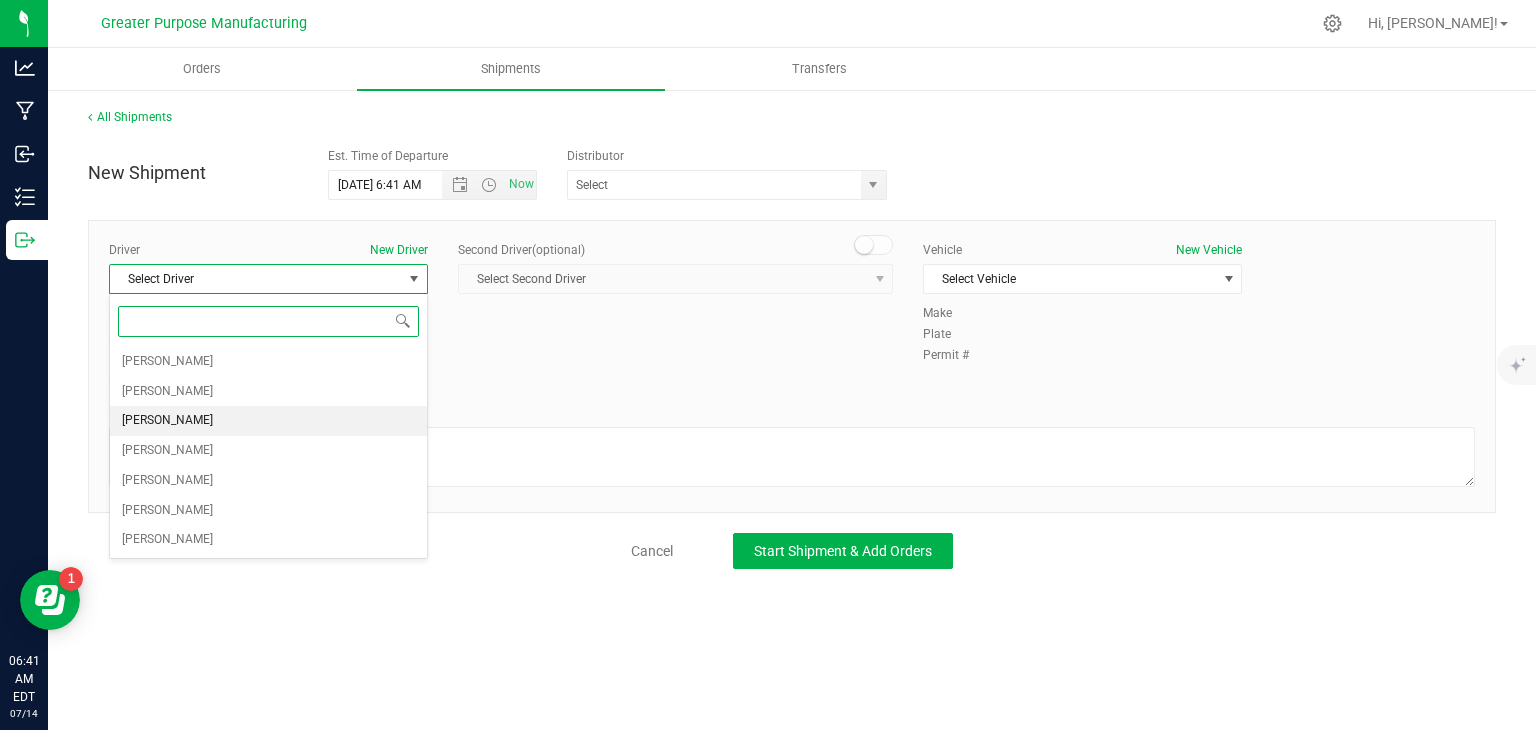 click on "[PERSON_NAME]" at bounding box center [268, 421] 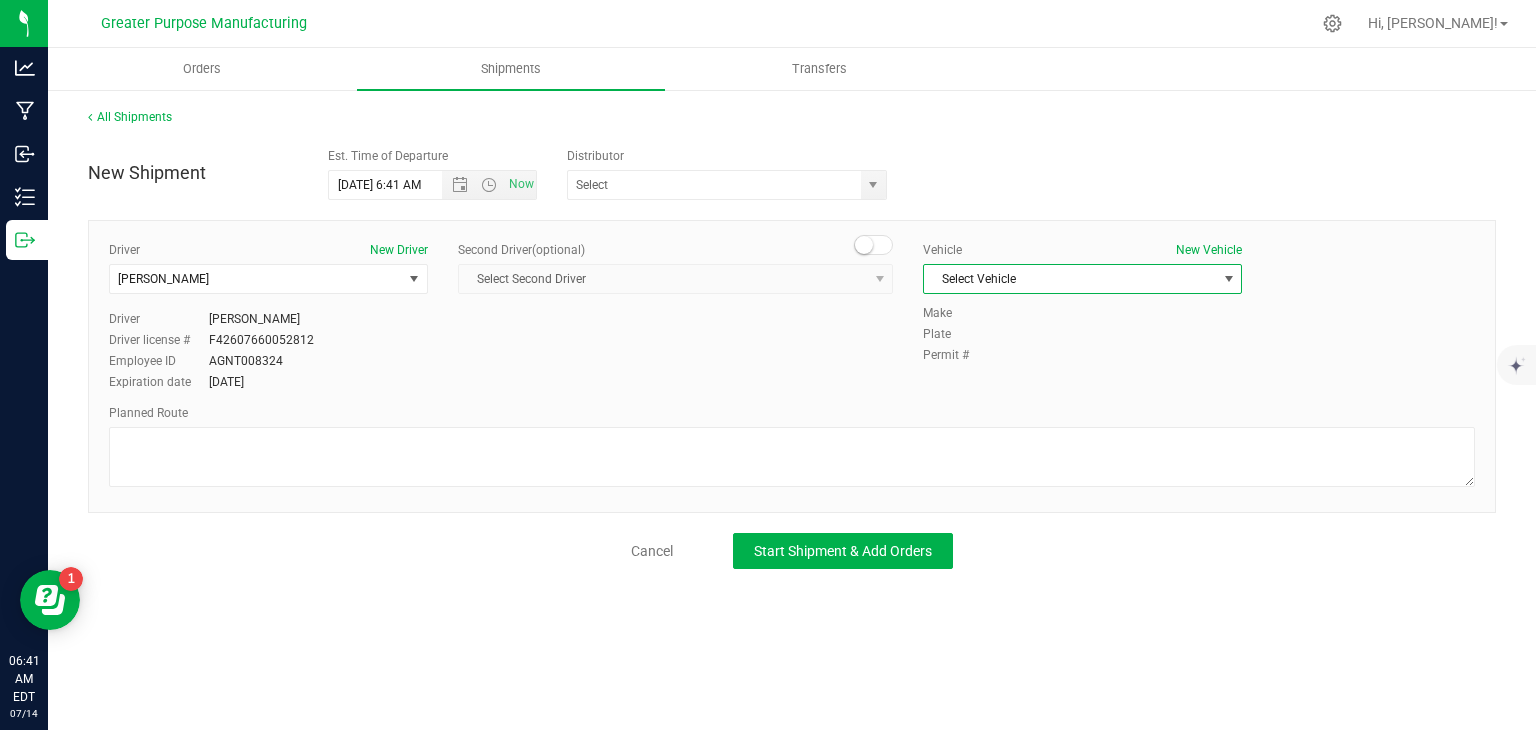 click on "Select Vehicle" at bounding box center (1070, 279) 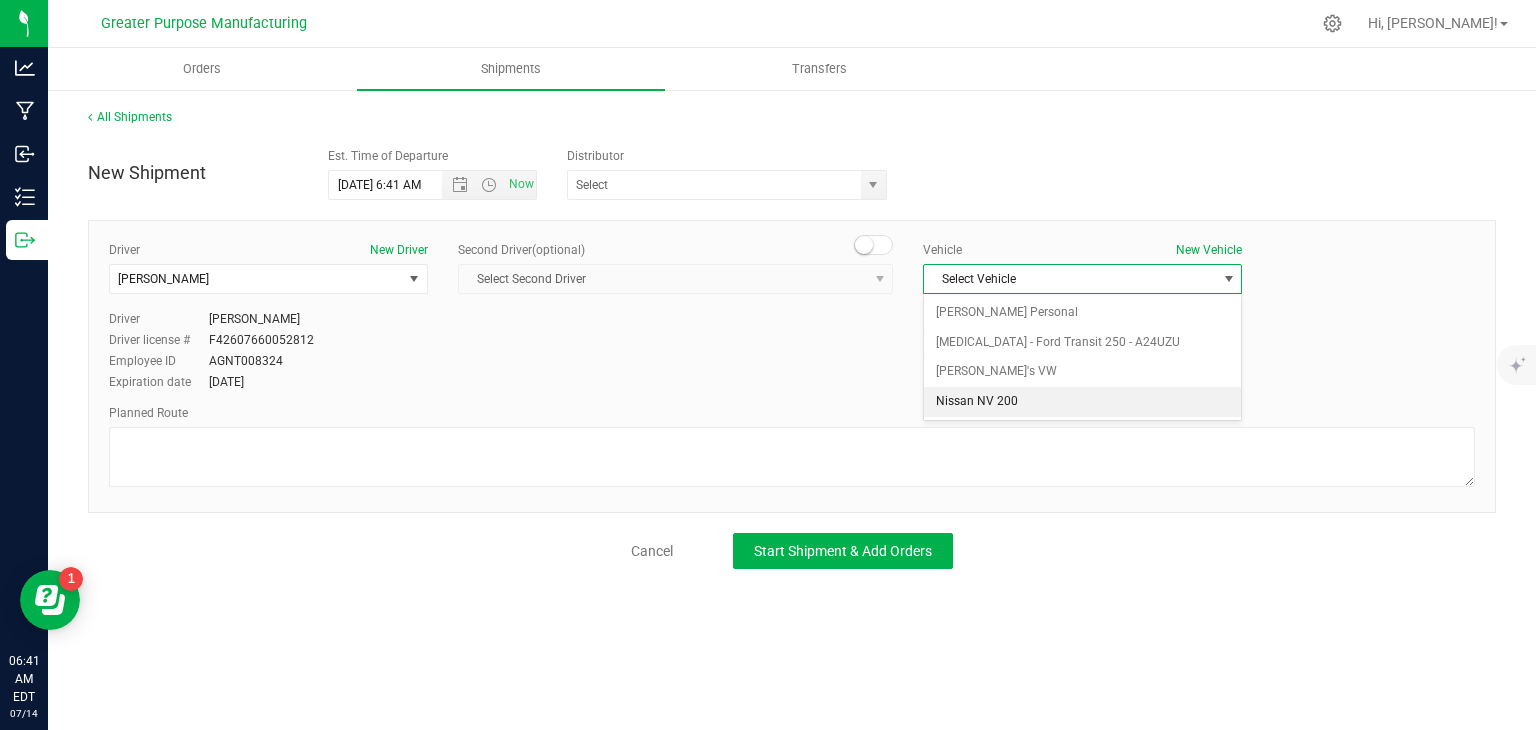 click on "Nissan NV 200" at bounding box center [1082, 402] 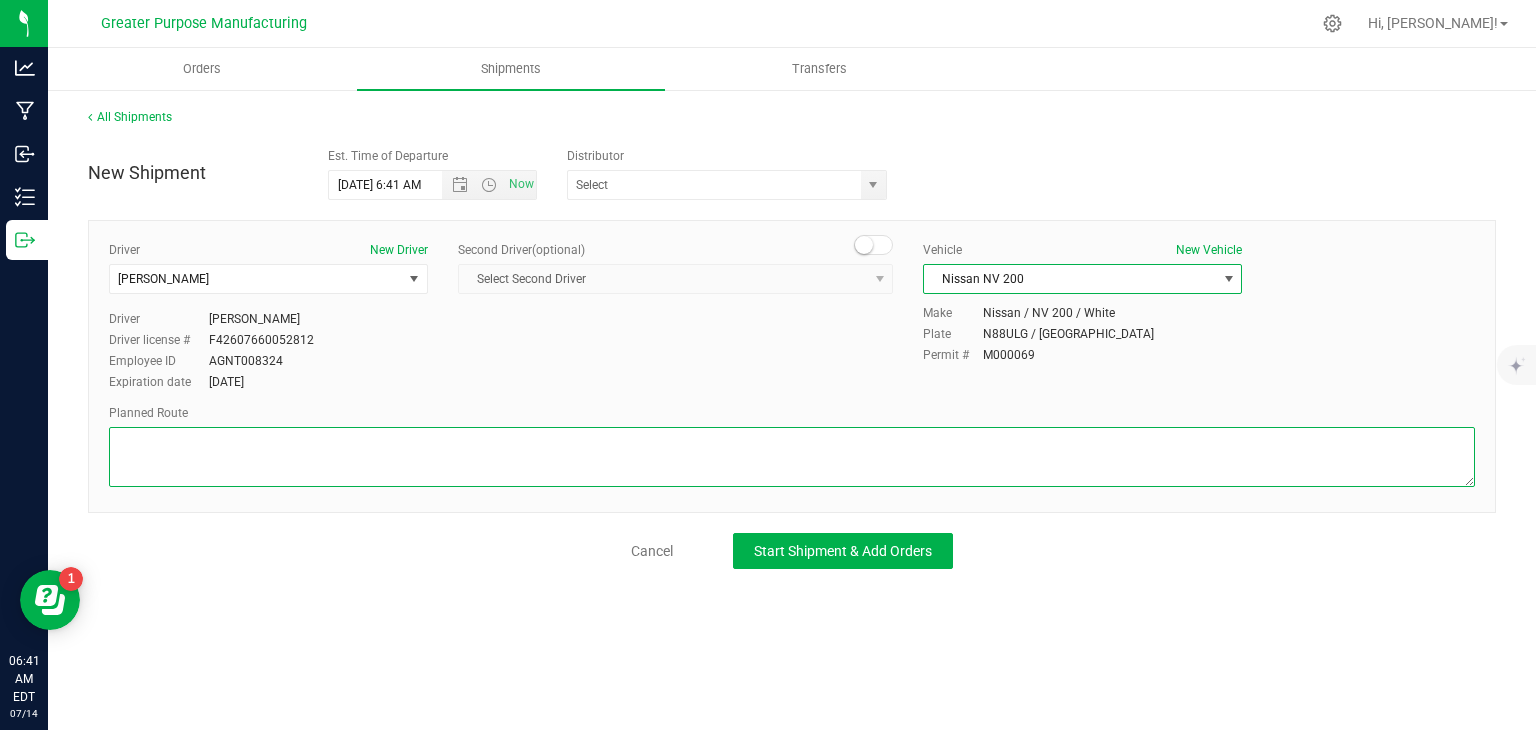click at bounding box center (792, 457) 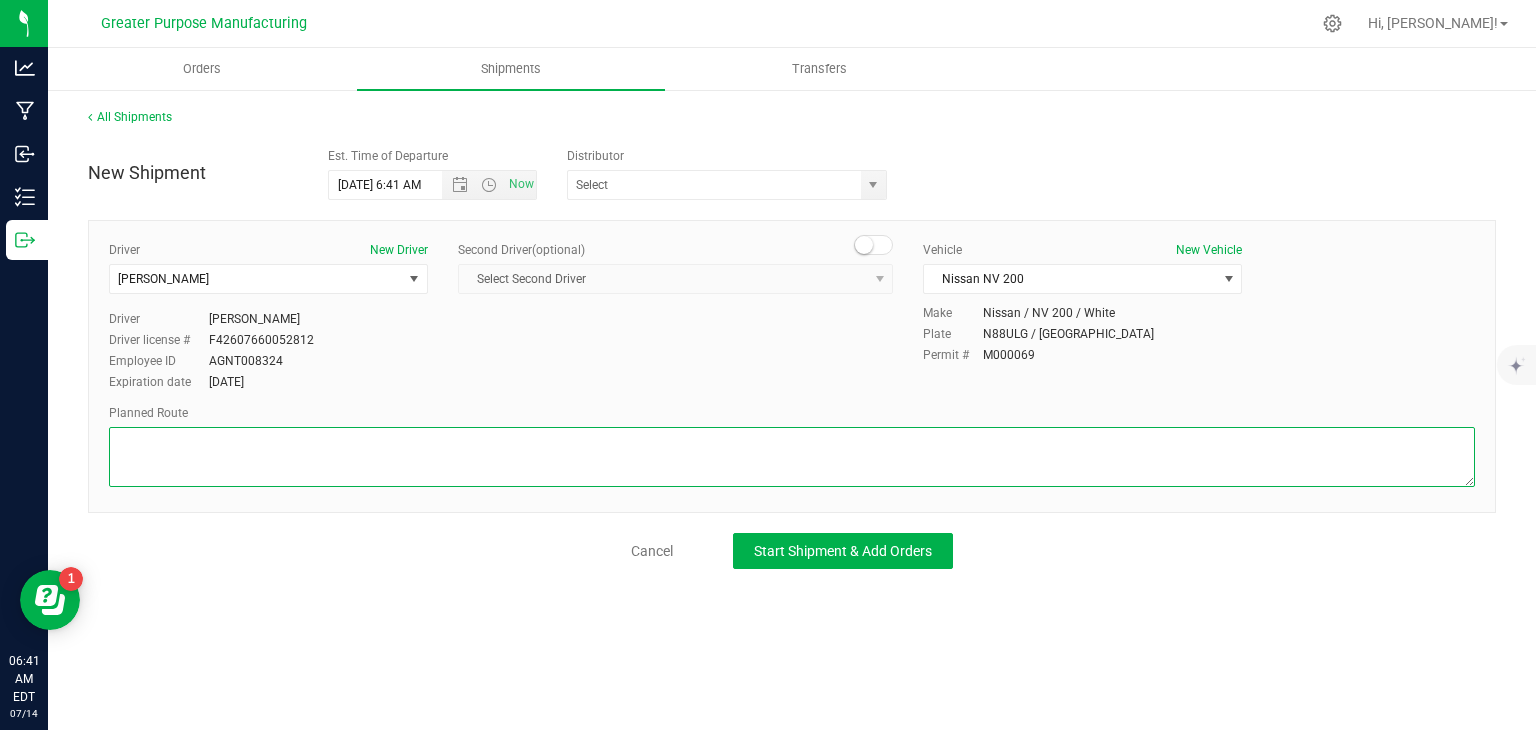 paste on "Randomized by GPS" 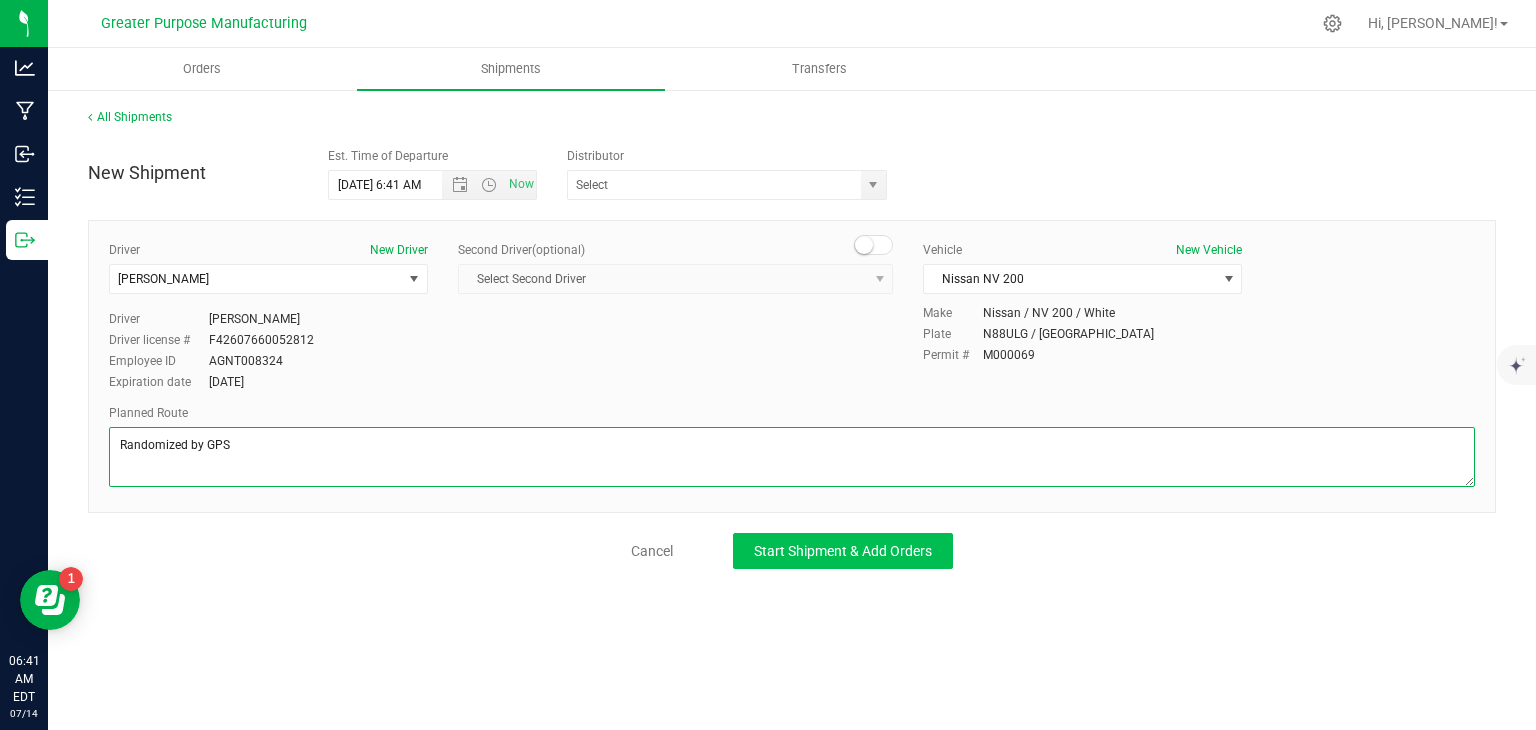 type on "Randomized by GPS" 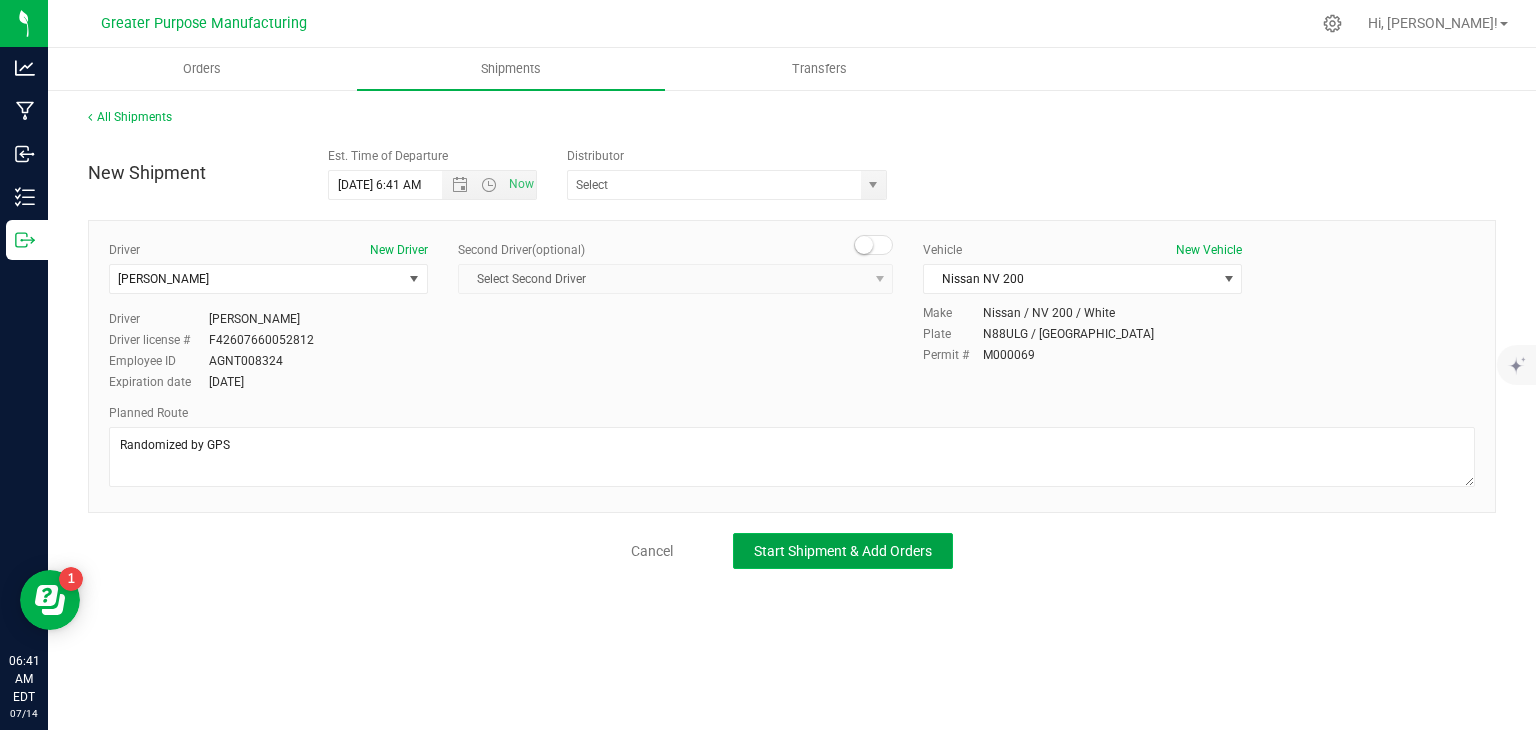 click on "Start Shipment & Add Orders" 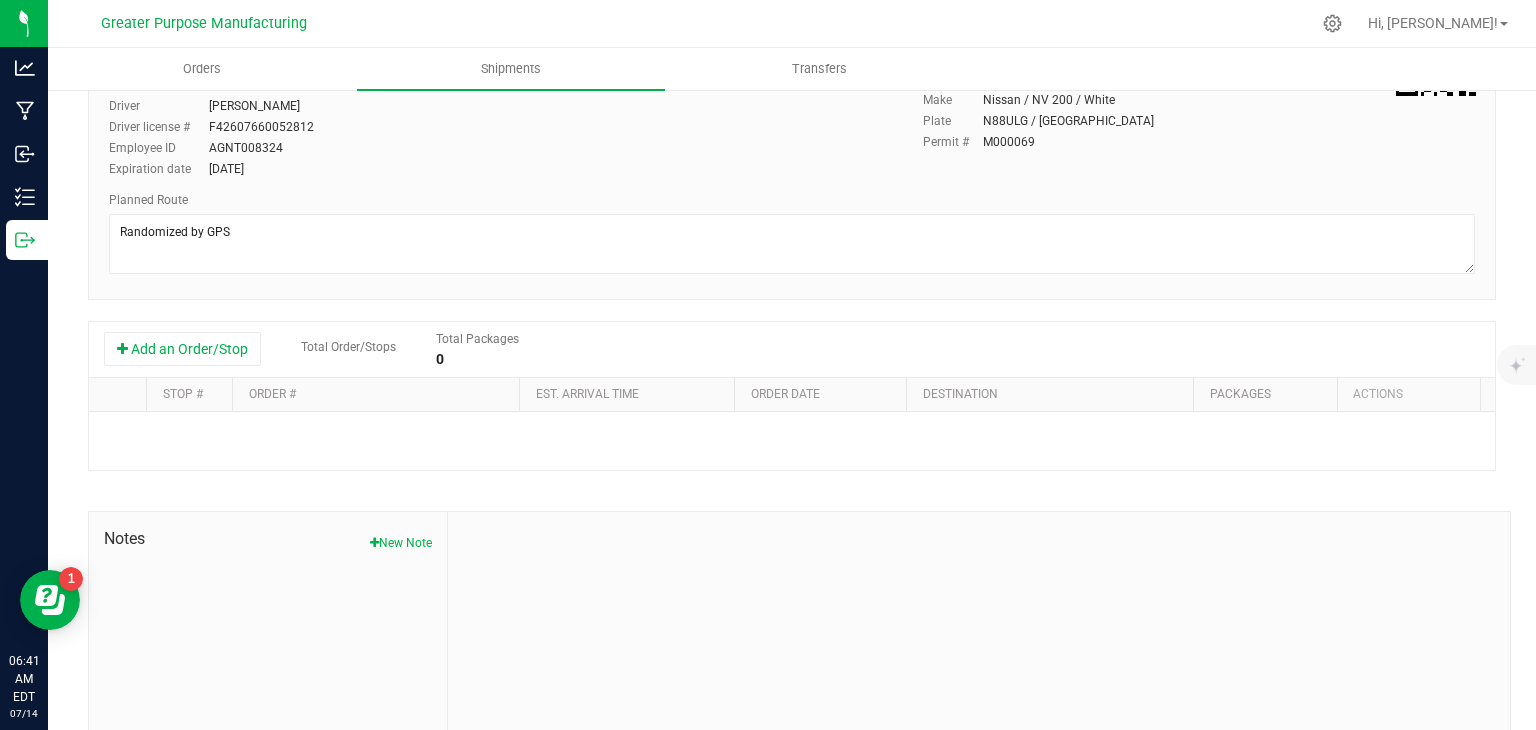 scroll, scrollTop: 242, scrollLeft: 0, axis: vertical 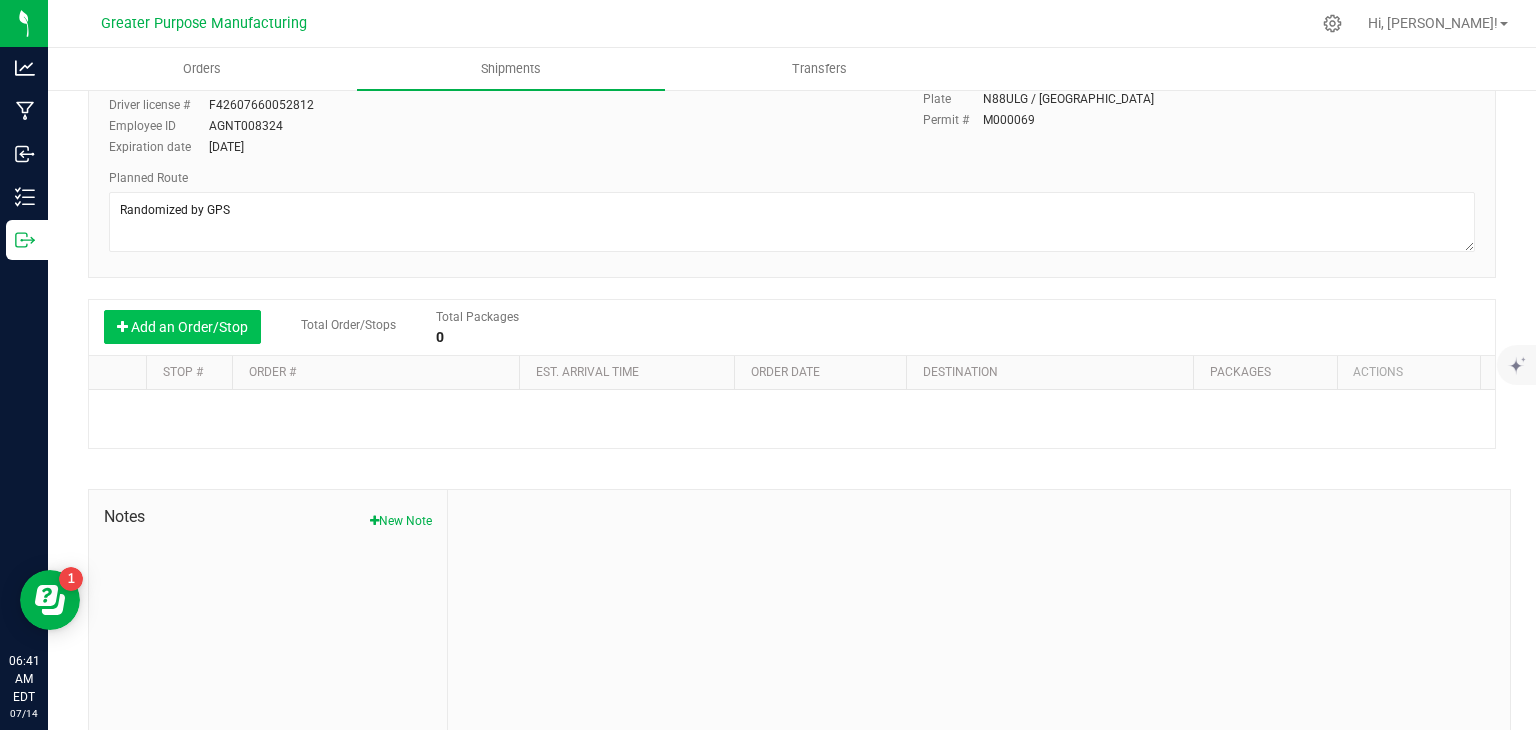 click on "Add an Order/Stop" at bounding box center [182, 327] 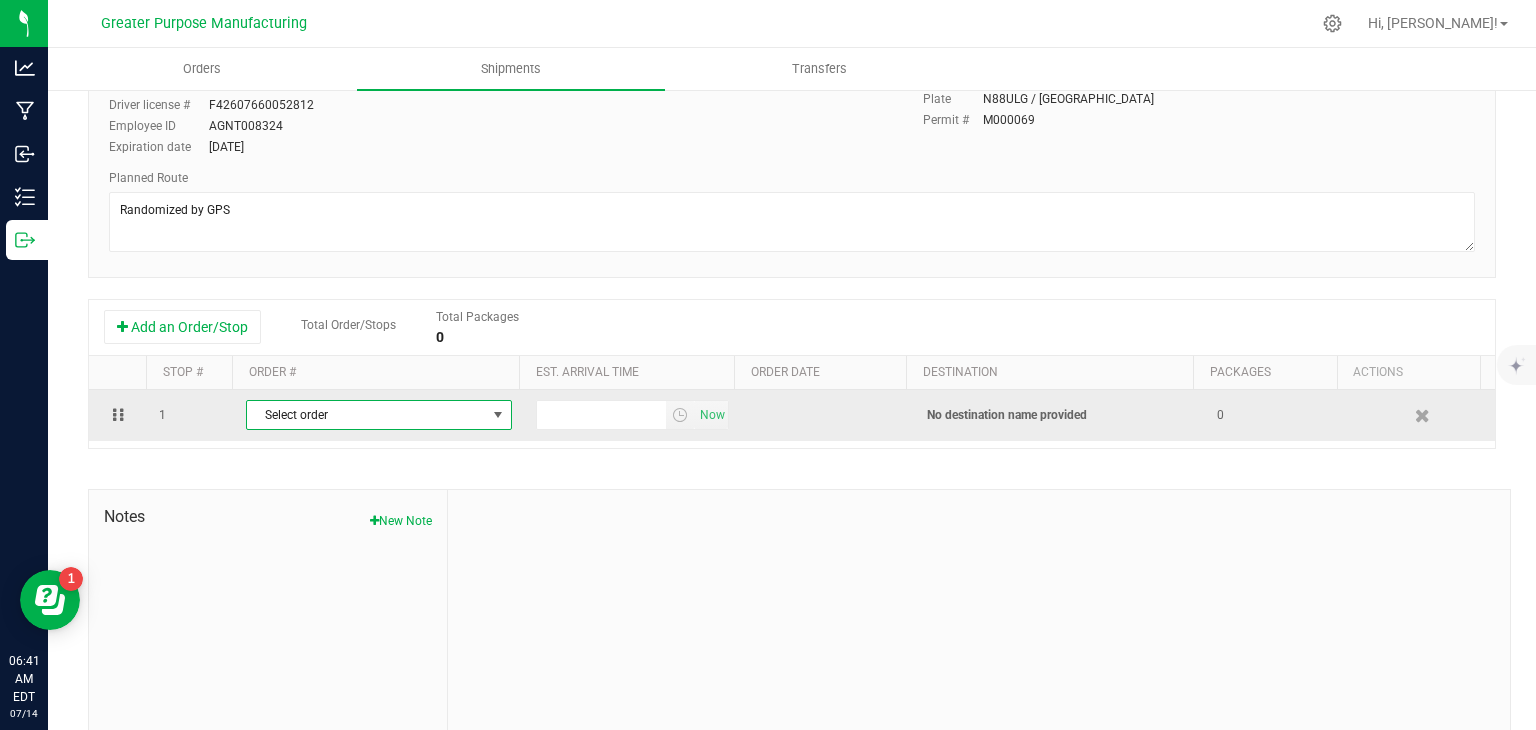click on "Select order" at bounding box center (366, 415) 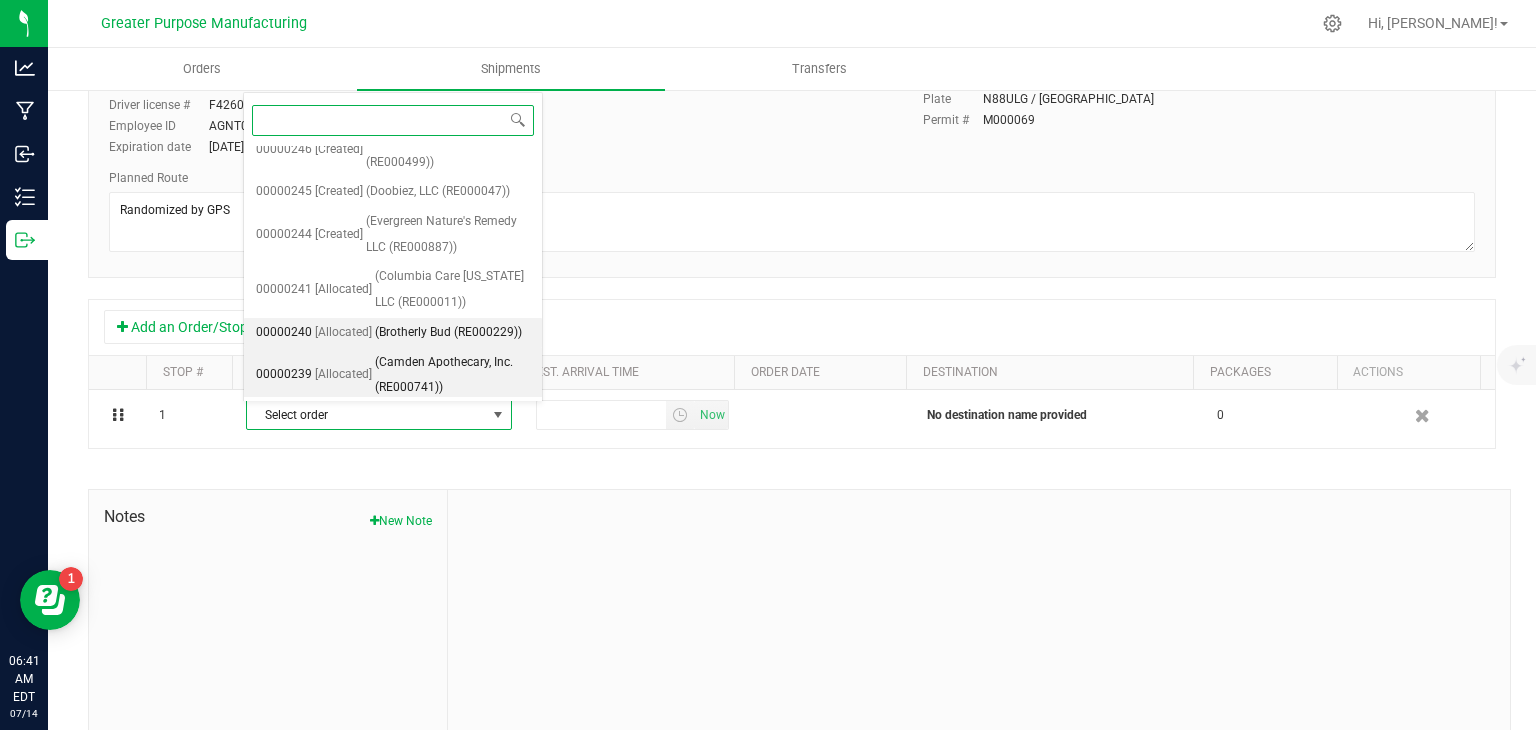 scroll, scrollTop: 529, scrollLeft: 0, axis: vertical 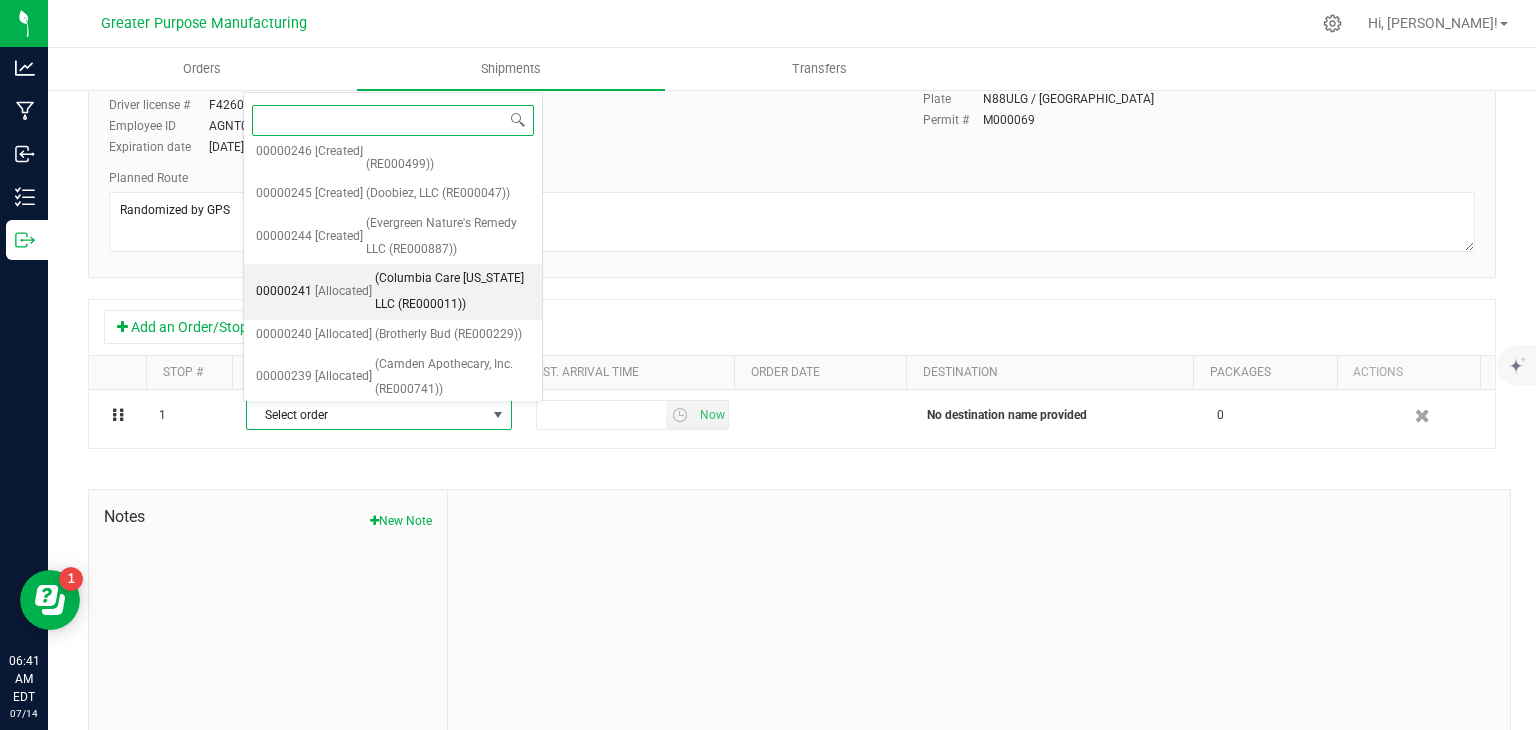 click on "(Columbia Care [US_STATE] LLC (RE000011))" at bounding box center [452, 291] 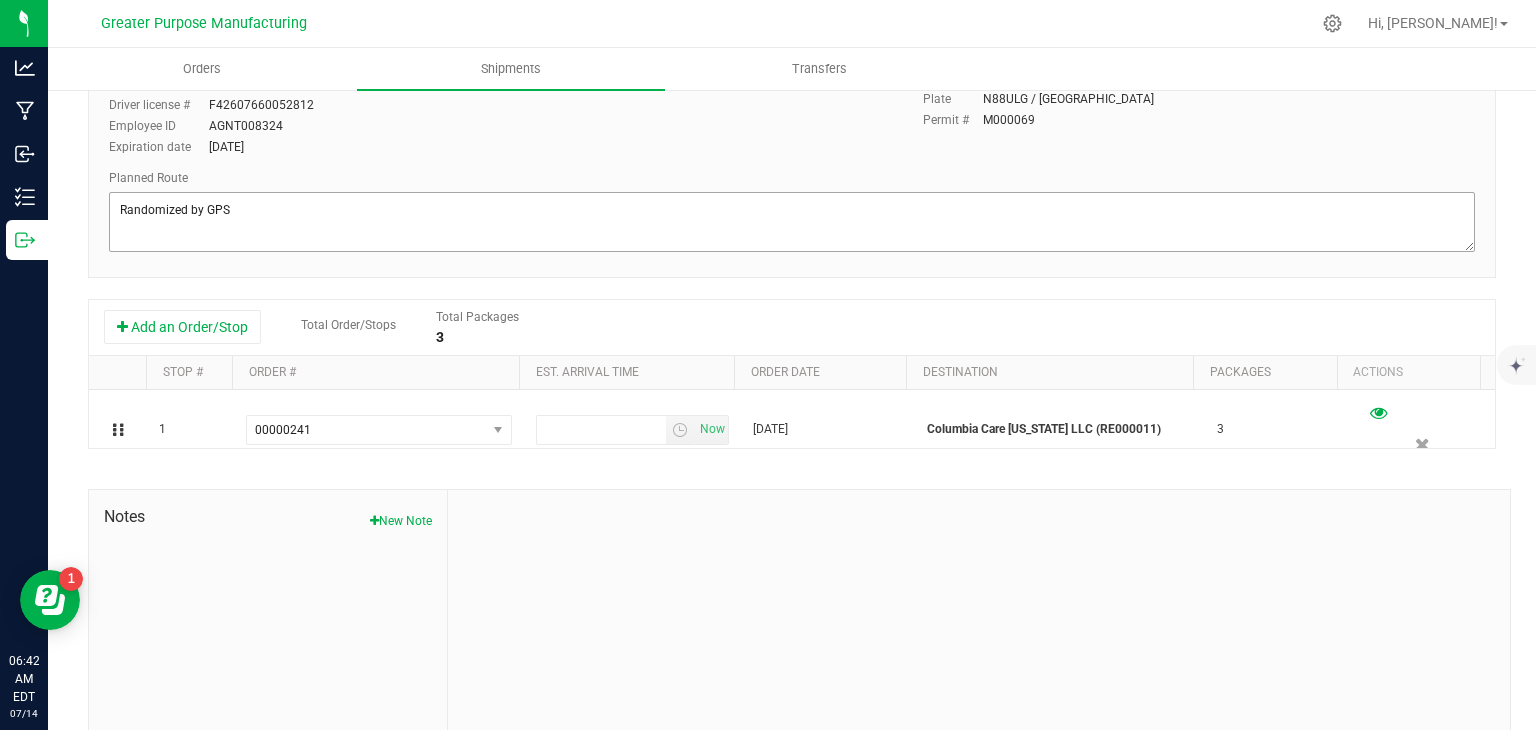 scroll, scrollTop: 0, scrollLeft: 0, axis: both 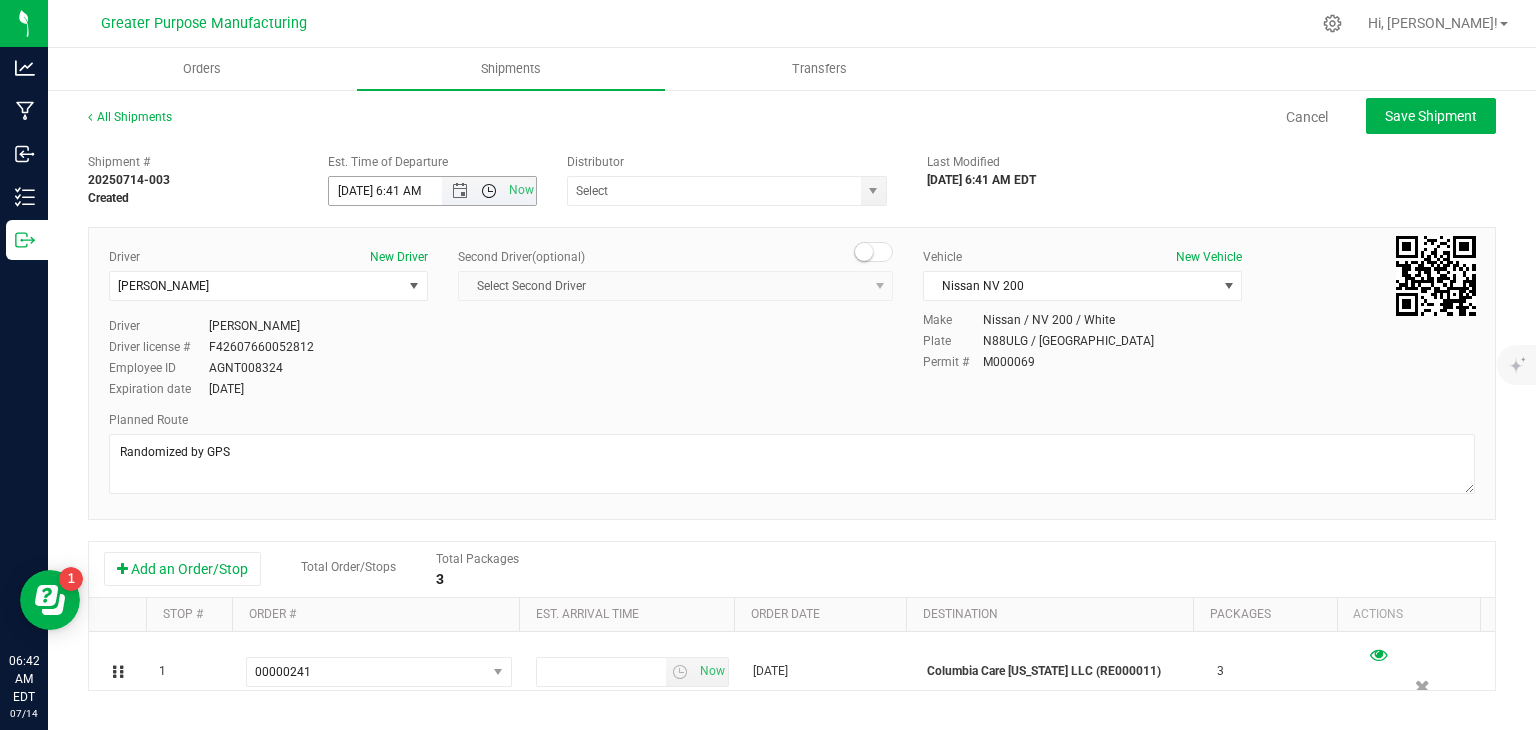 click at bounding box center [489, 191] 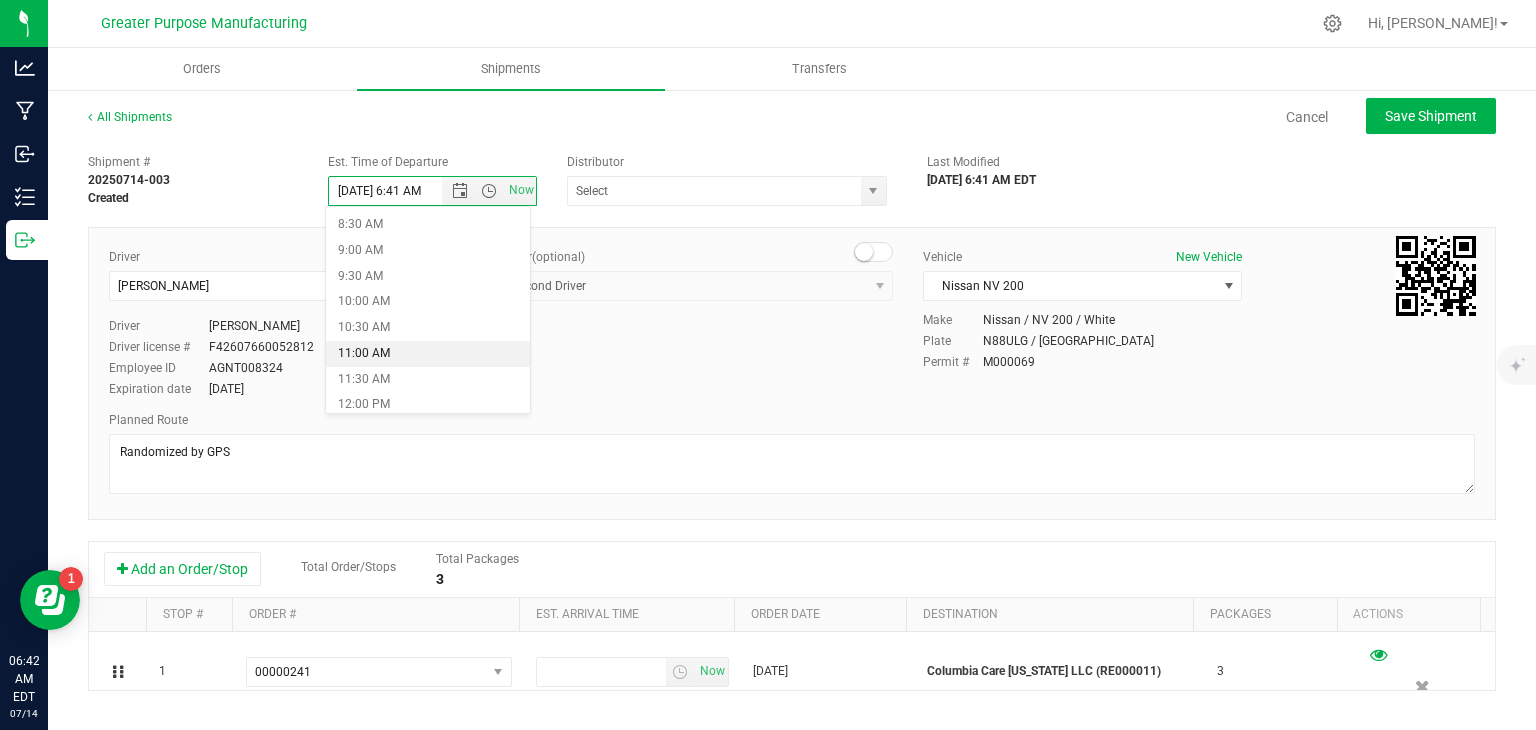 scroll, scrollTop: 432, scrollLeft: 0, axis: vertical 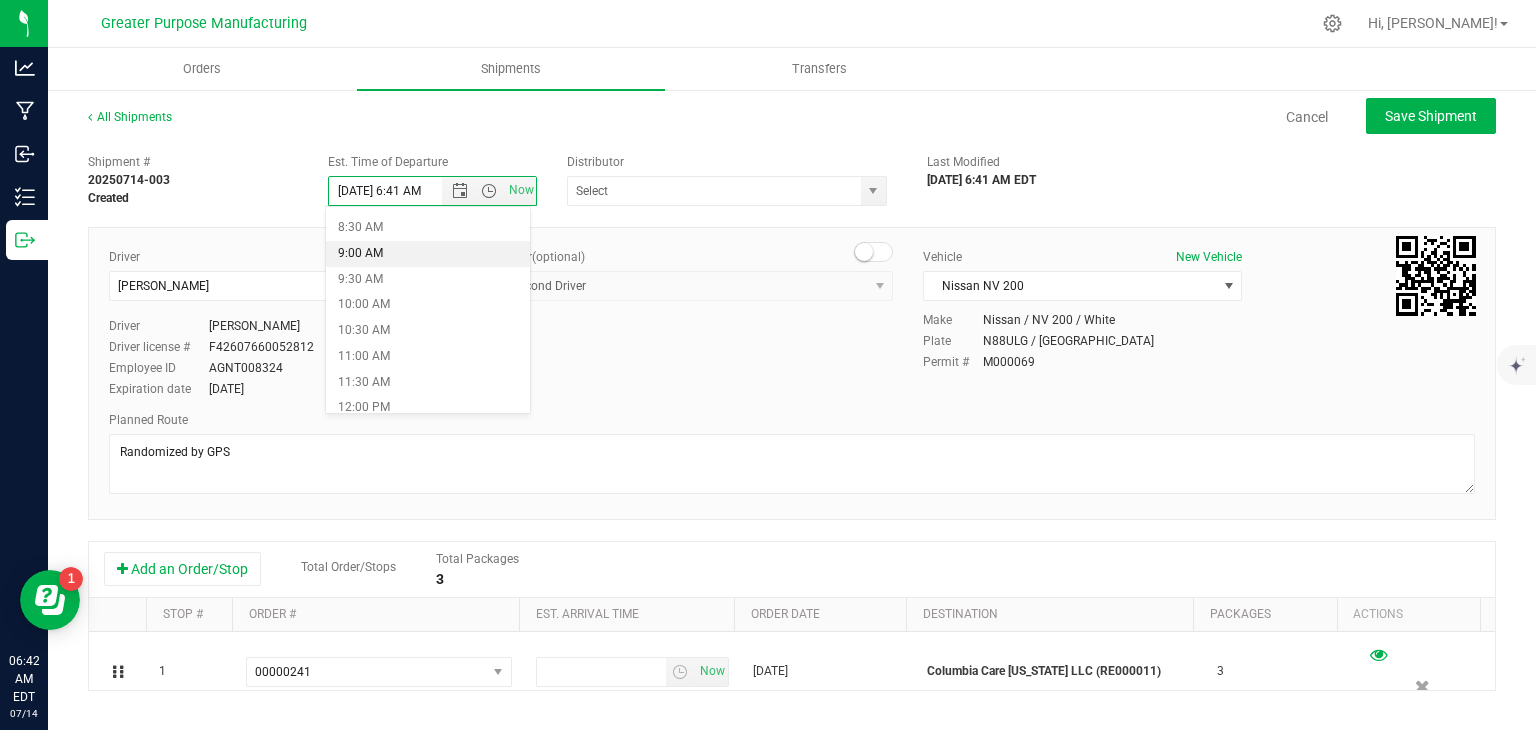 click on "9:00 AM" at bounding box center (428, 254) 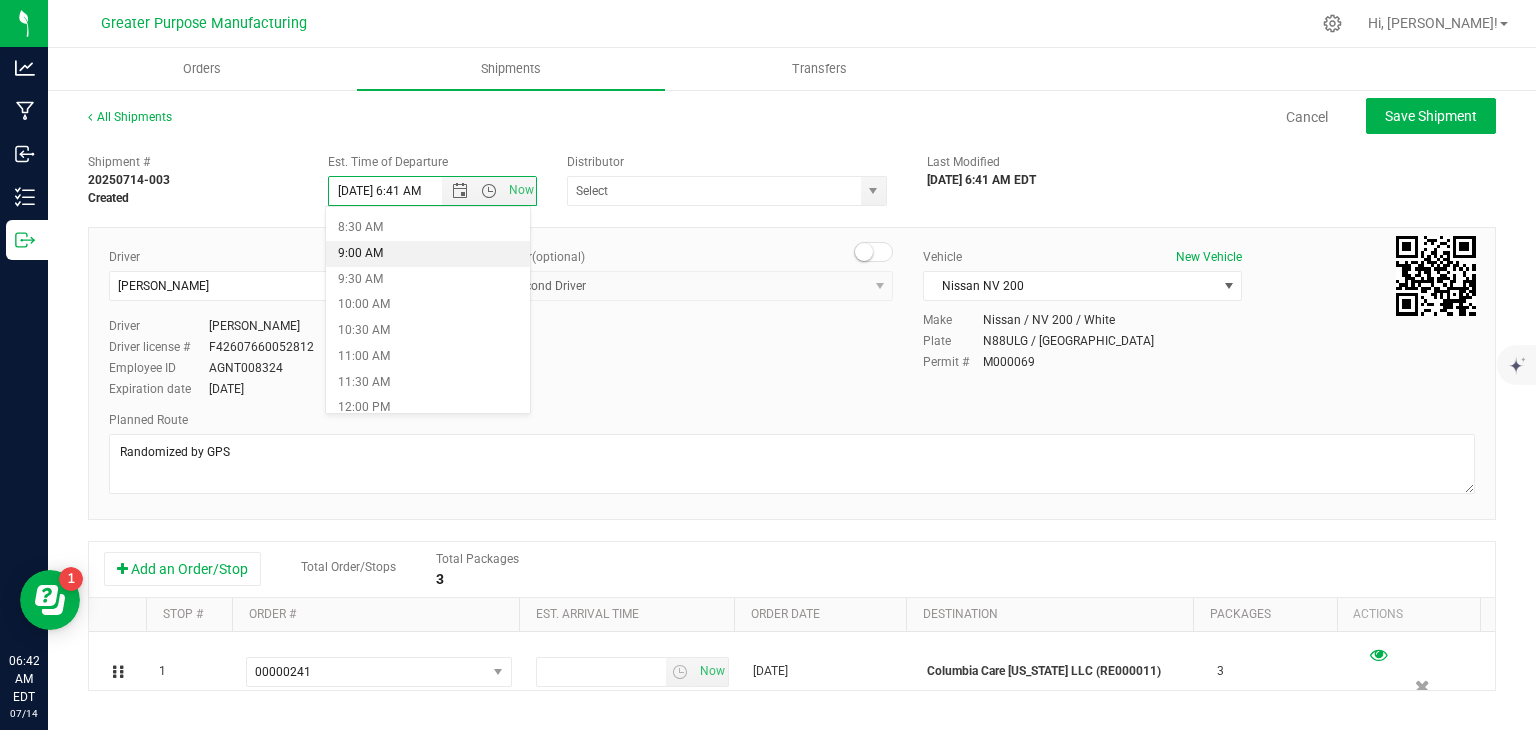 type on "[DATE] 9:00 AM" 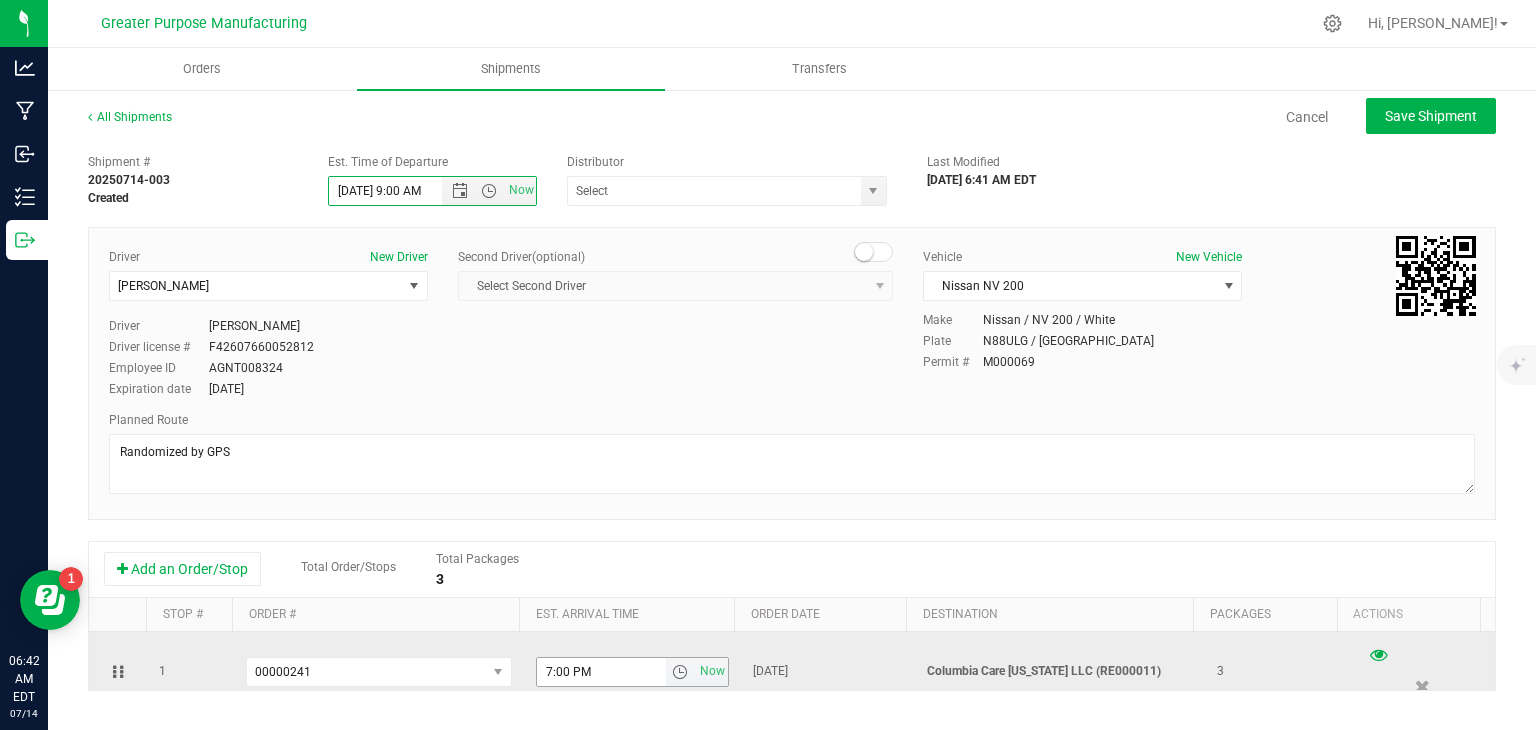 click at bounding box center [680, 672] 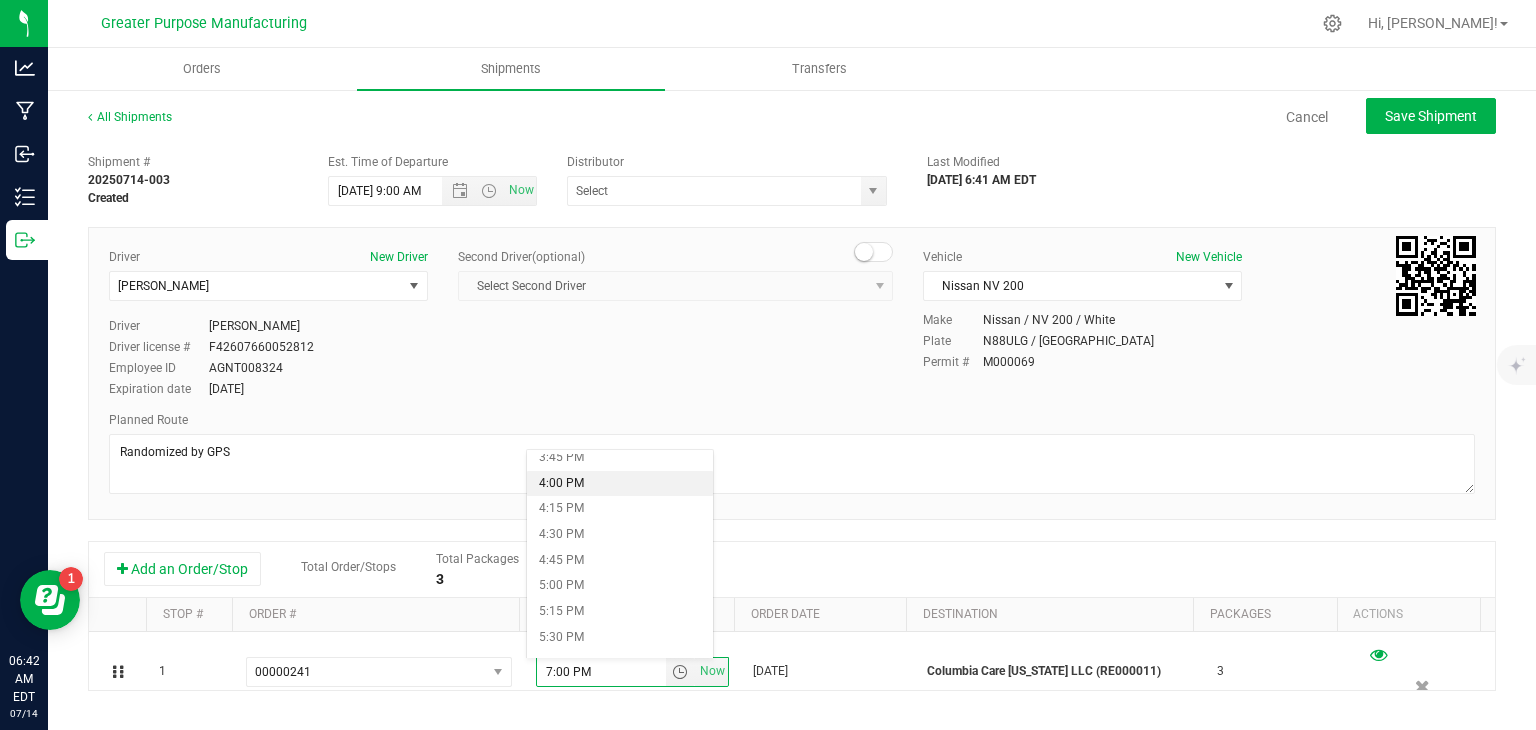 scroll, scrollTop: 1622, scrollLeft: 0, axis: vertical 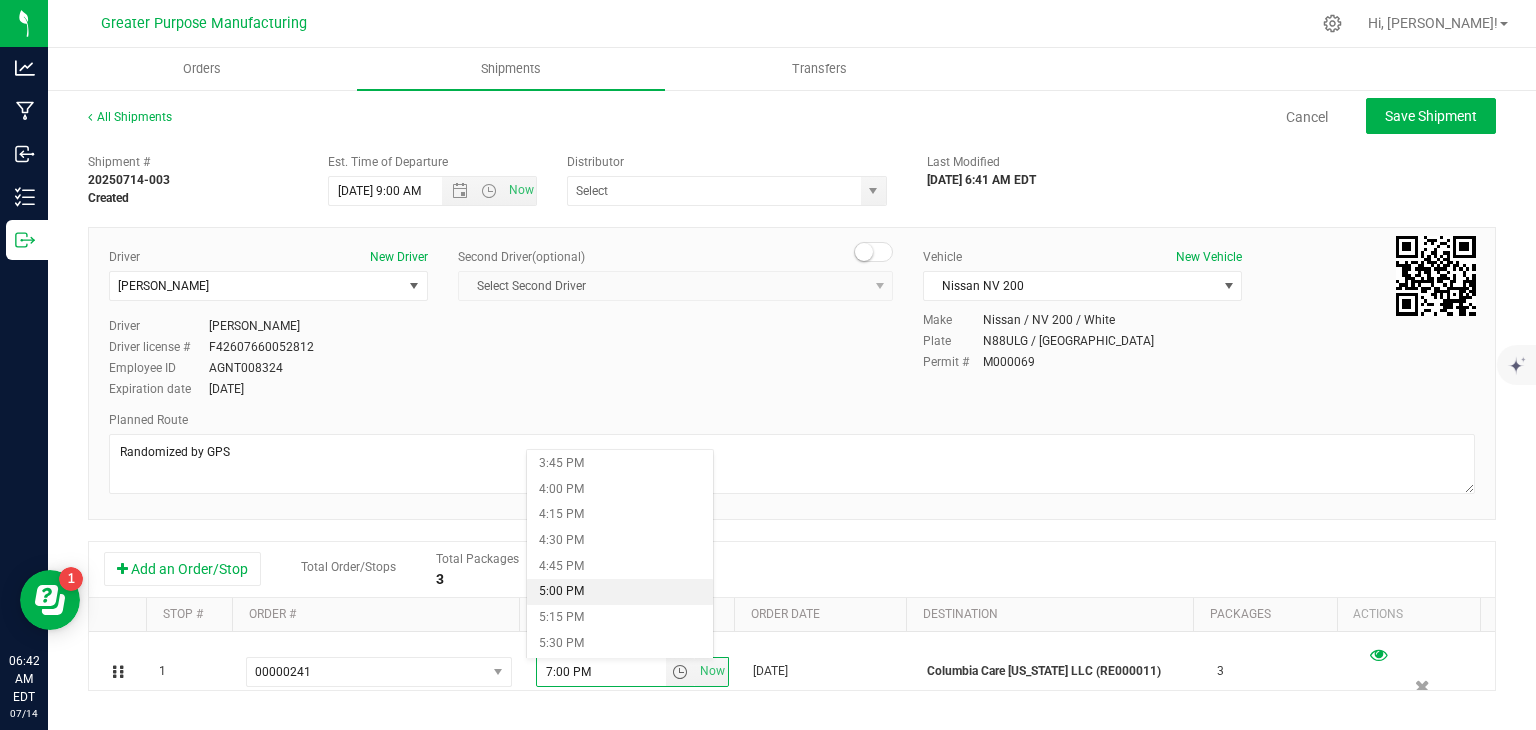 click on "5:00 PM" at bounding box center [619, 592] 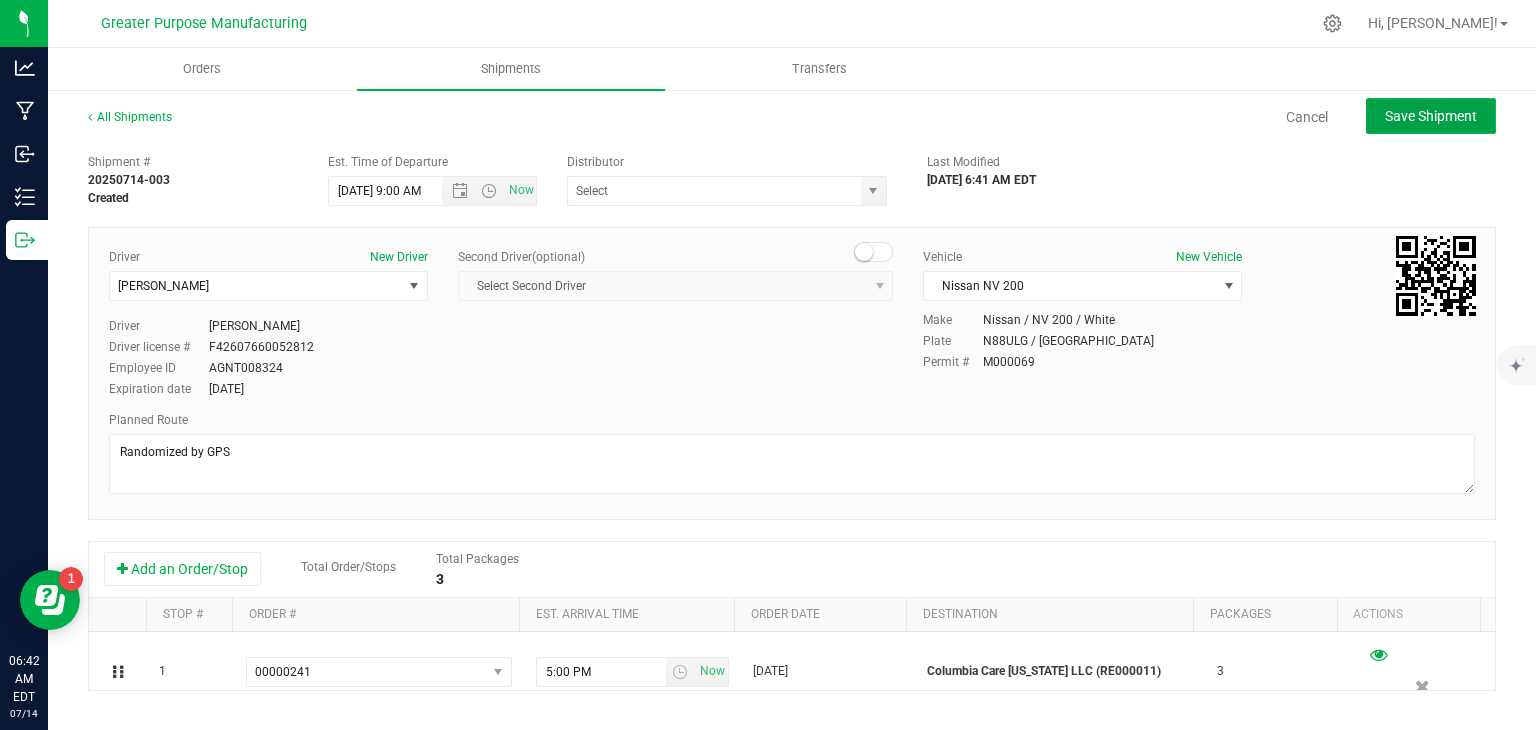click on "Save Shipment" 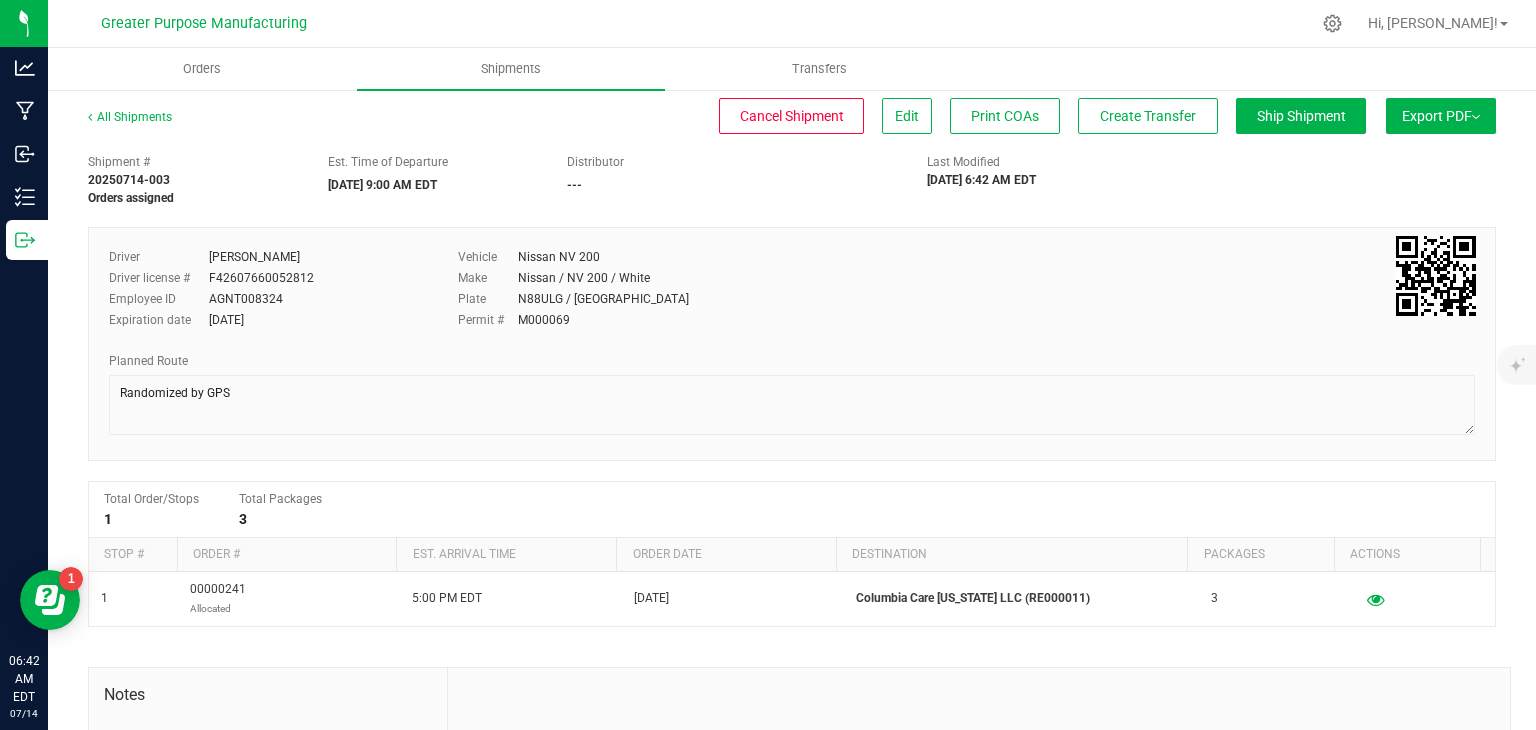 scroll, scrollTop: 0, scrollLeft: 0, axis: both 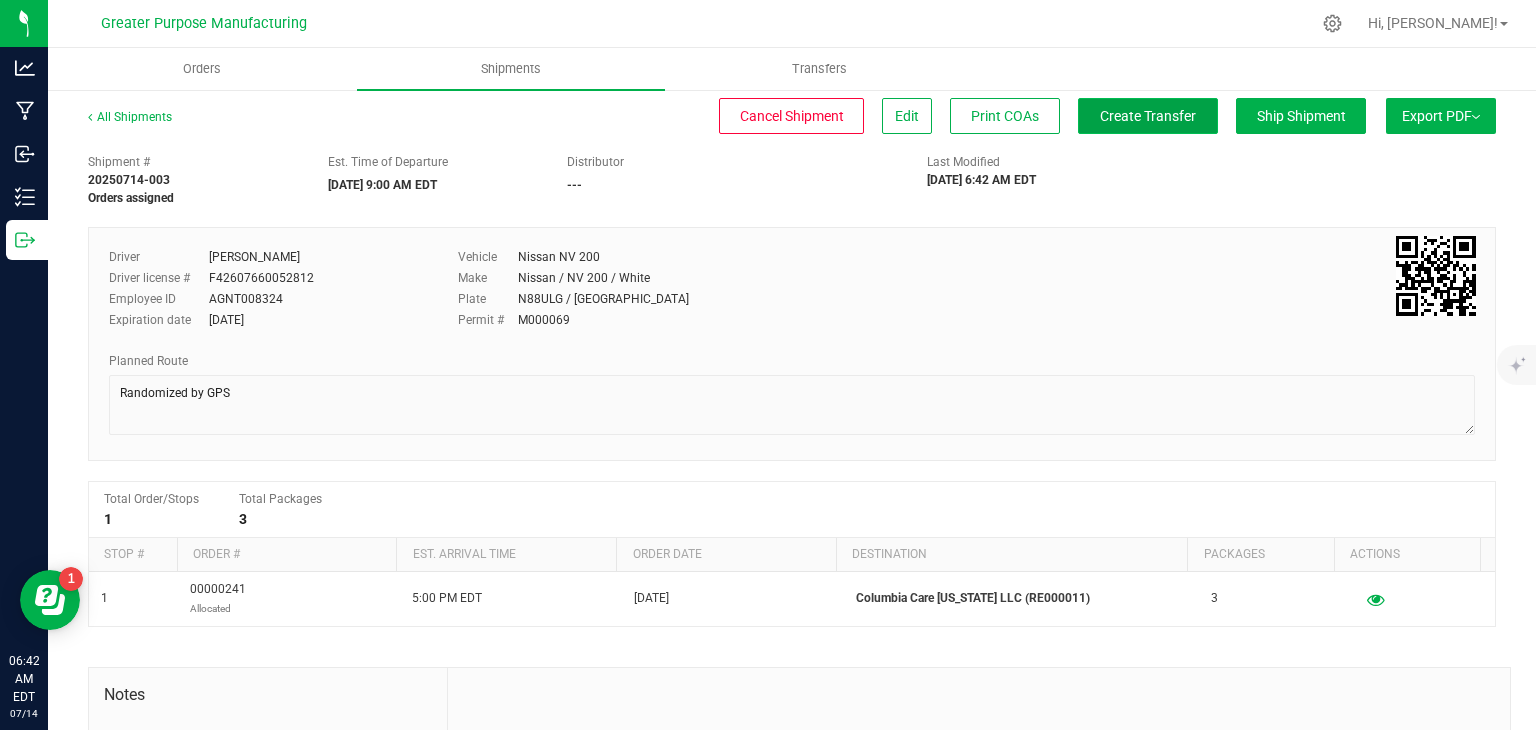 click on "Create Transfer" at bounding box center [1148, 116] 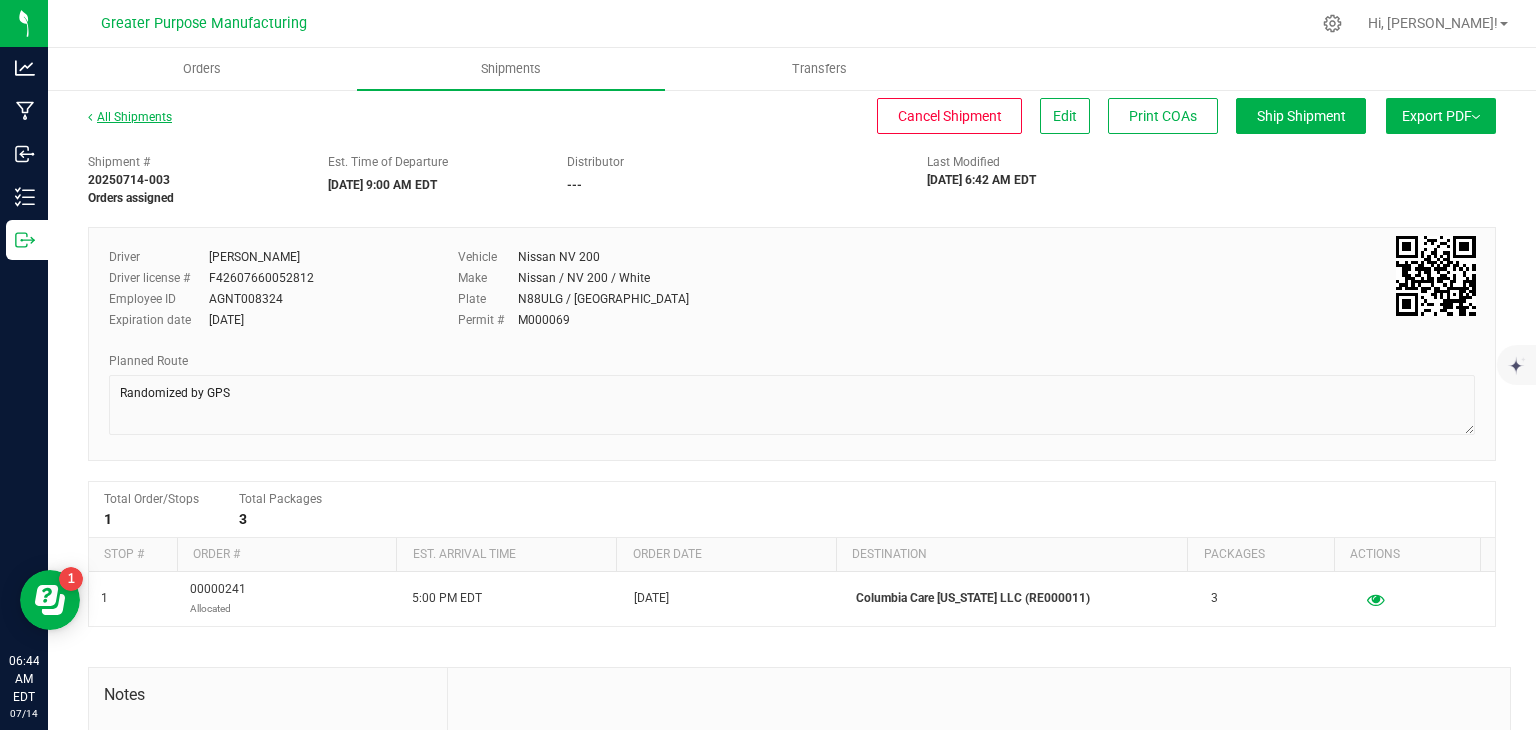 click on "All Shipments" at bounding box center [130, 117] 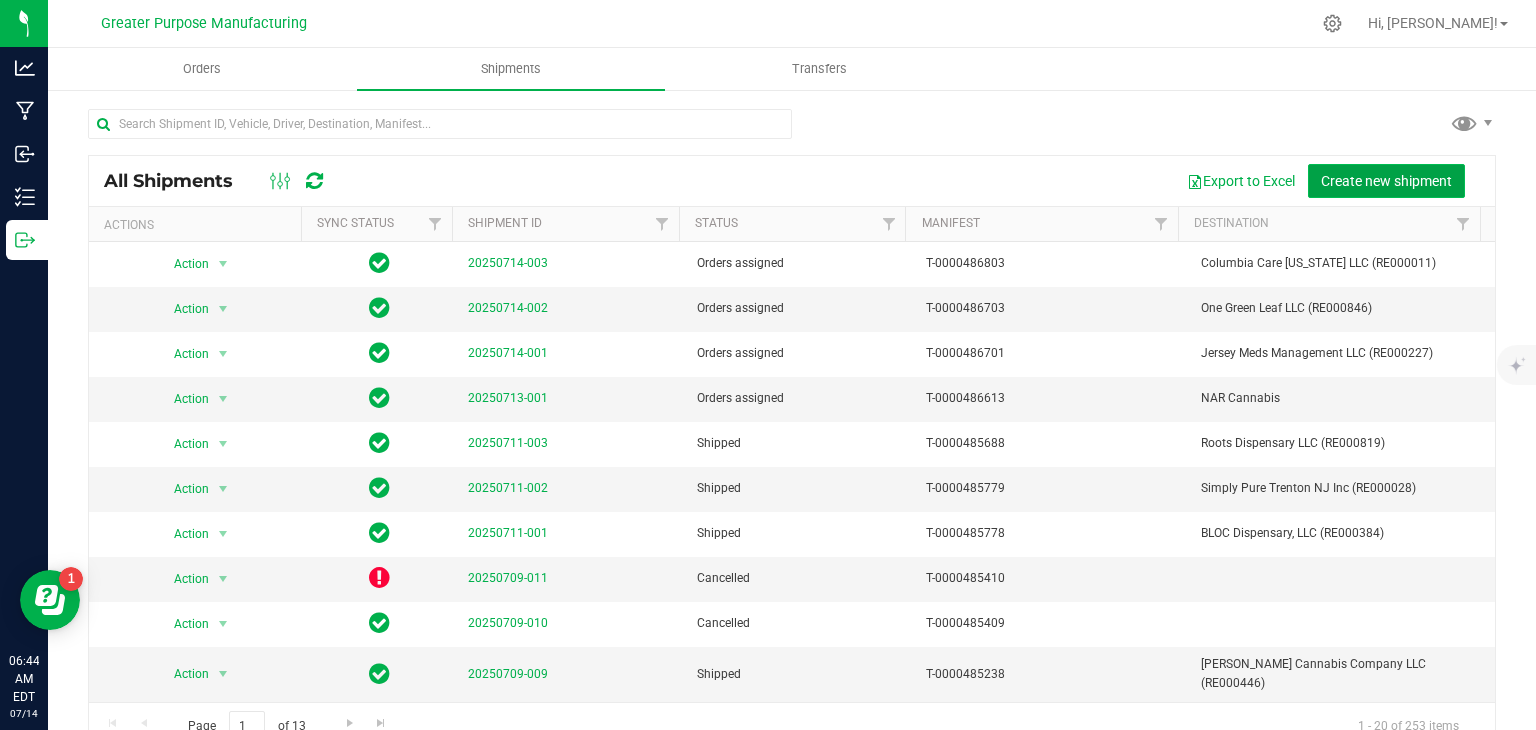 click on "Create new shipment" at bounding box center [1386, 181] 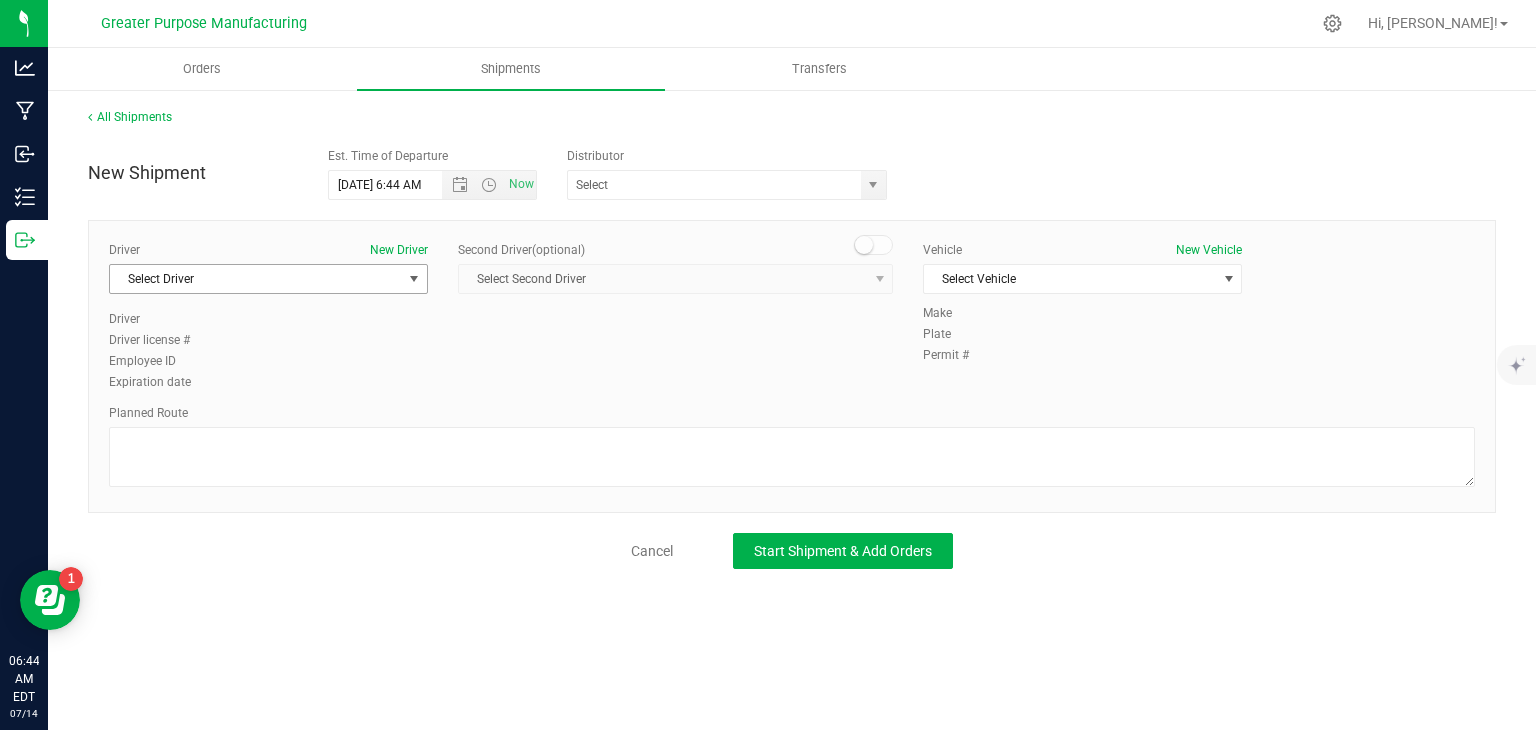 click on "Select Driver" at bounding box center [256, 279] 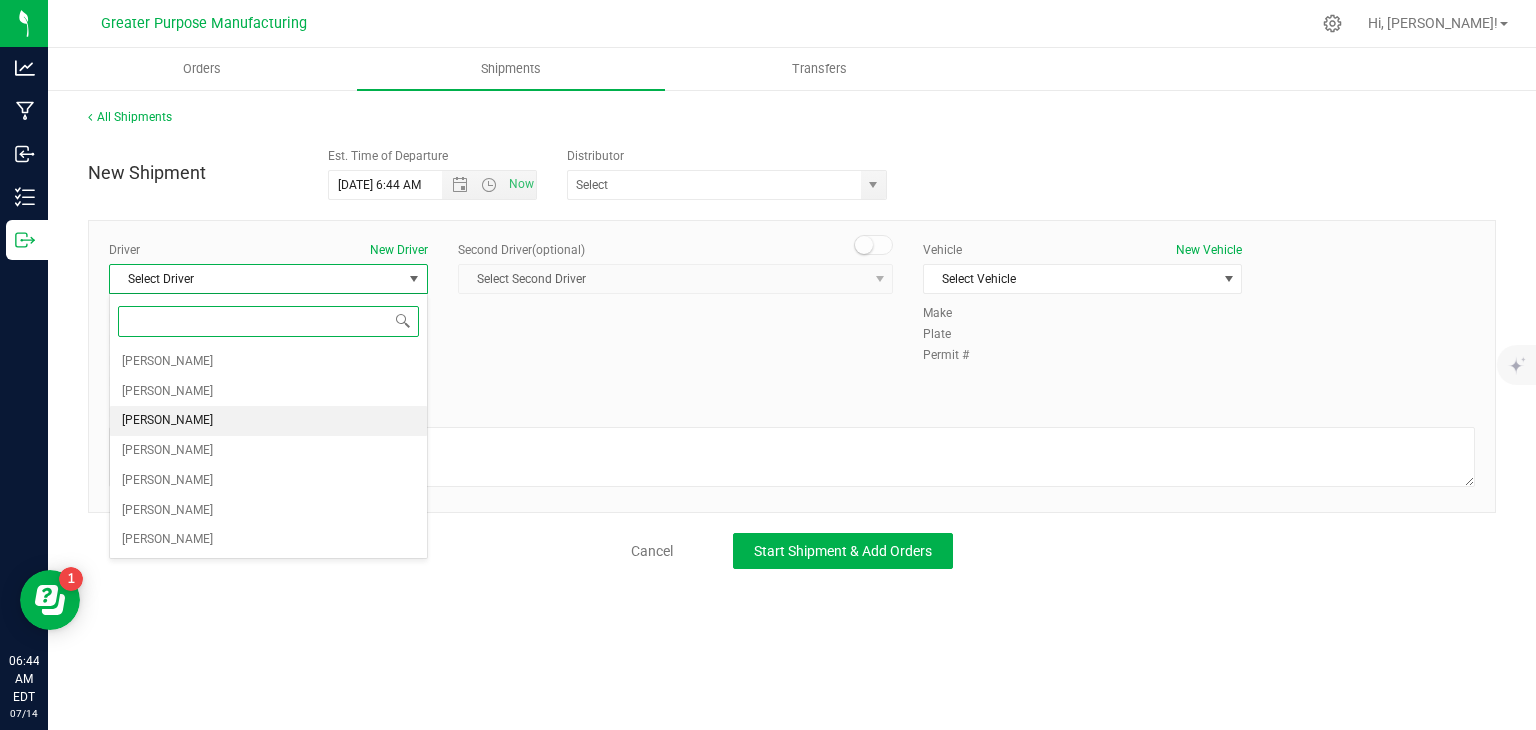 click on "[PERSON_NAME]" at bounding box center [167, 421] 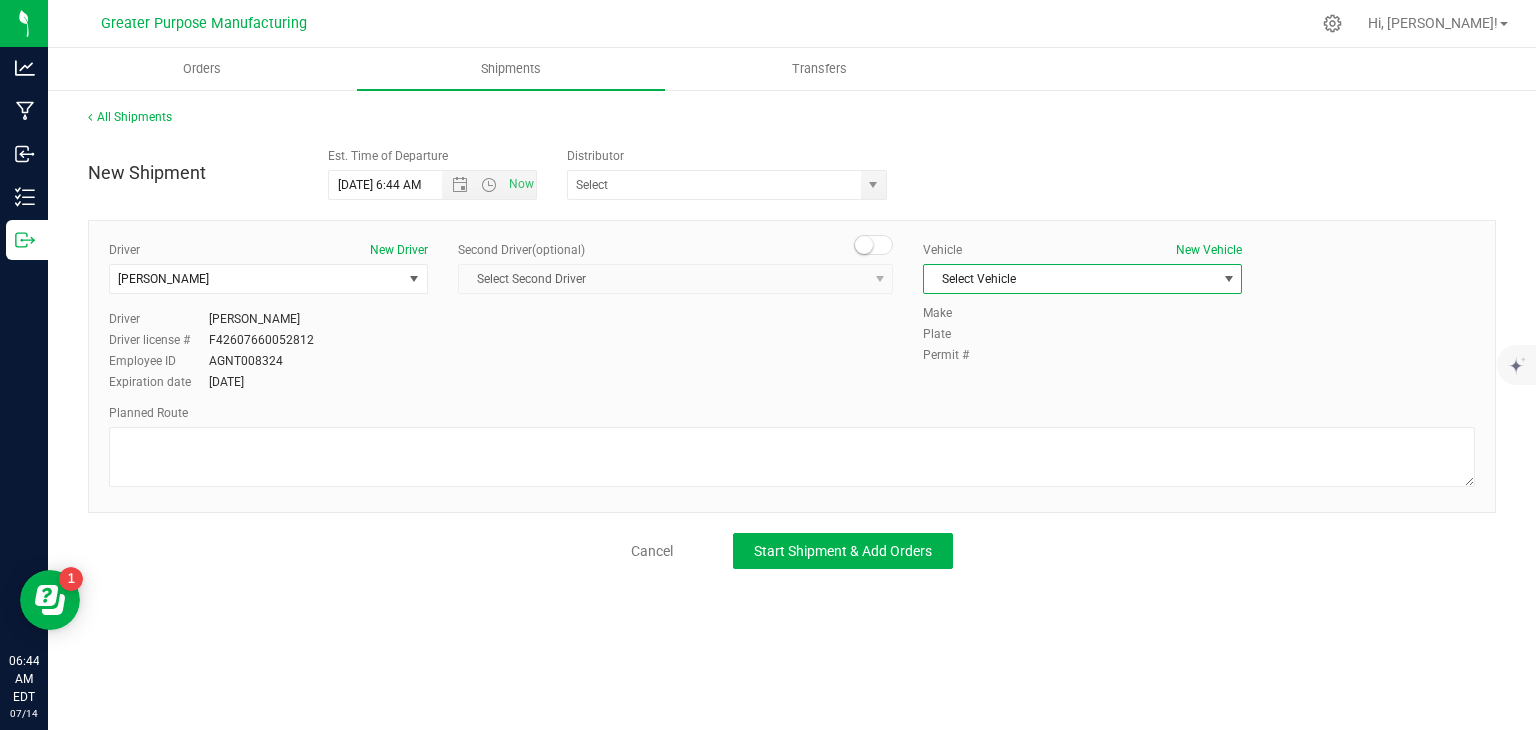 click on "Select Vehicle" at bounding box center (1082, 279) 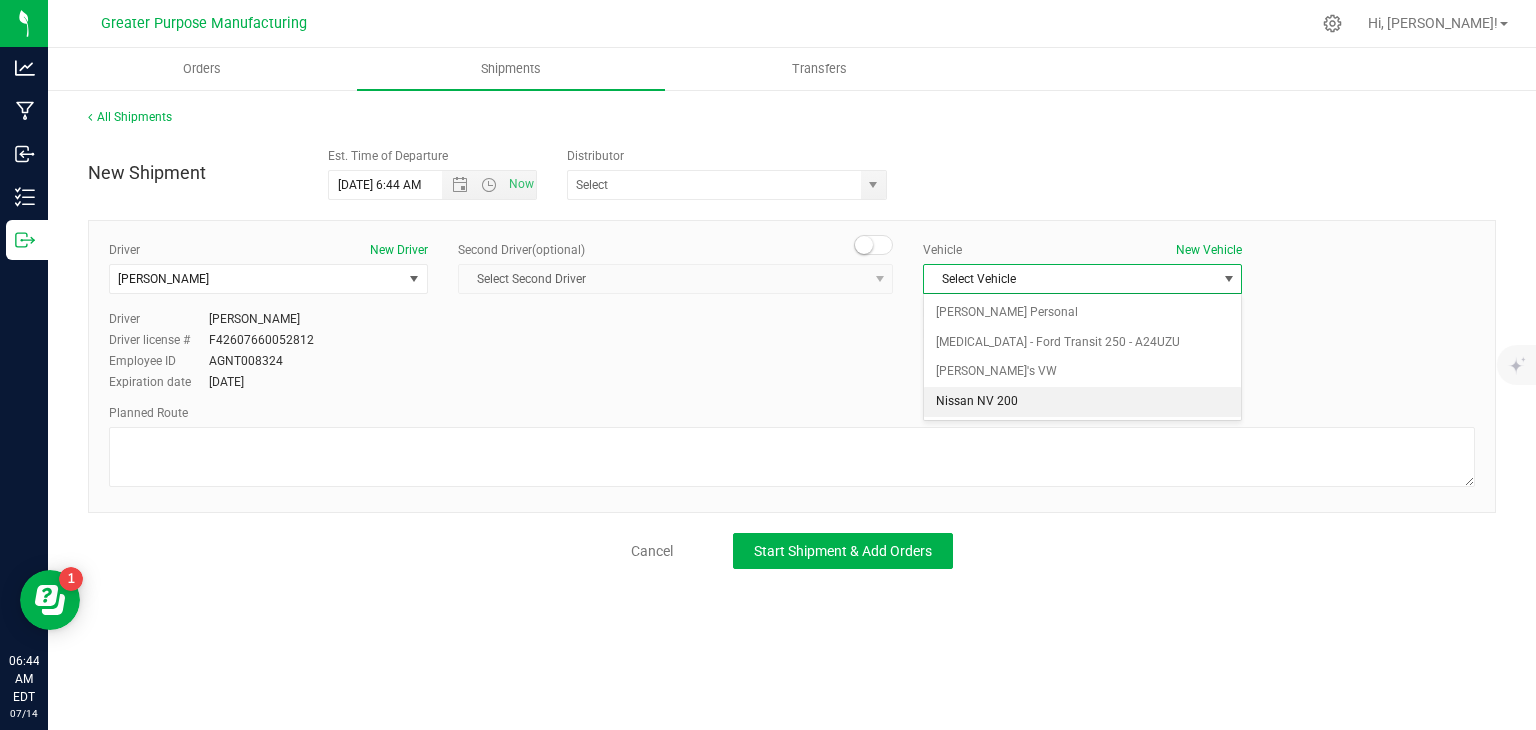 click on "Nissan NV 200" at bounding box center (1082, 402) 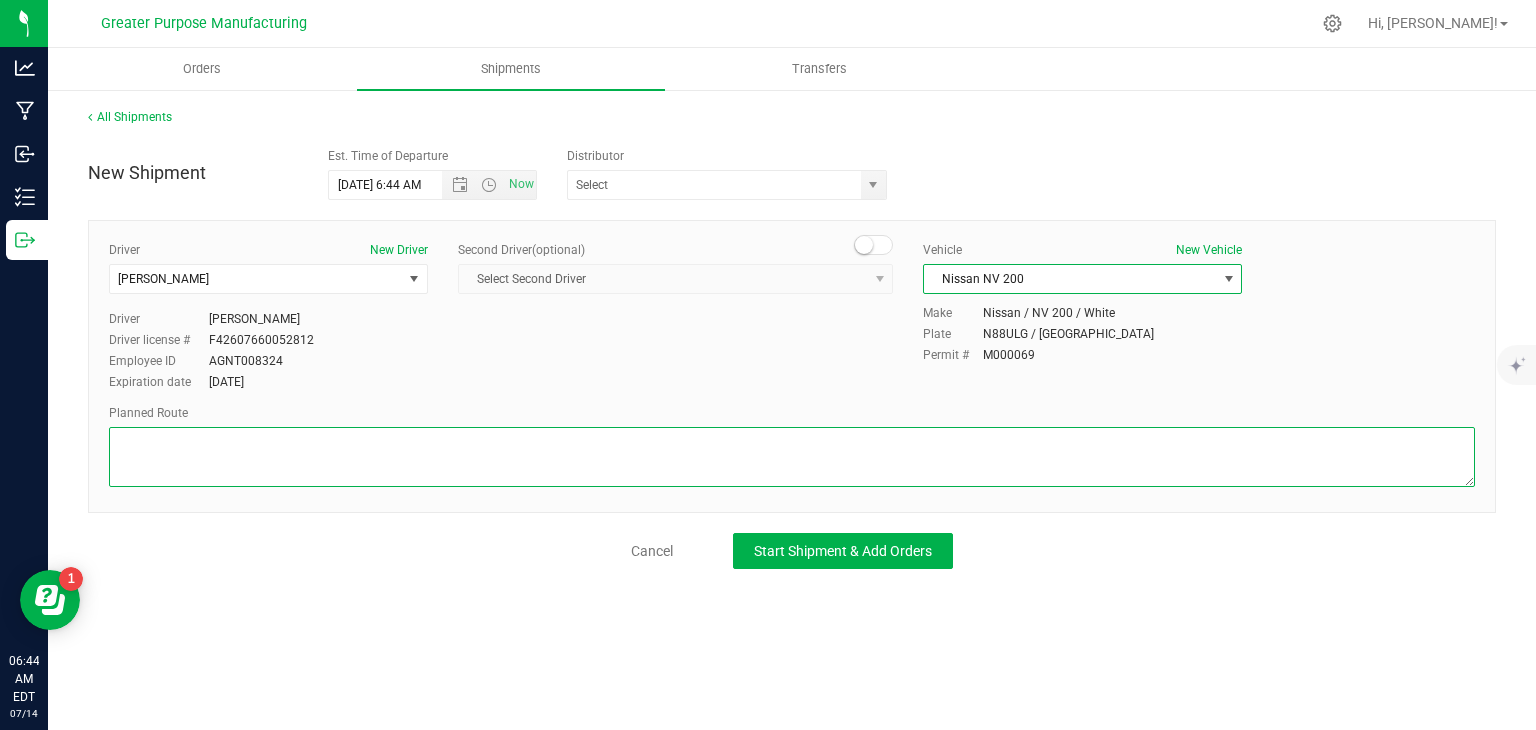 click at bounding box center [792, 457] 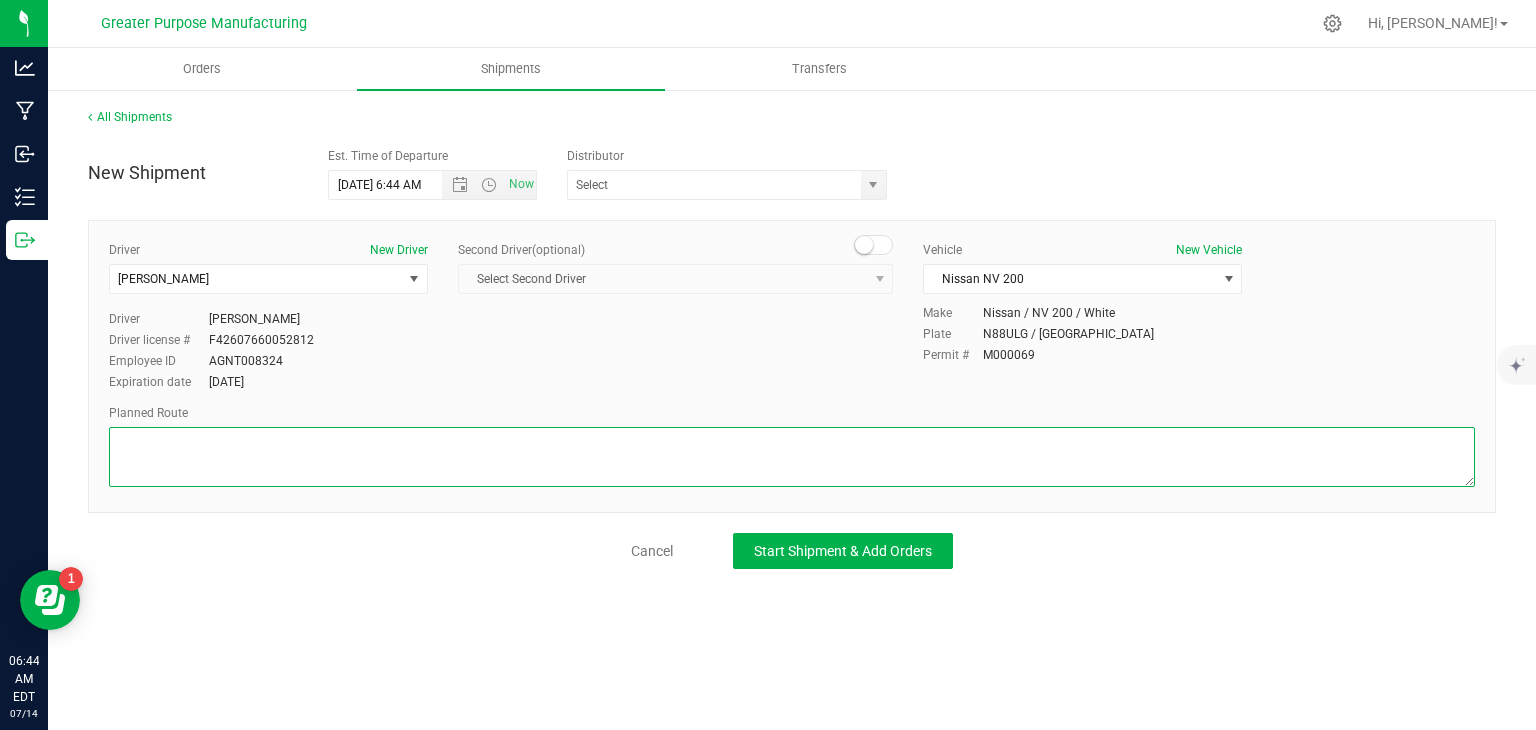 paste on "Randomized by GPS" 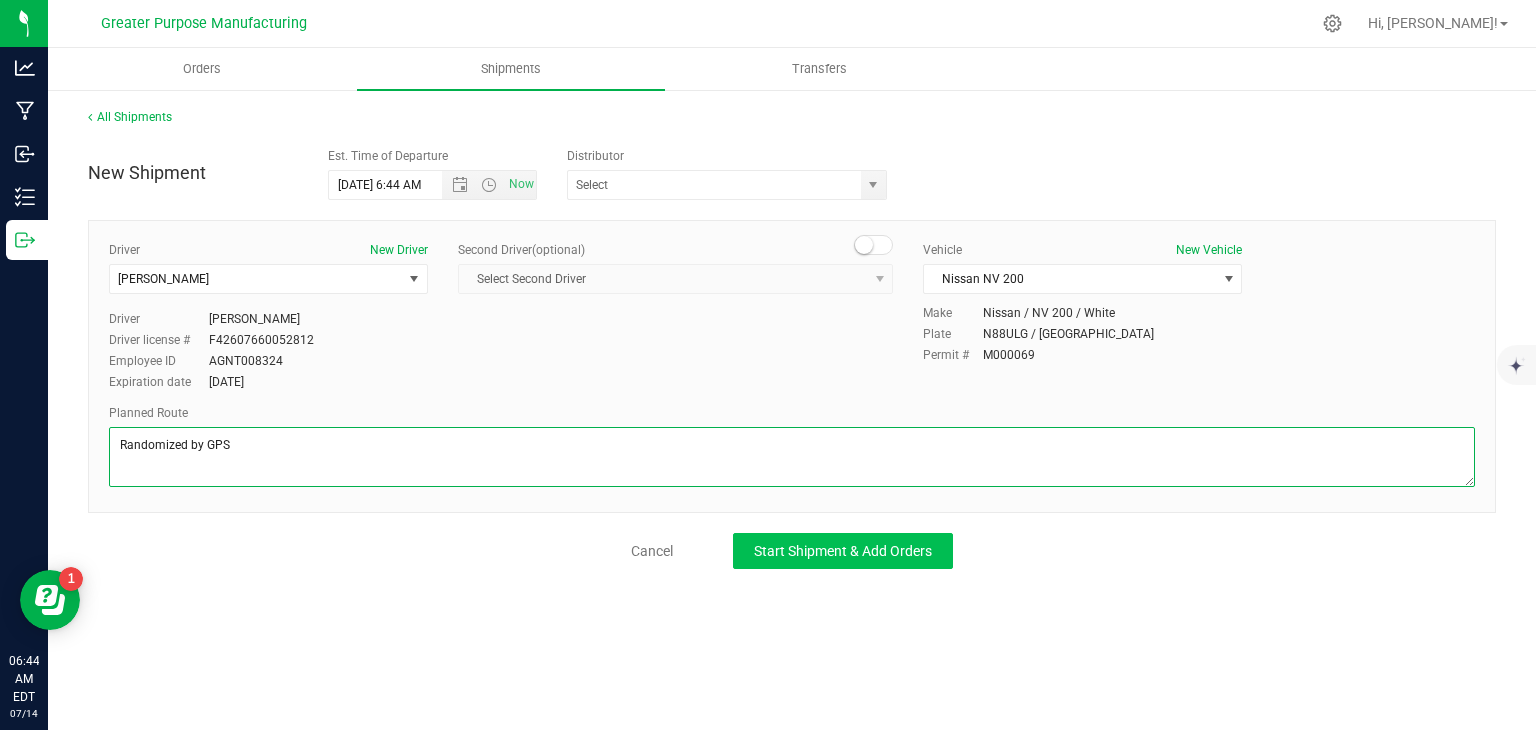 type on "Randomized by GPS" 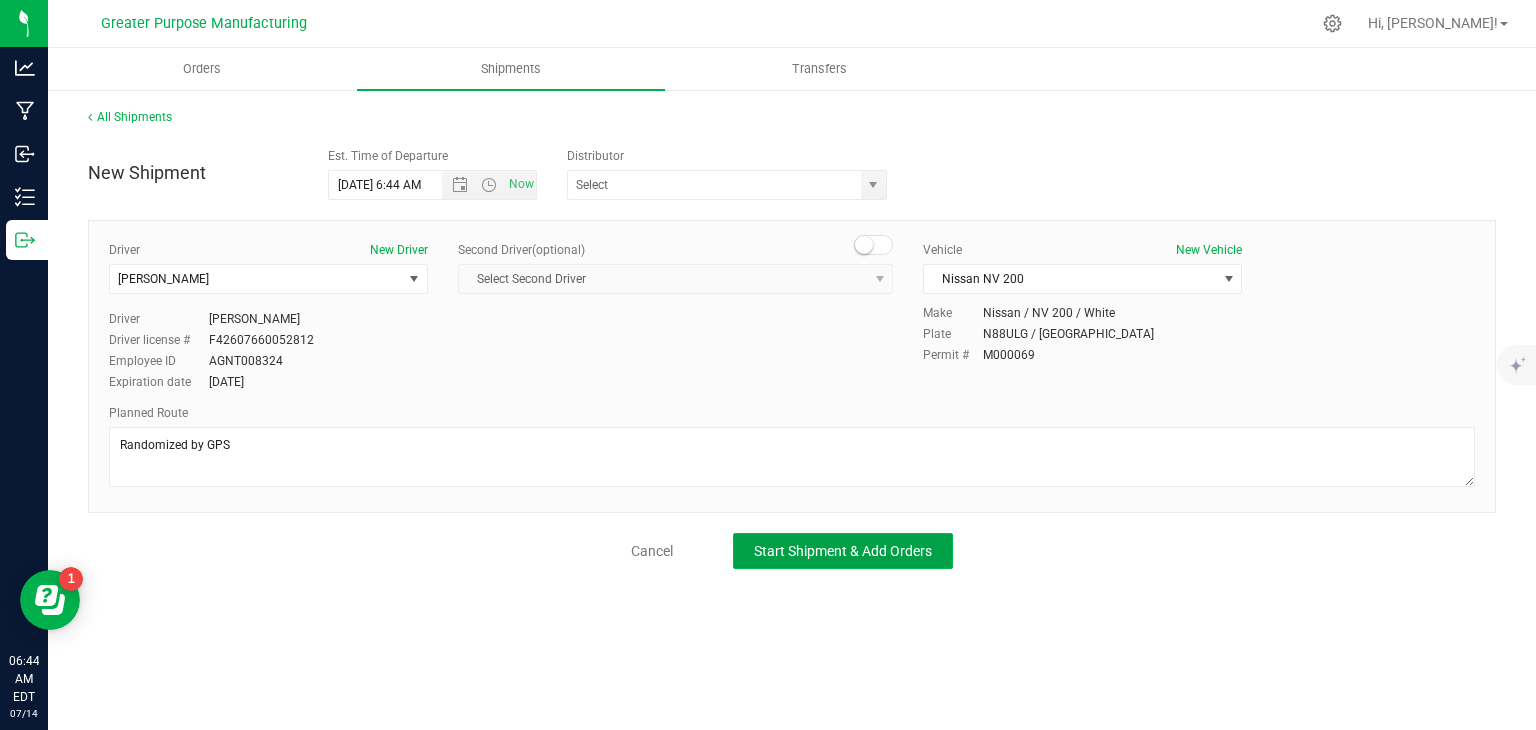 click on "Start Shipment & Add Orders" 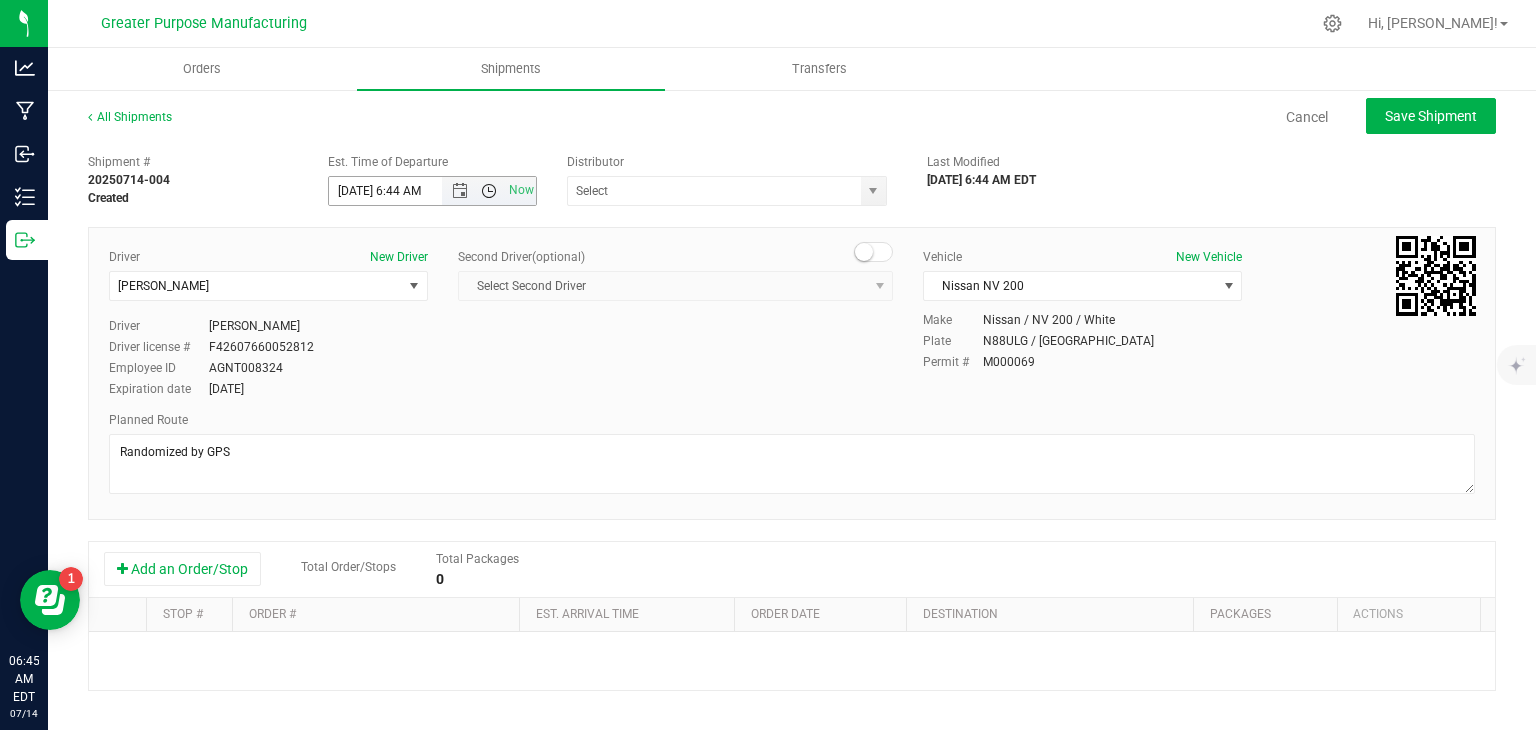 click at bounding box center [489, 191] 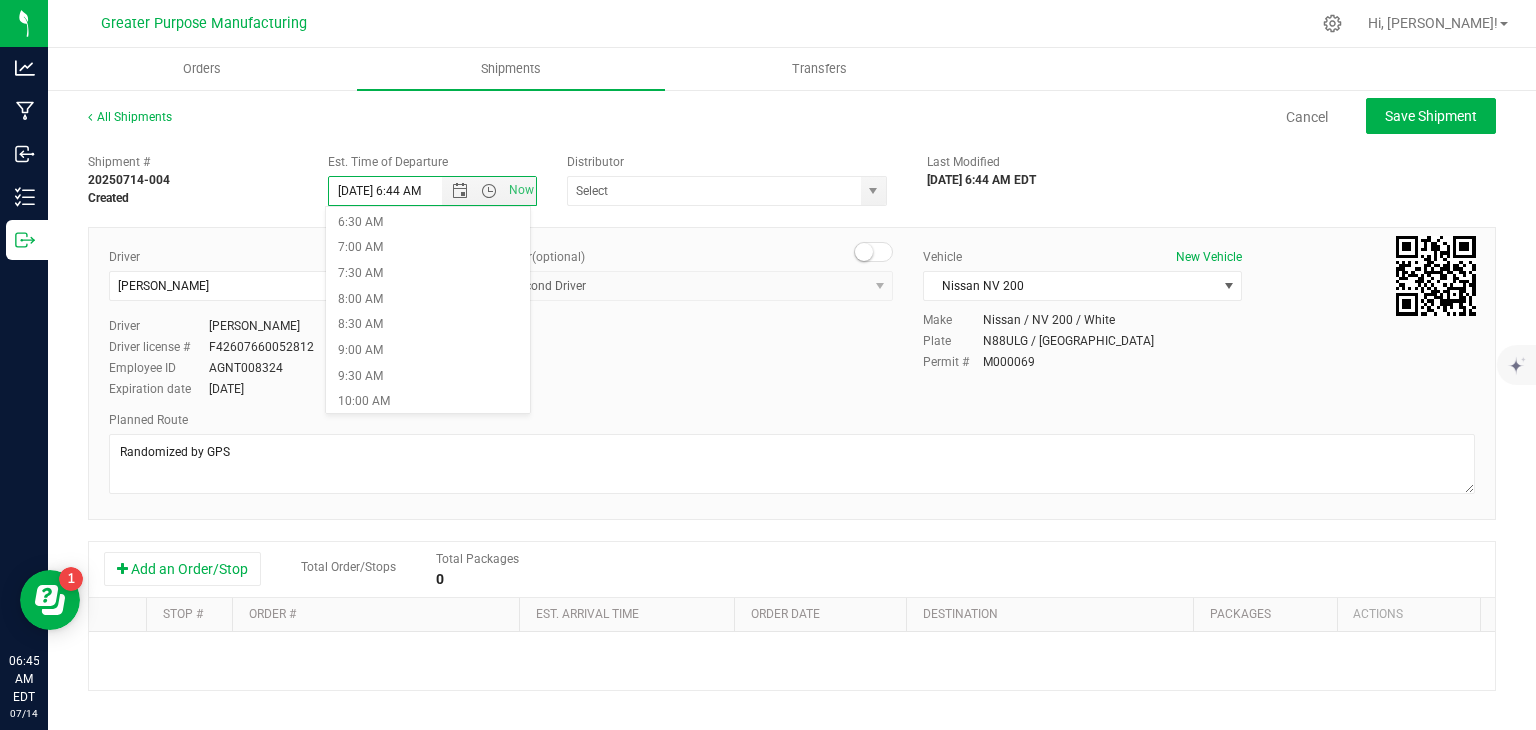 scroll, scrollTop: 360, scrollLeft: 0, axis: vertical 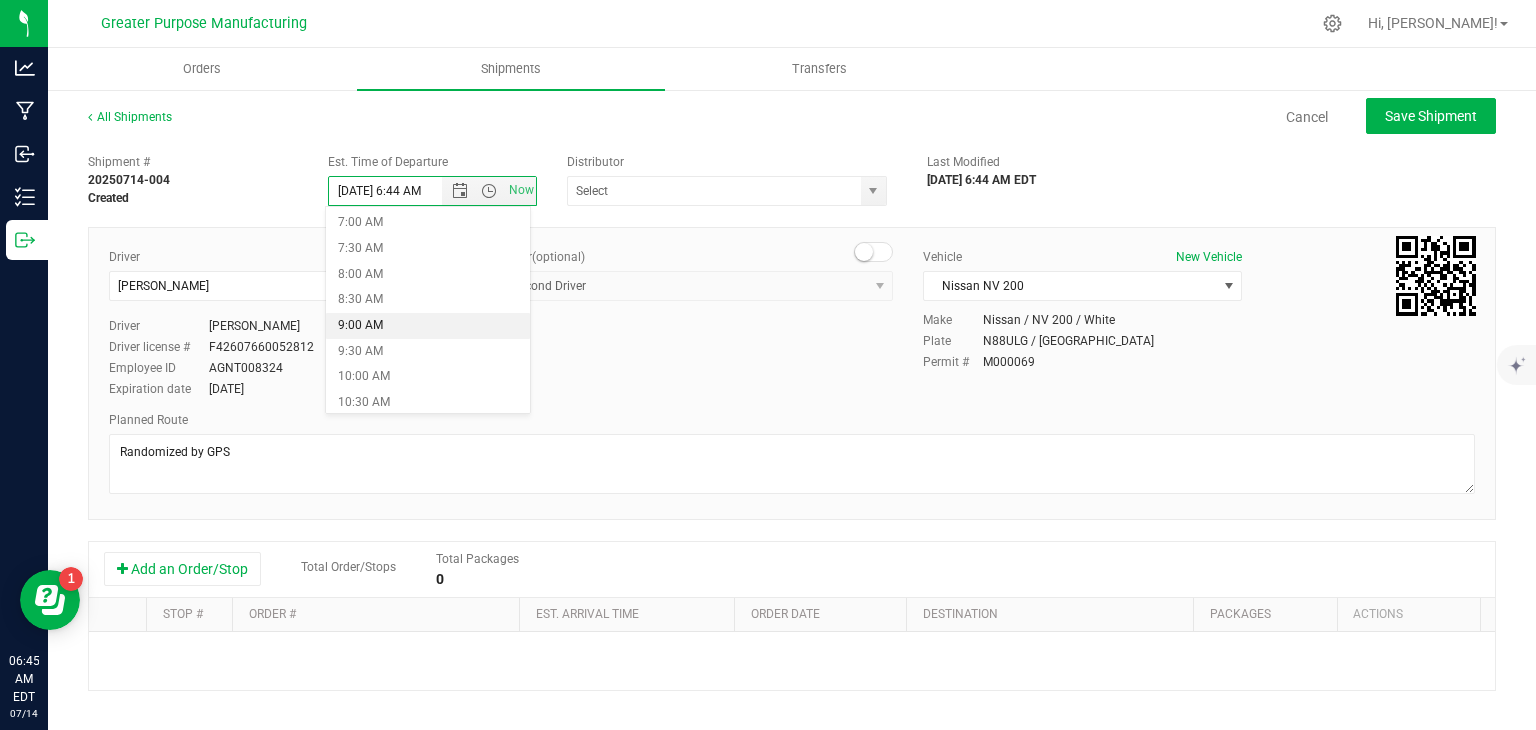 click on "9:00 AM" at bounding box center (428, 326) 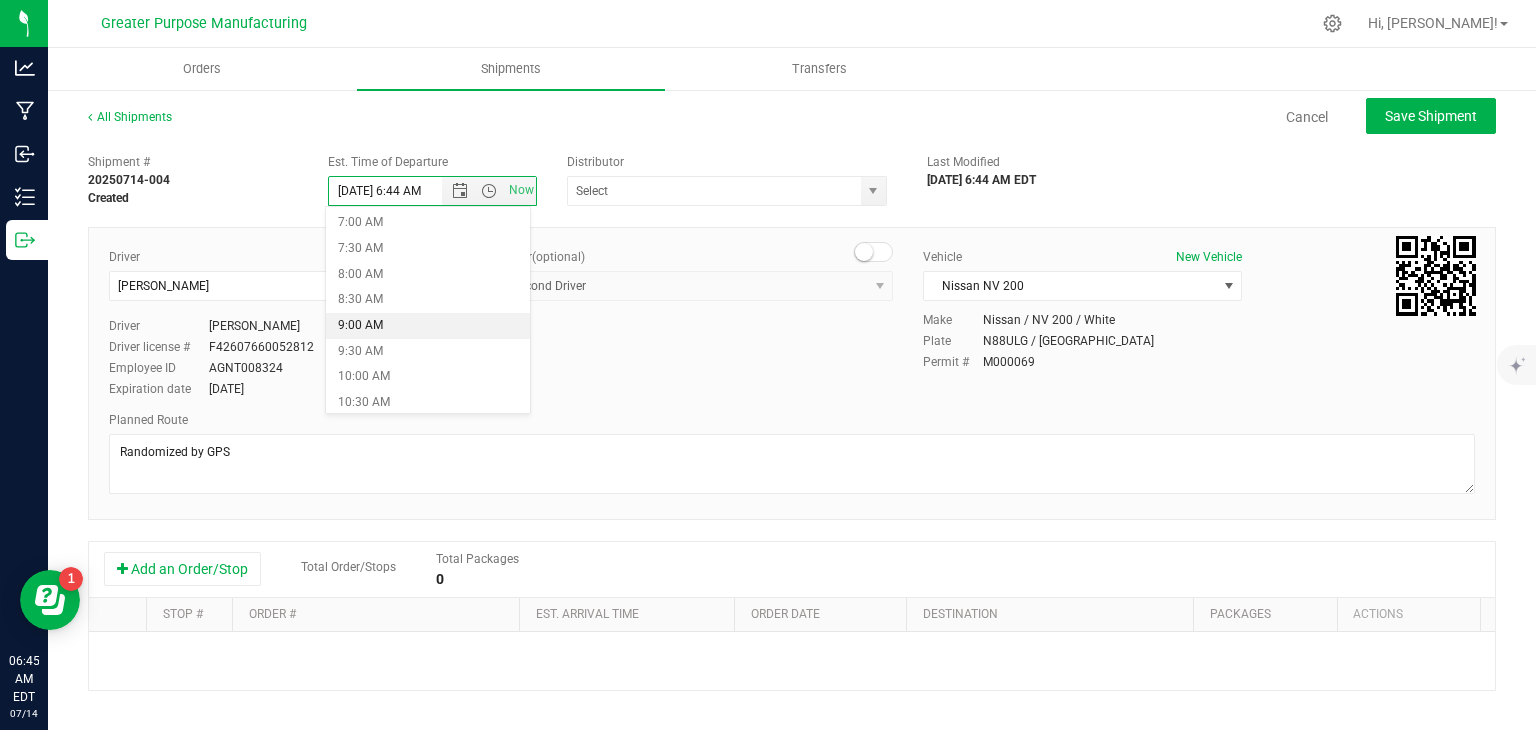 type on "[DATE] 9:00 AM" 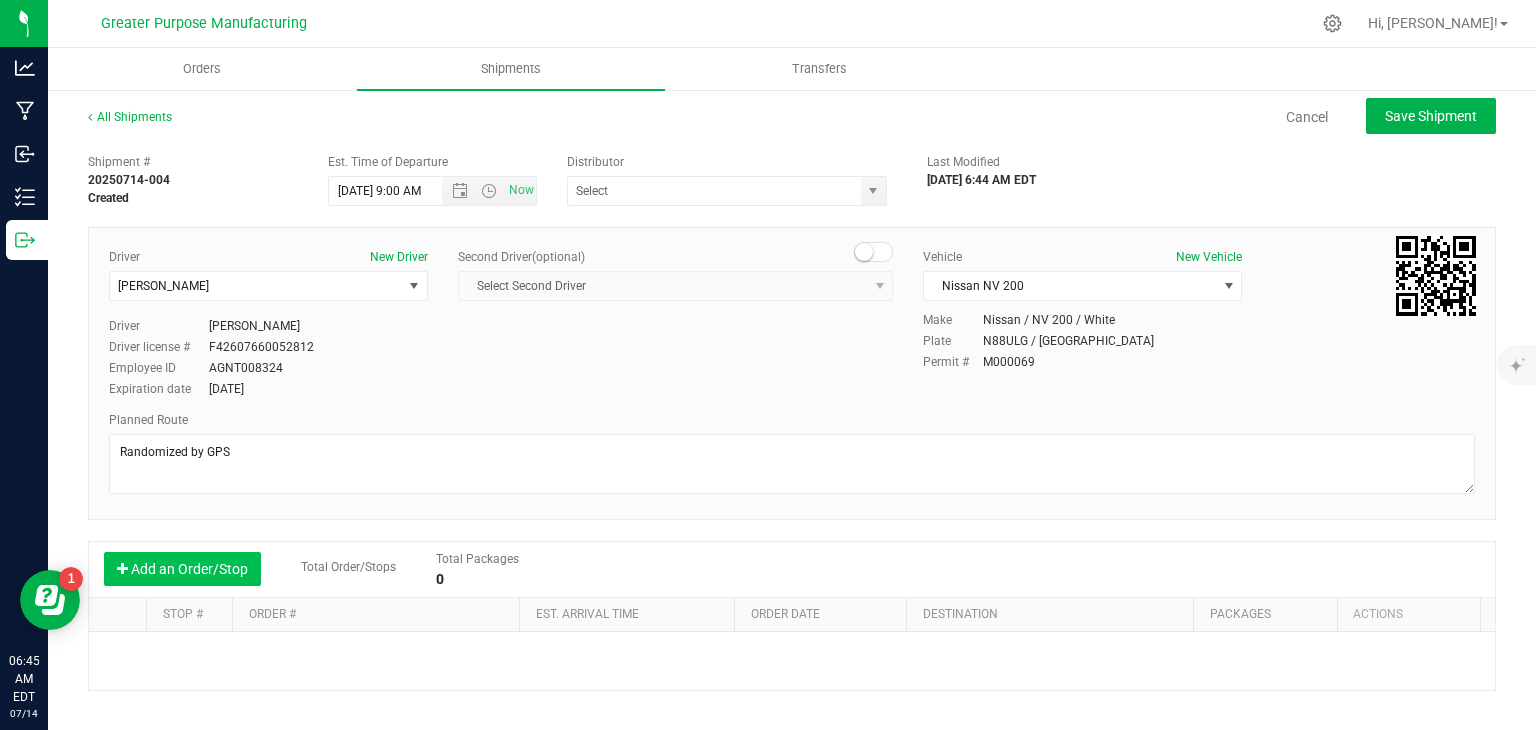 click on "Add an Order/Stop" at bounding box center [182, 569] 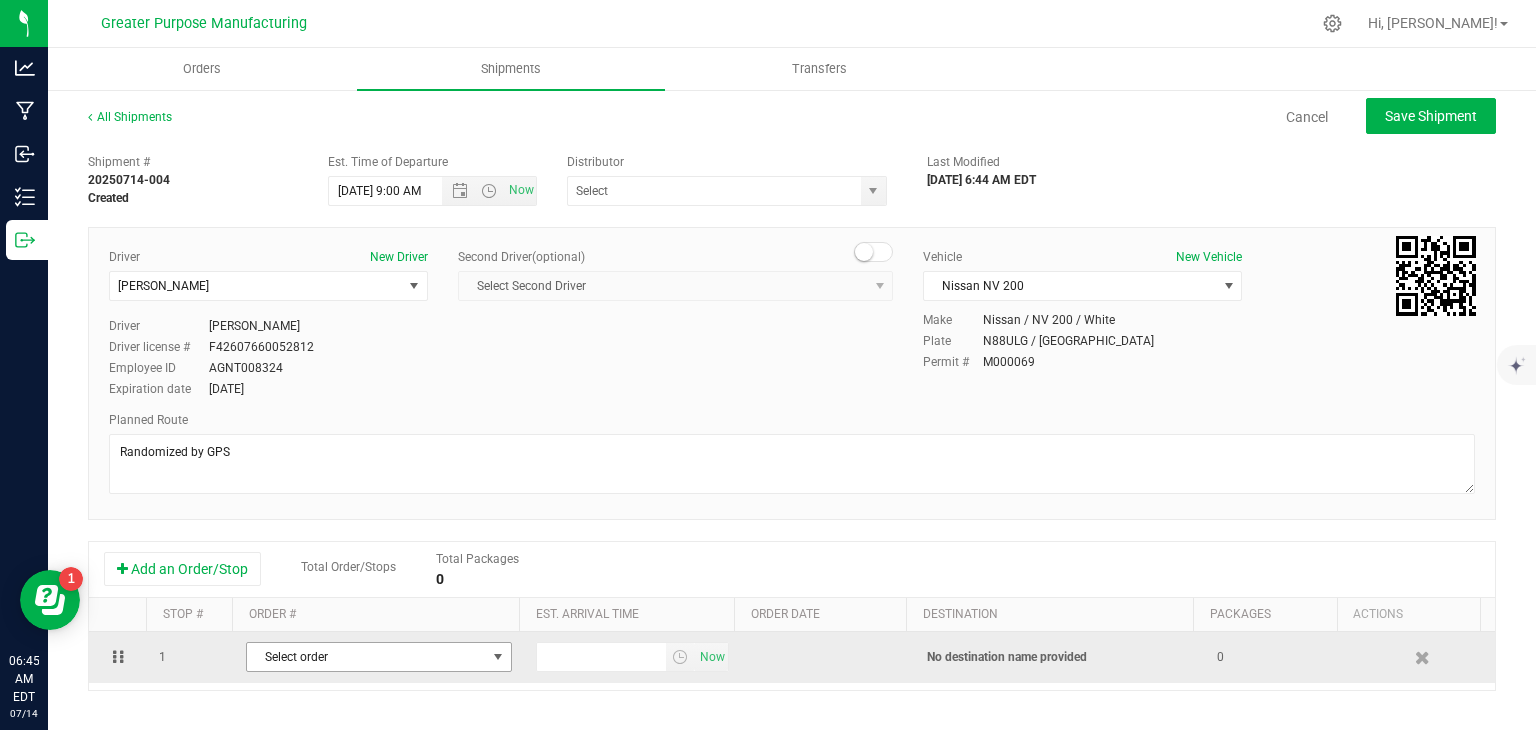 click on "Select order" at bounding box center [366, 657] 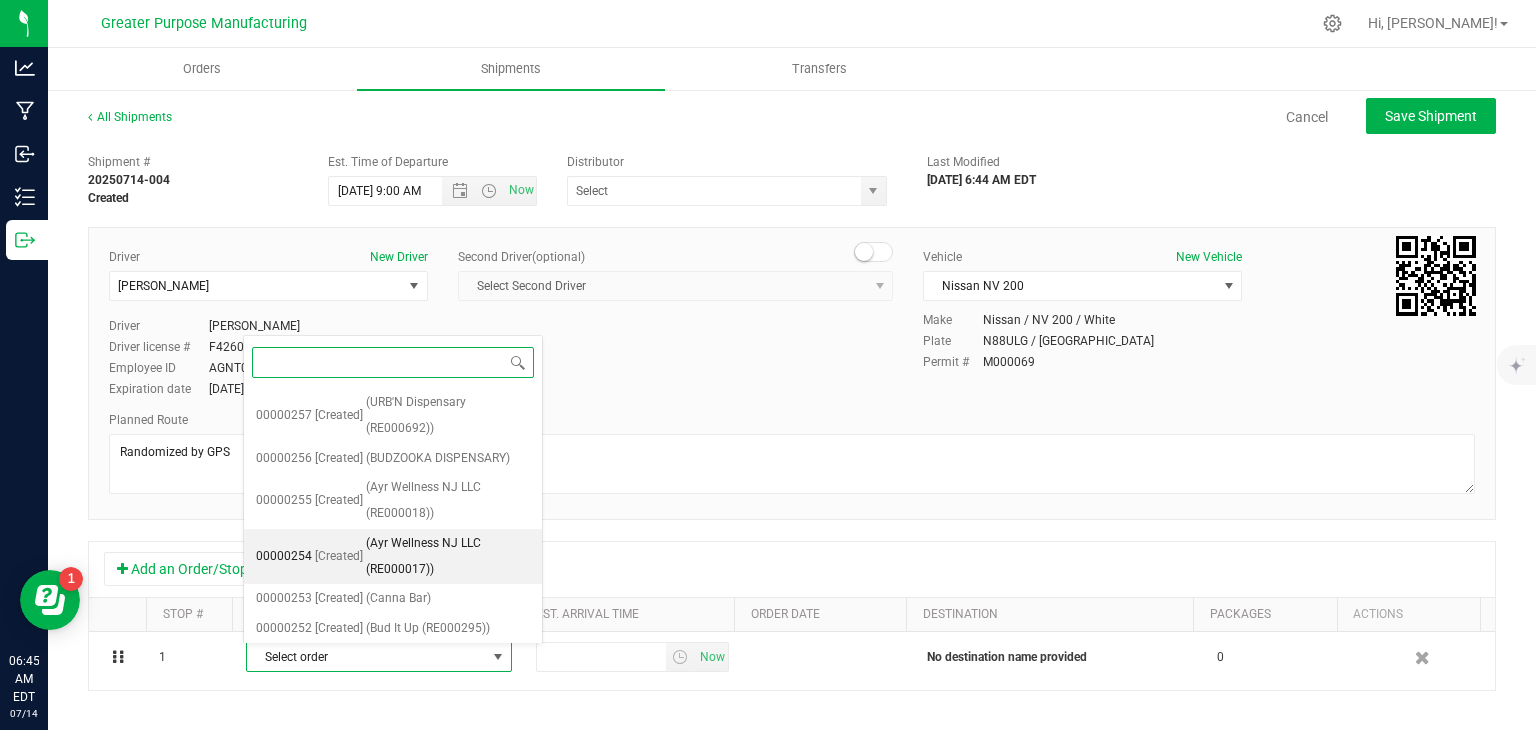 scroll, scrollTop: 500, scrollLeft: 0, axis: vertical 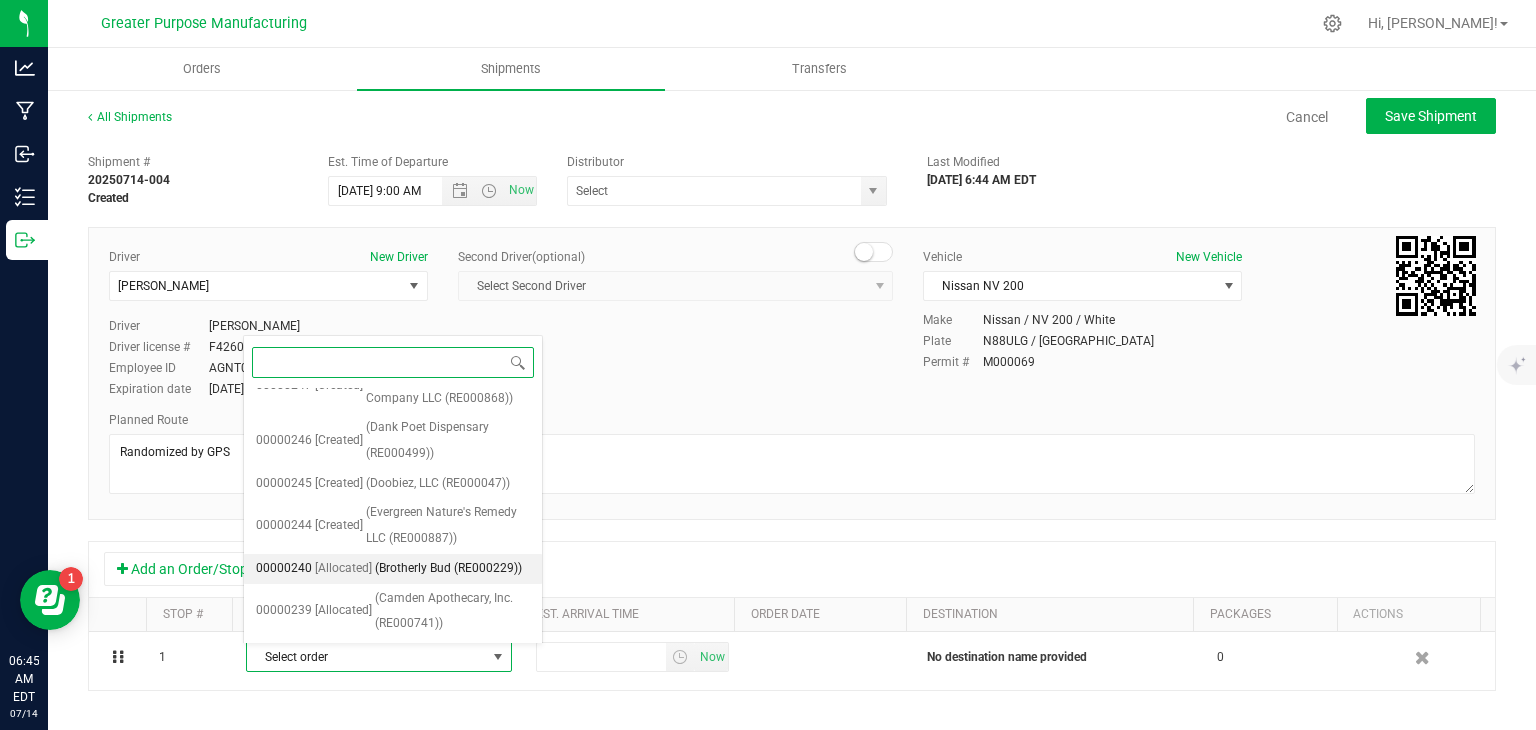 click on "(Brotherly Bud (RE000229))" at bounding box center (448, 569) 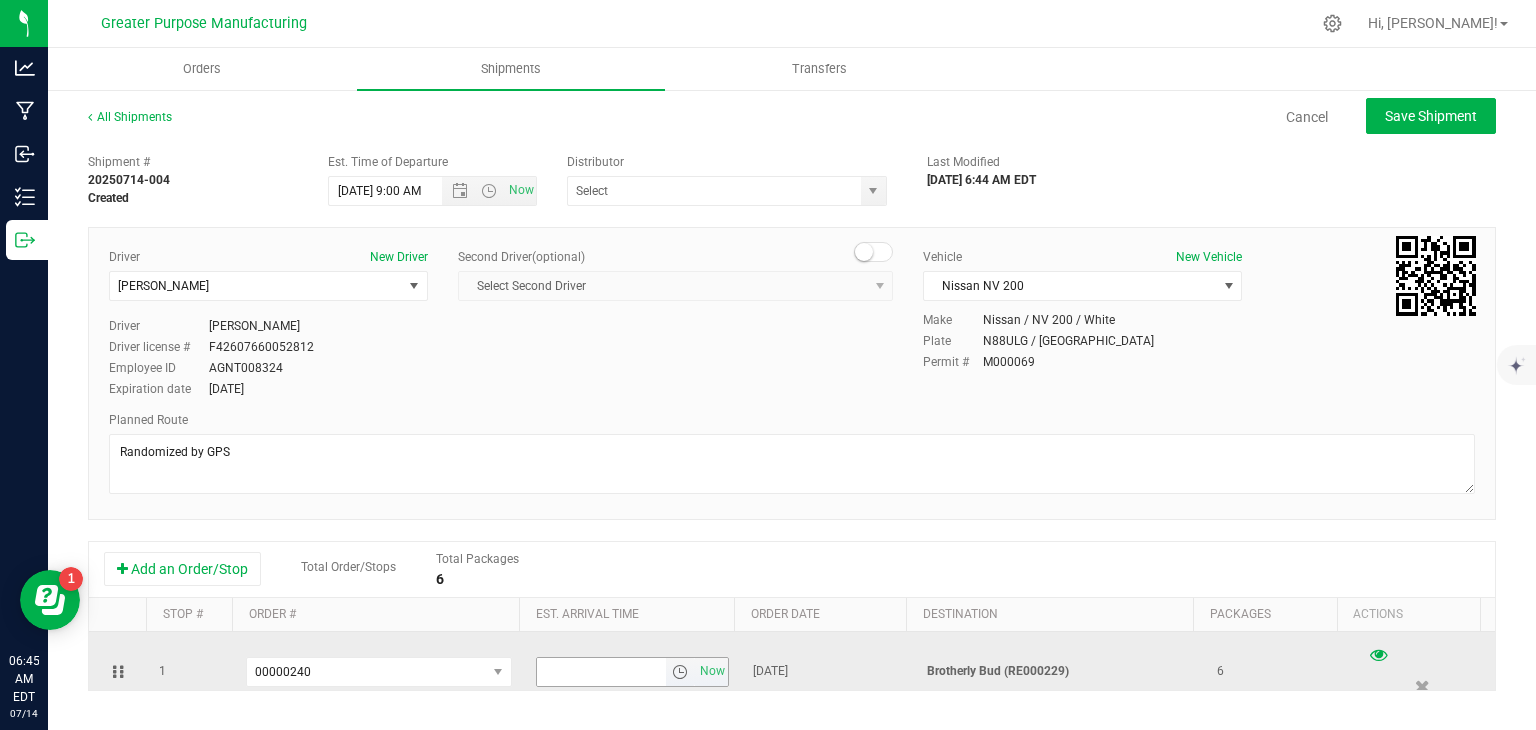 click at bounding box center (680, 672) 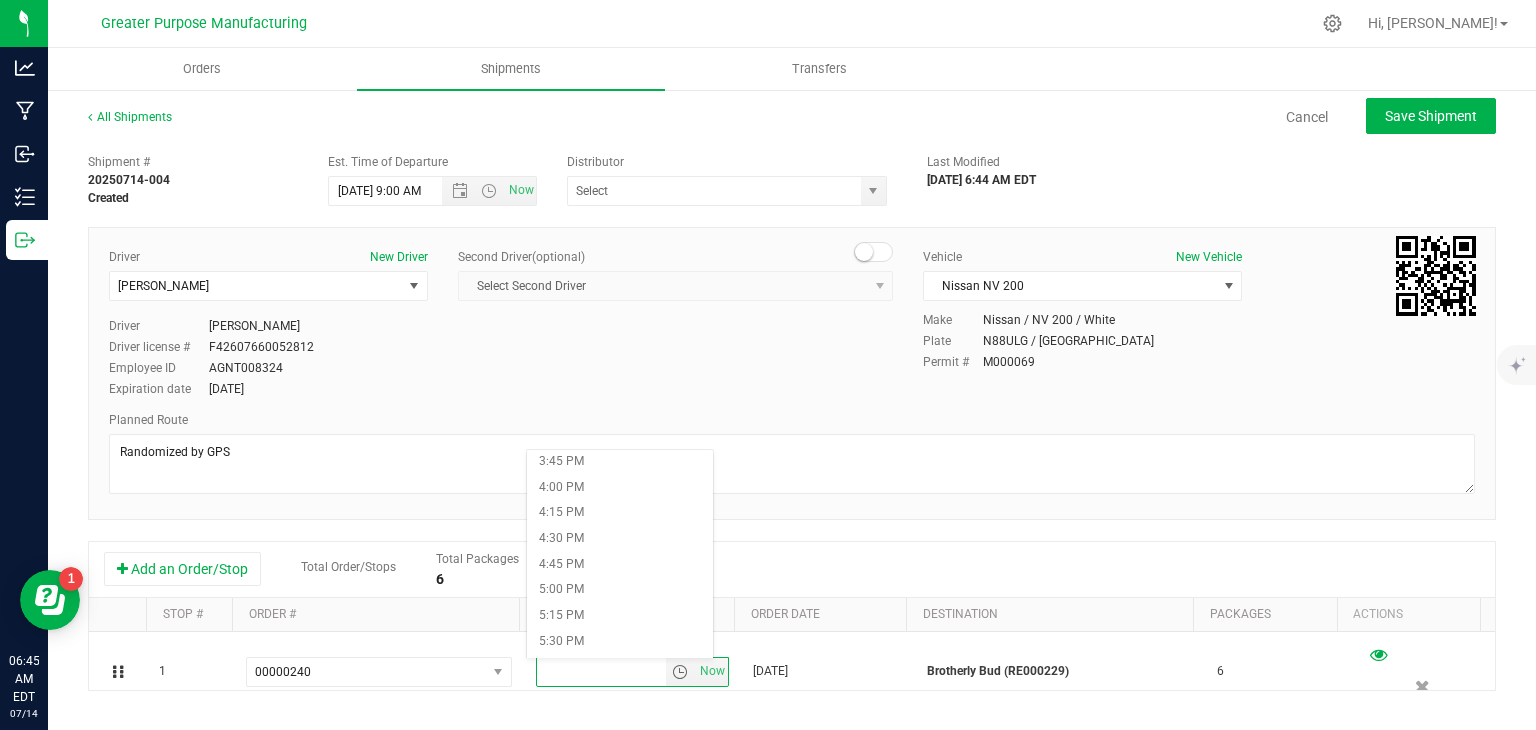 scroll, scrollTop: 1626, scrollLeft: 0, axis: vertical 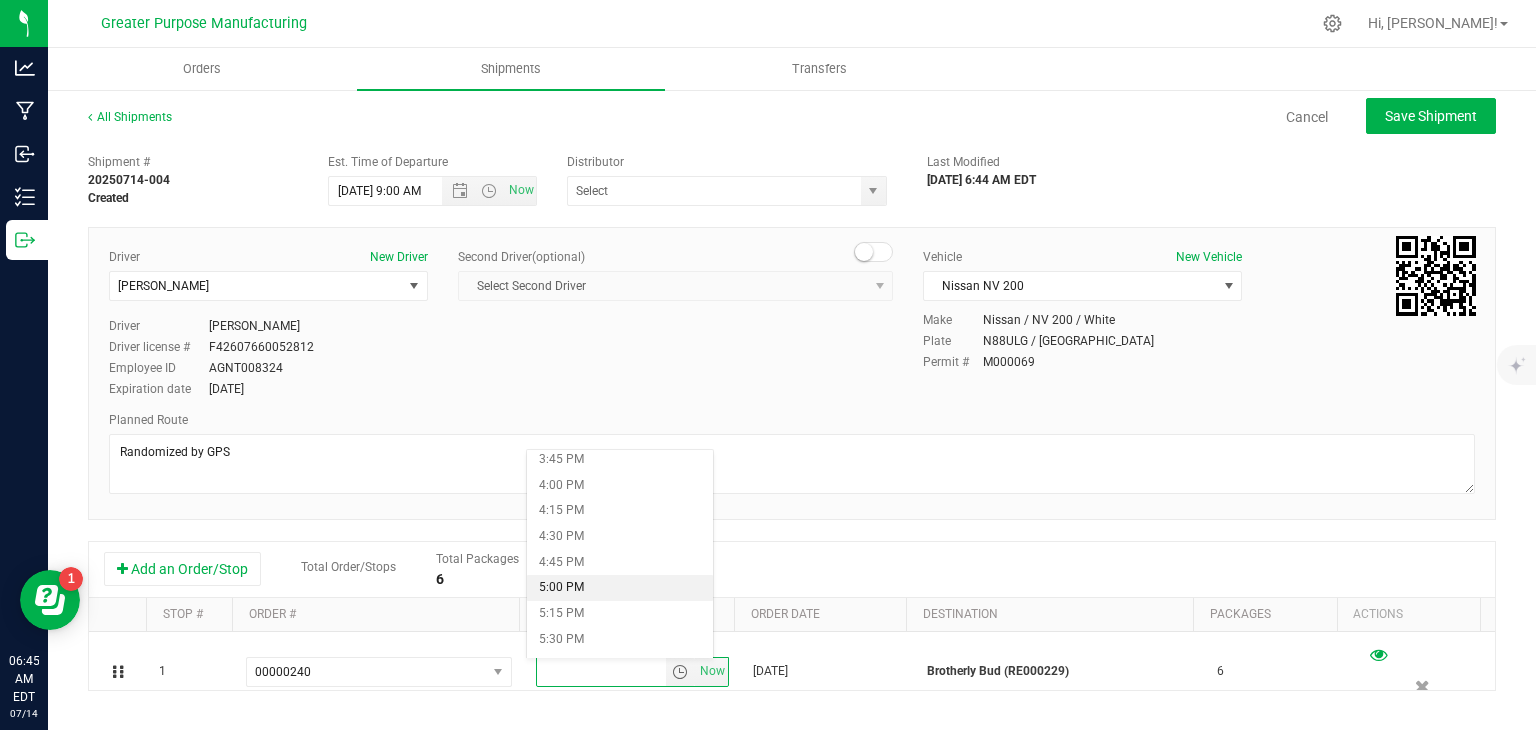 click on "5:00 PM" at bounding box center [619, 588] 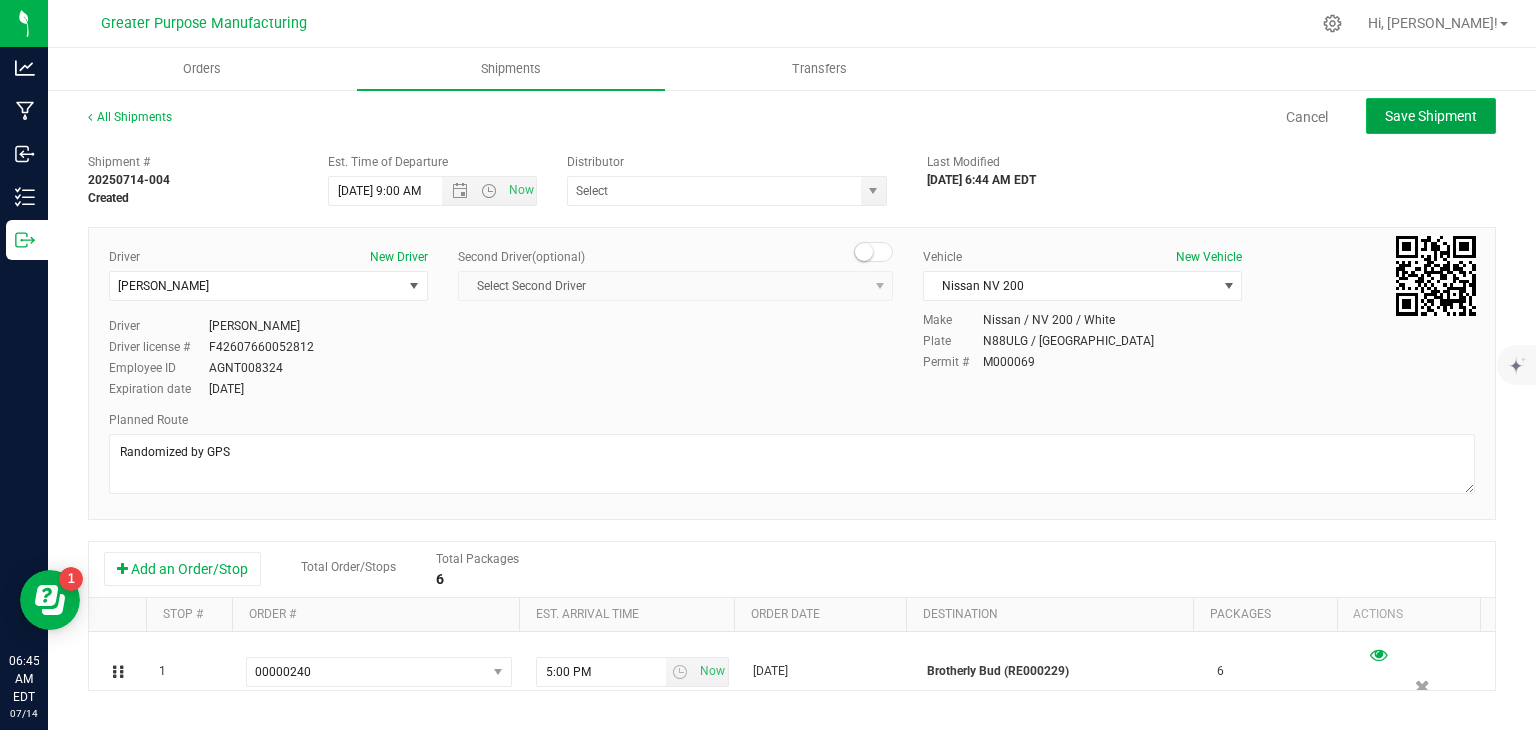 click on "Save Shipment" 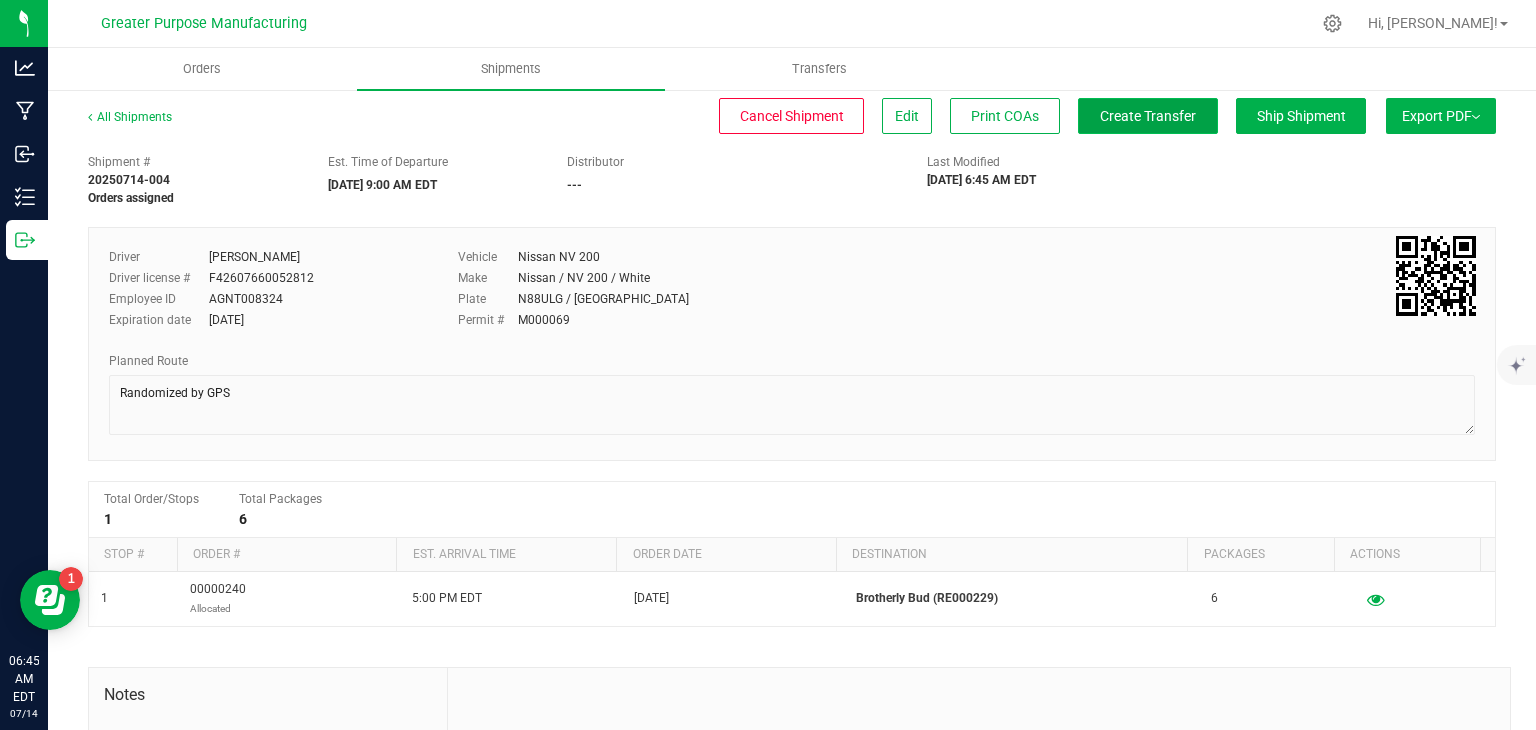 click on "Create Transfer" at bounding box center (1148, 116) 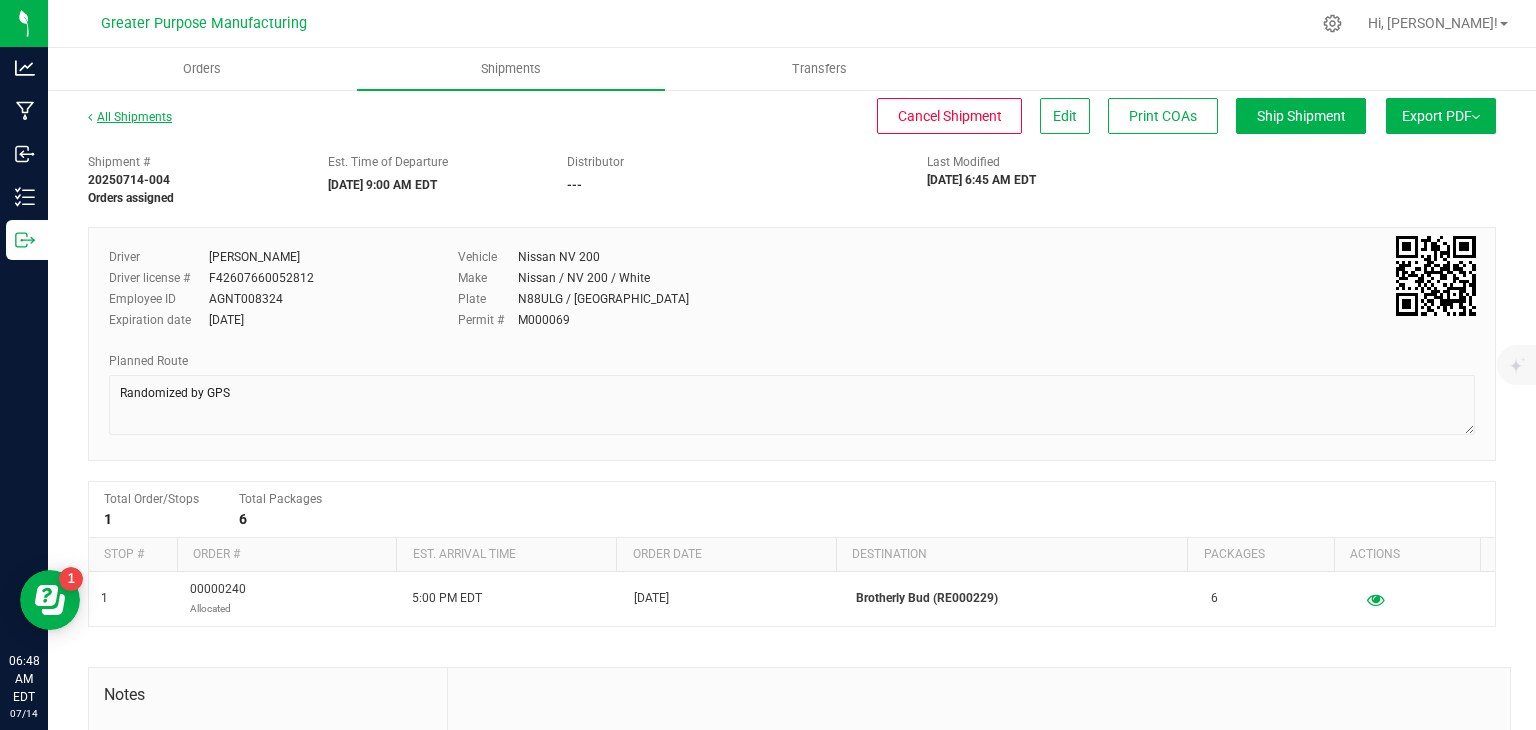 click on "All Shipments" at bounding box center (130, 117) 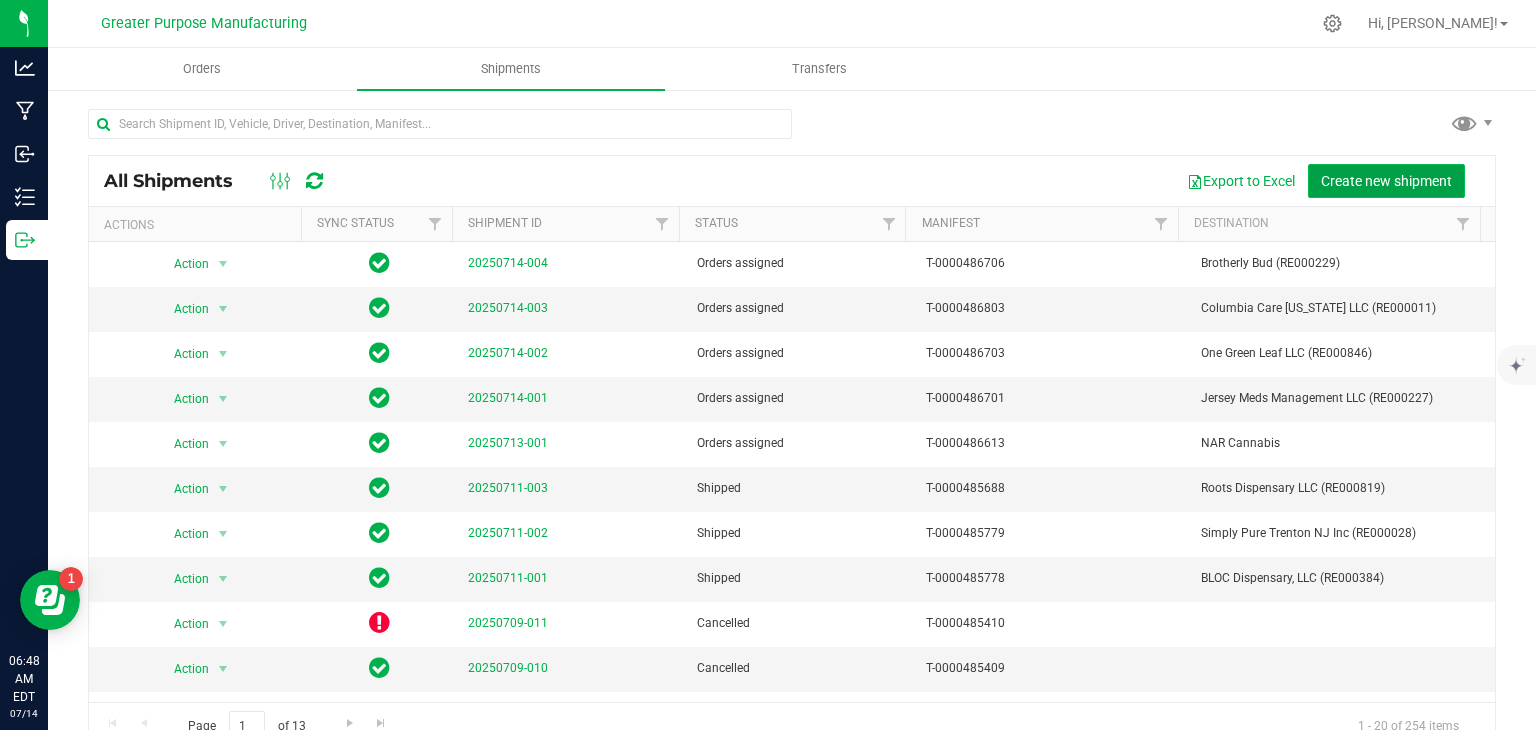 click on "Create new shipment" at bounding box center (1386, 181) 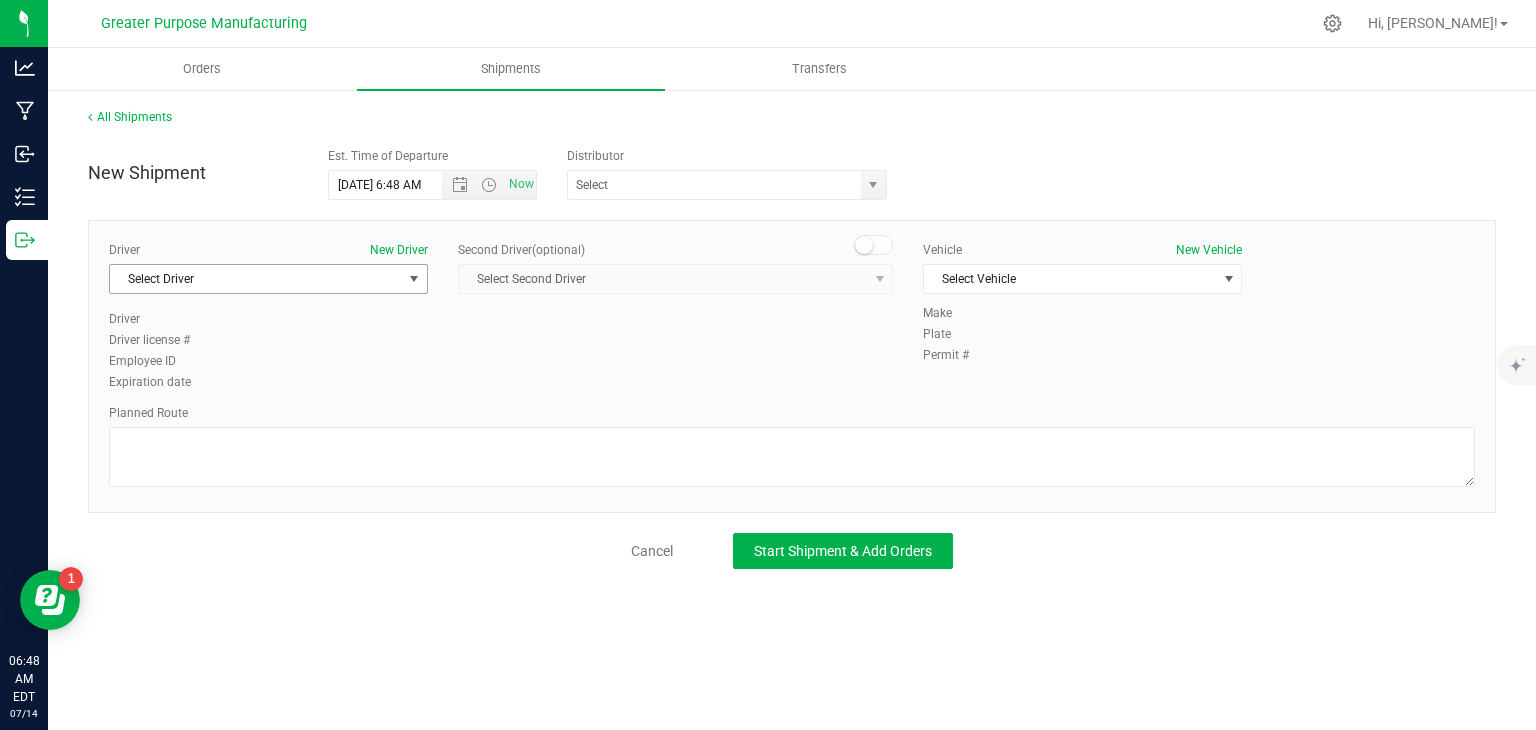 click on "Select Driver" at bounding box center [256, 279] 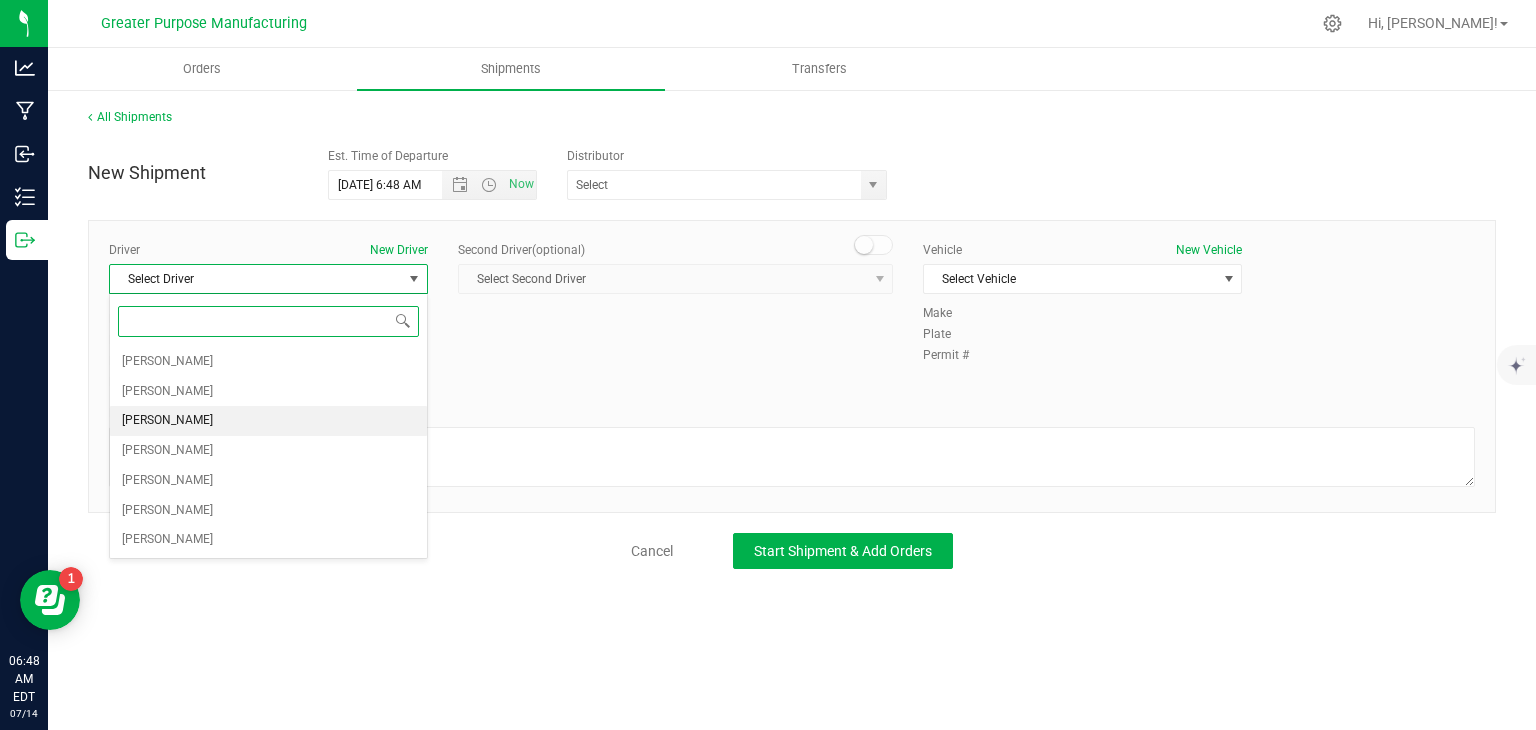 click on "[PERSON_NAME]" at bounding box center [268, 421] 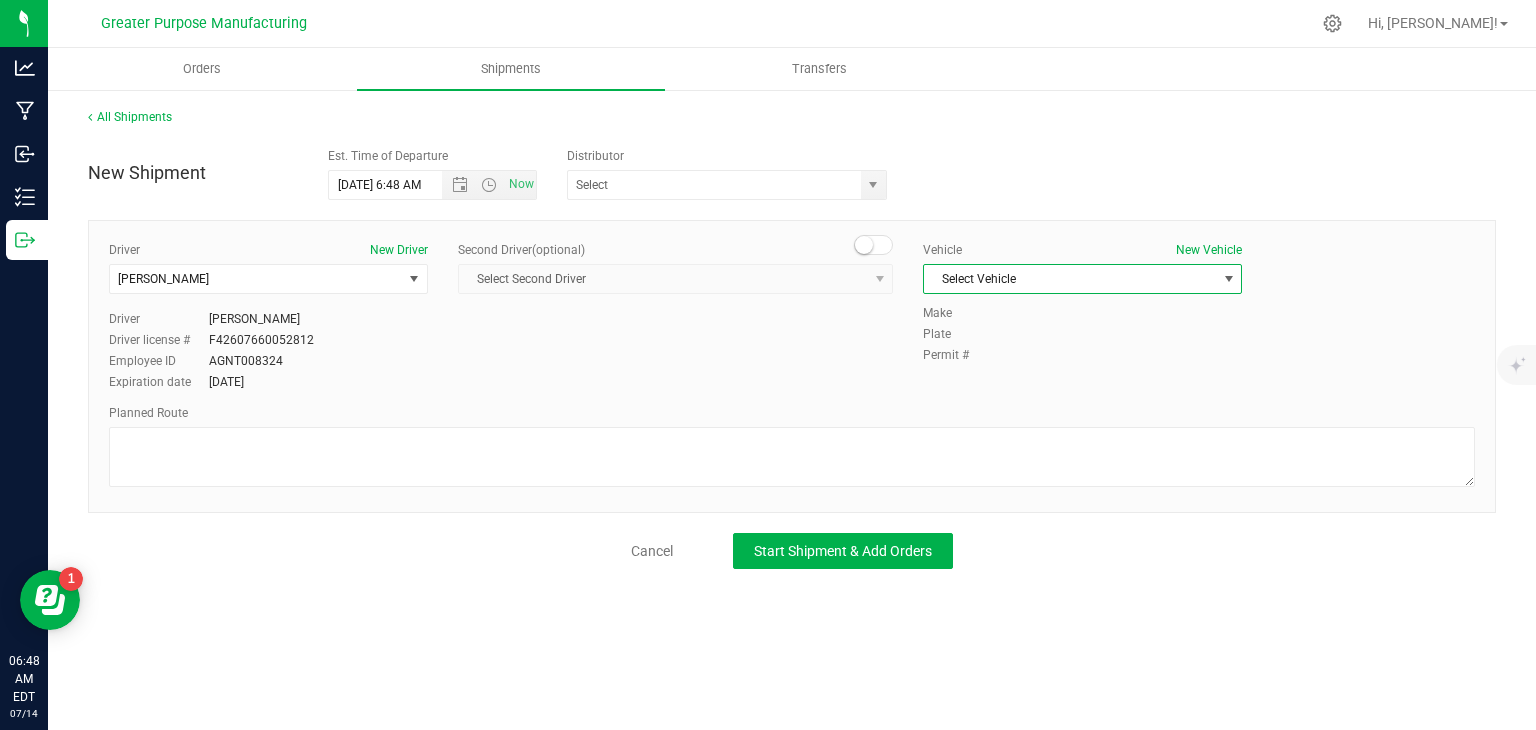click on "Select Vehicle" at bounding box center (1070, 279) 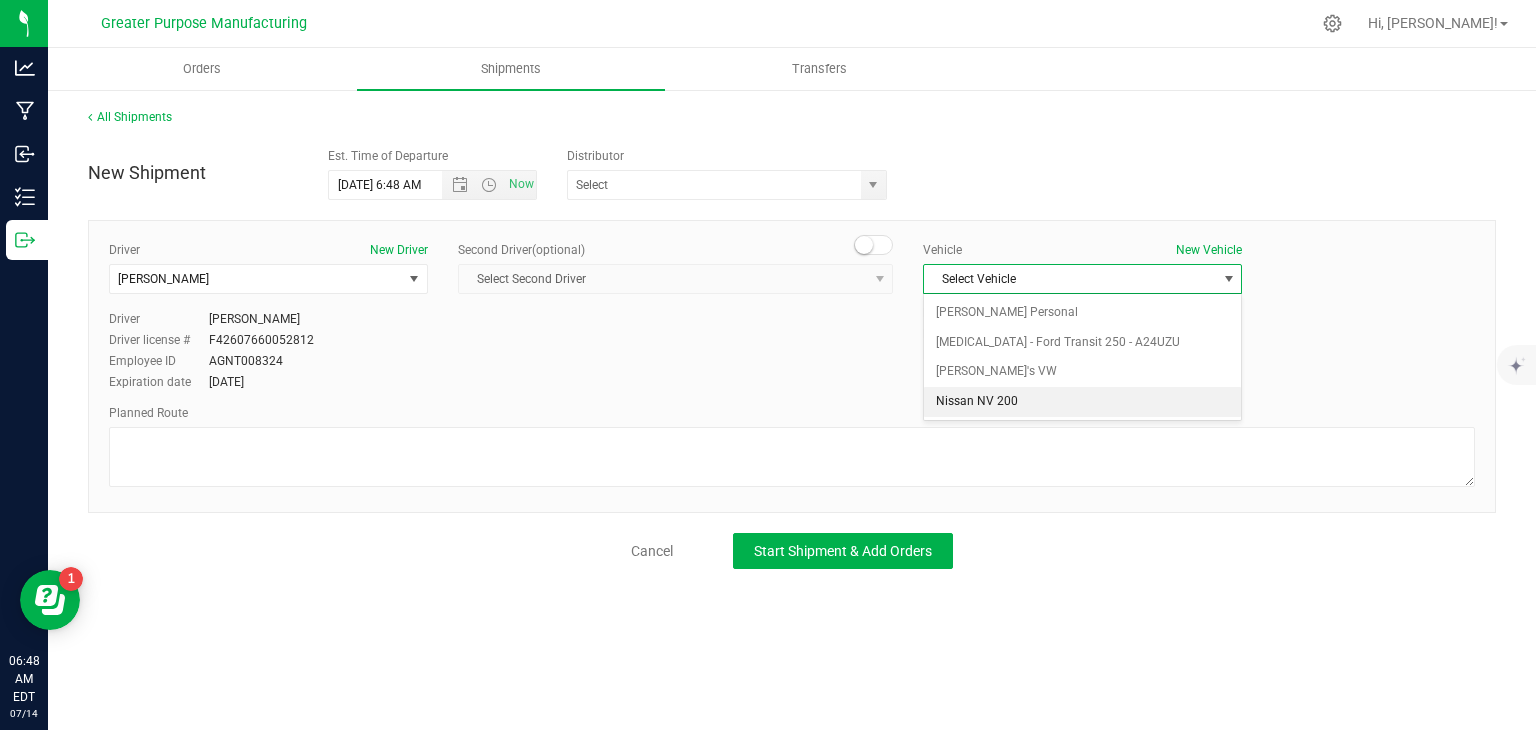 click on "Nissan NV 200" at bounding box center (1082, 402) 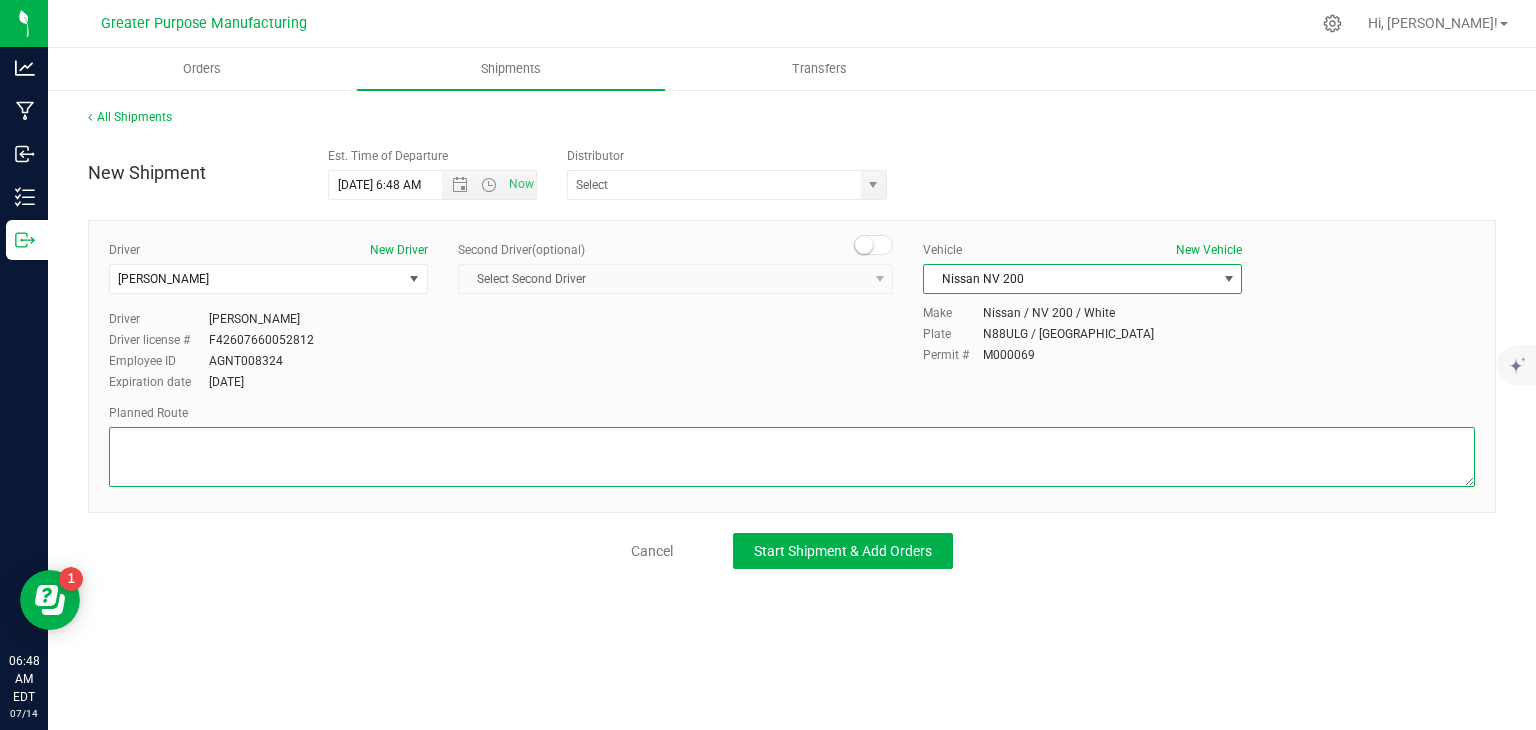 click at bounding box center [792, 457] 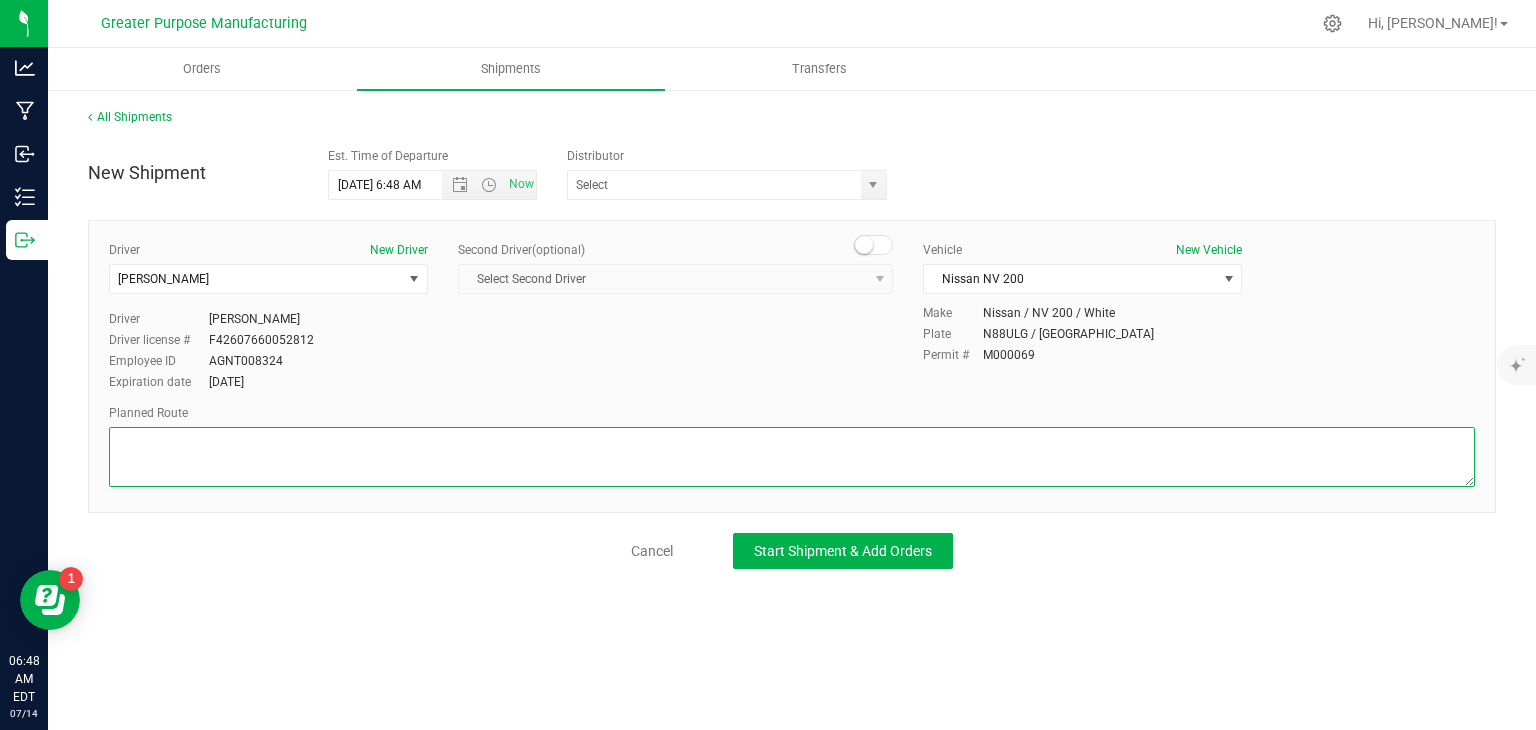 paste on "Randomized by GPS" 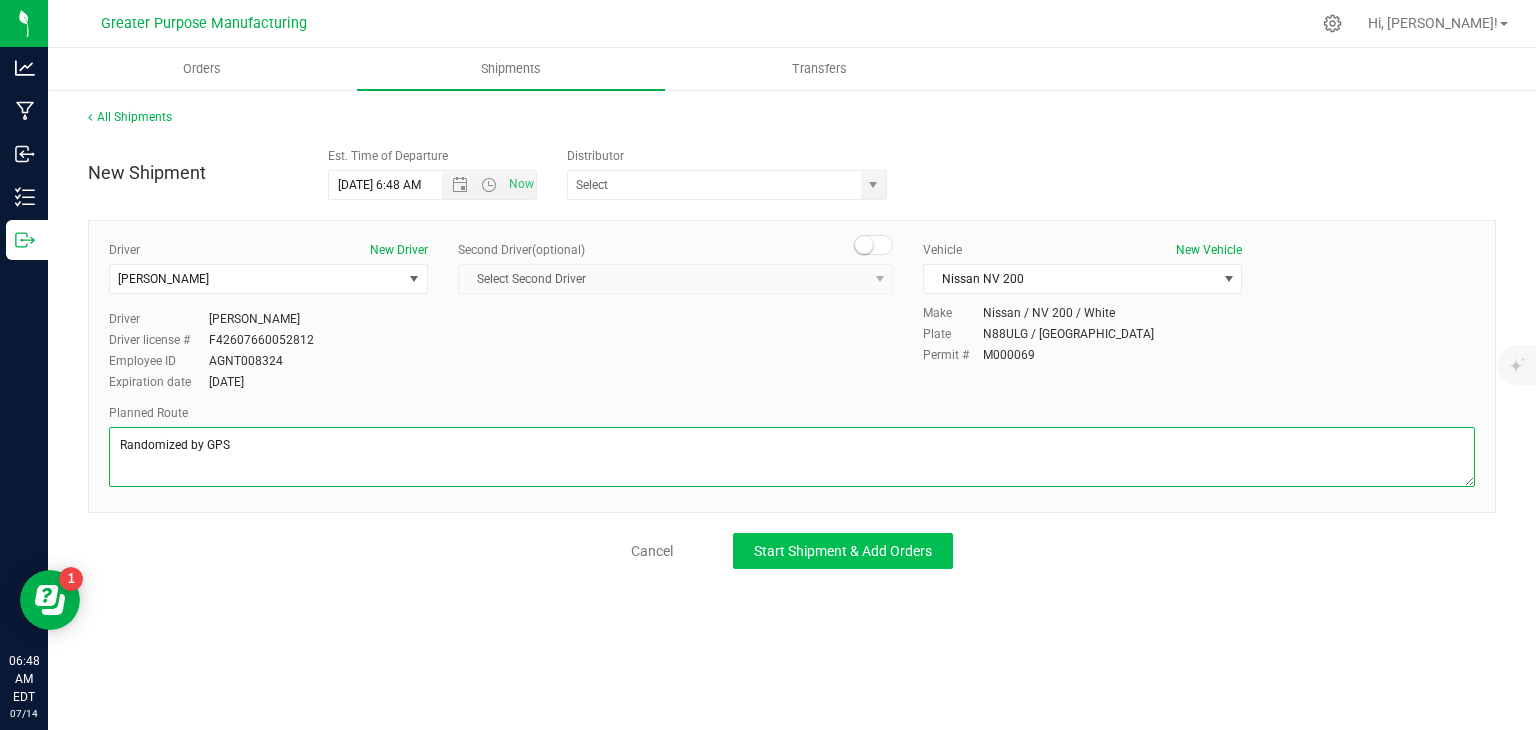type on "Randomized by GPS" 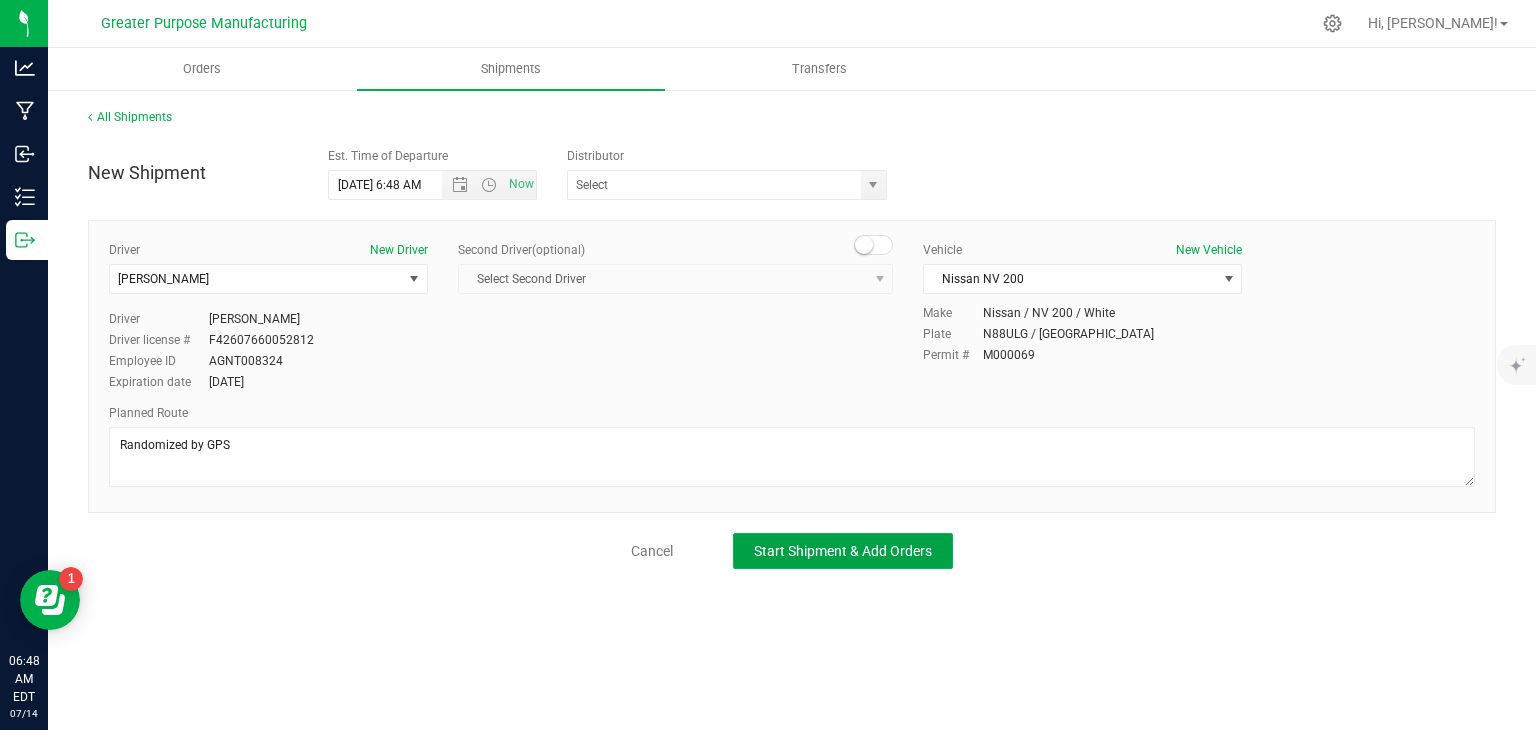 click on "Start Shipment & Add Orders" 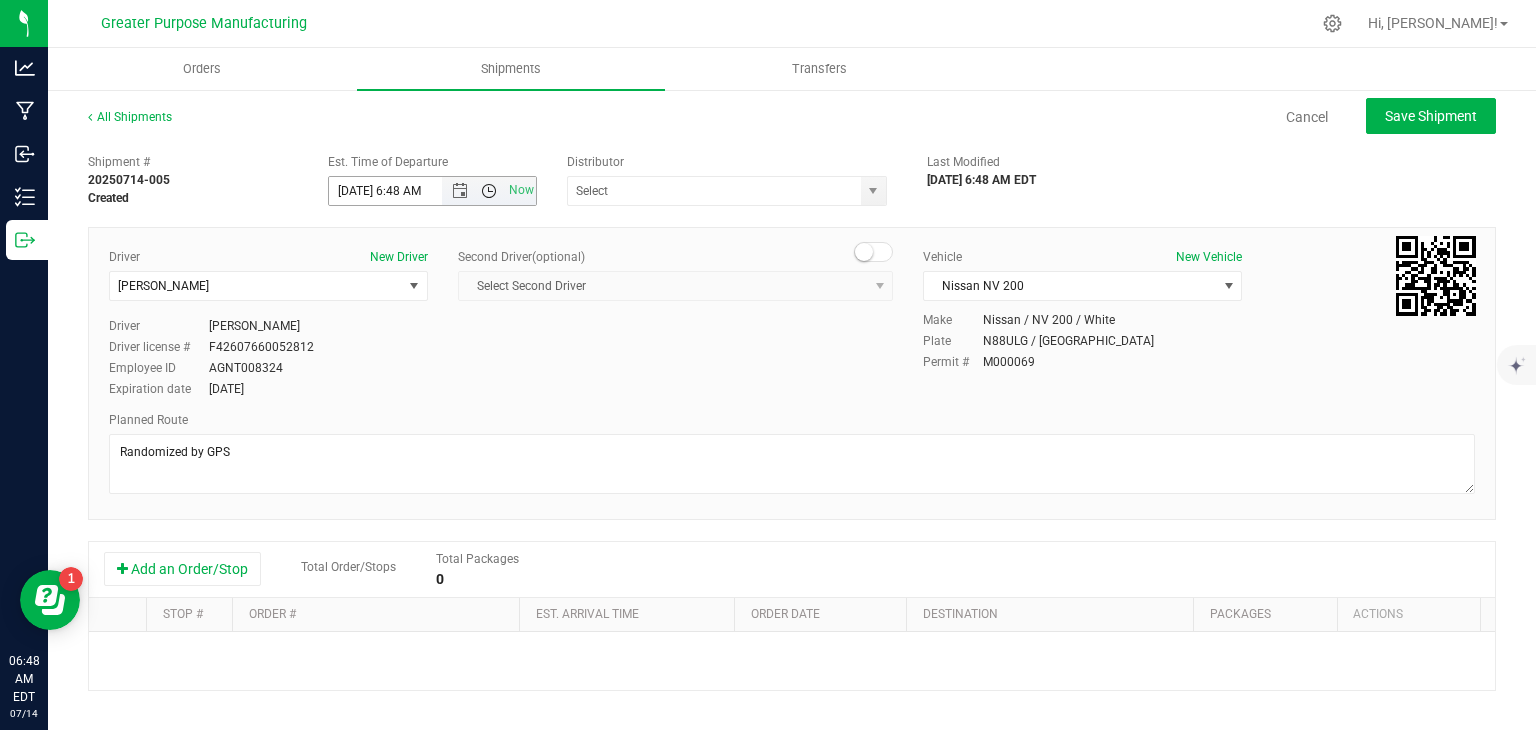 click at bounding box center [489, 191] 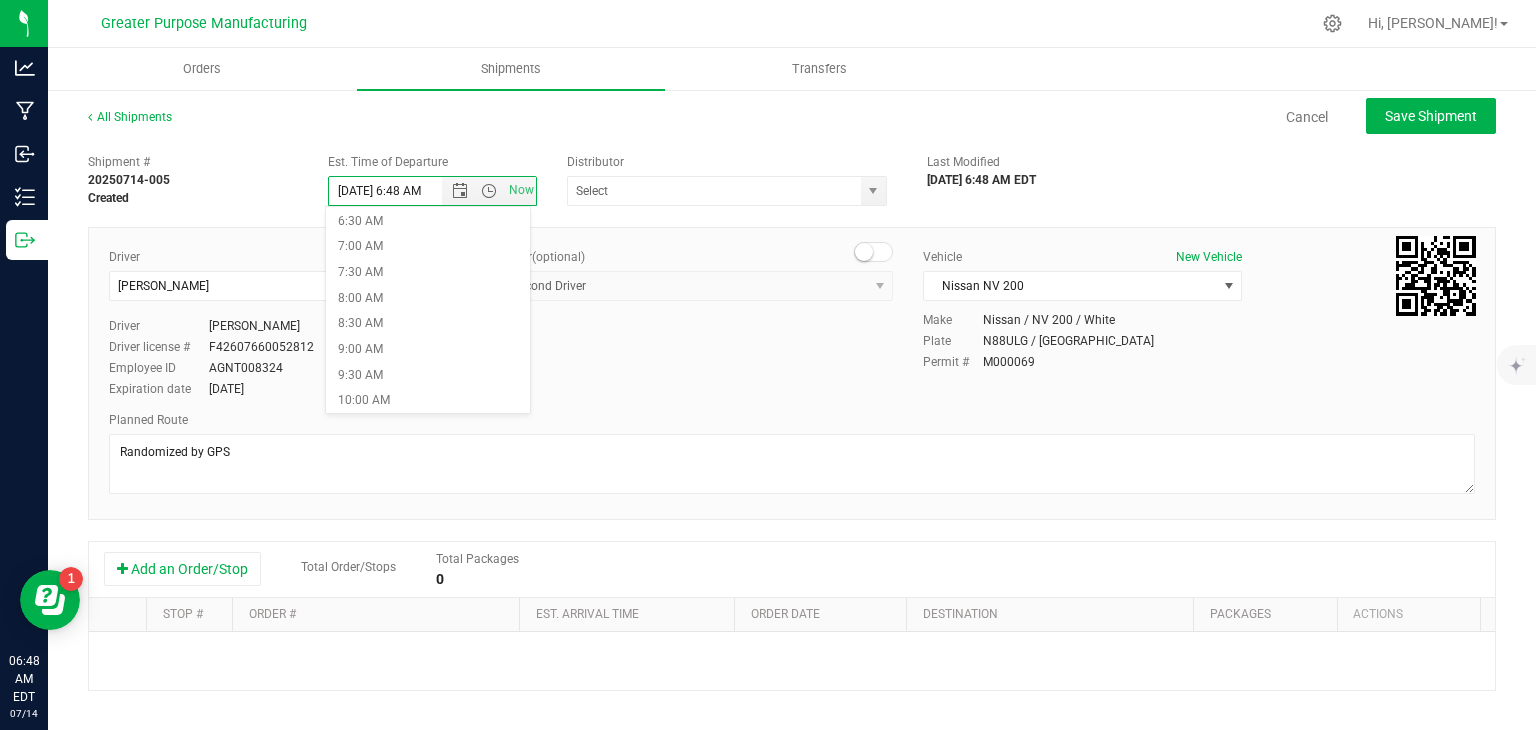 scroll, scrollTop: 356, scrollLeft: 0, axis: vertical 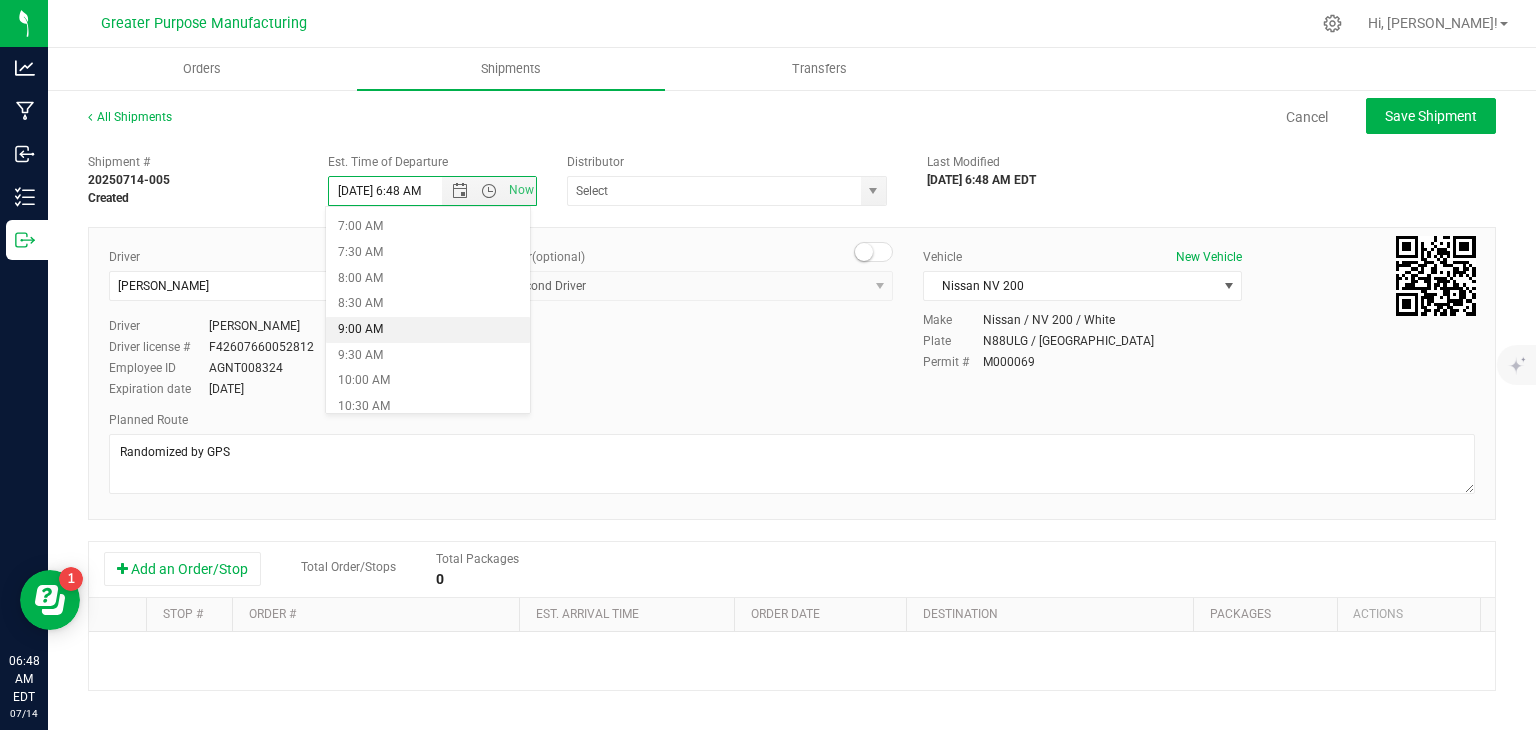 click on "9:00 AM" at bounding box center (428, 330) 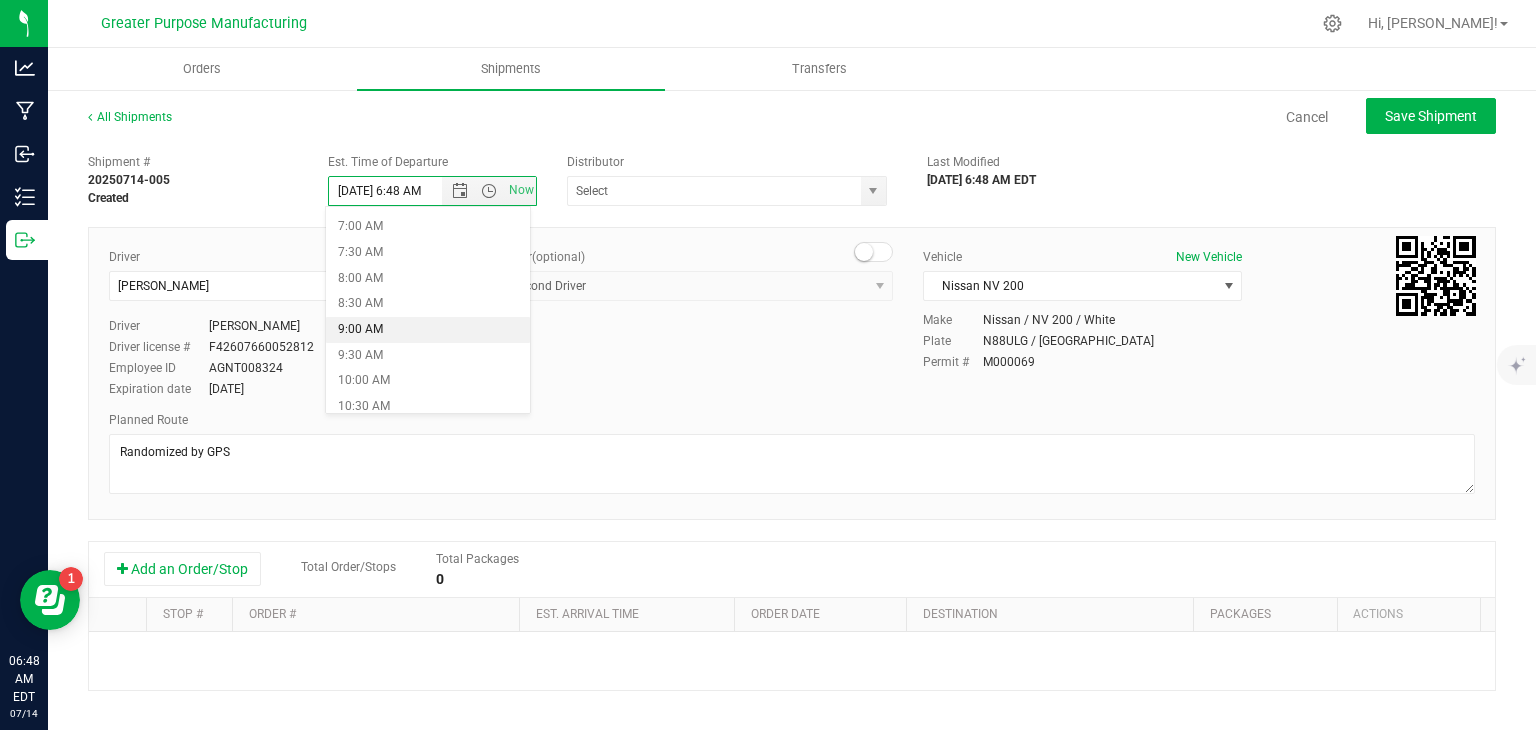 type on "[DATE] 9:00 AM" 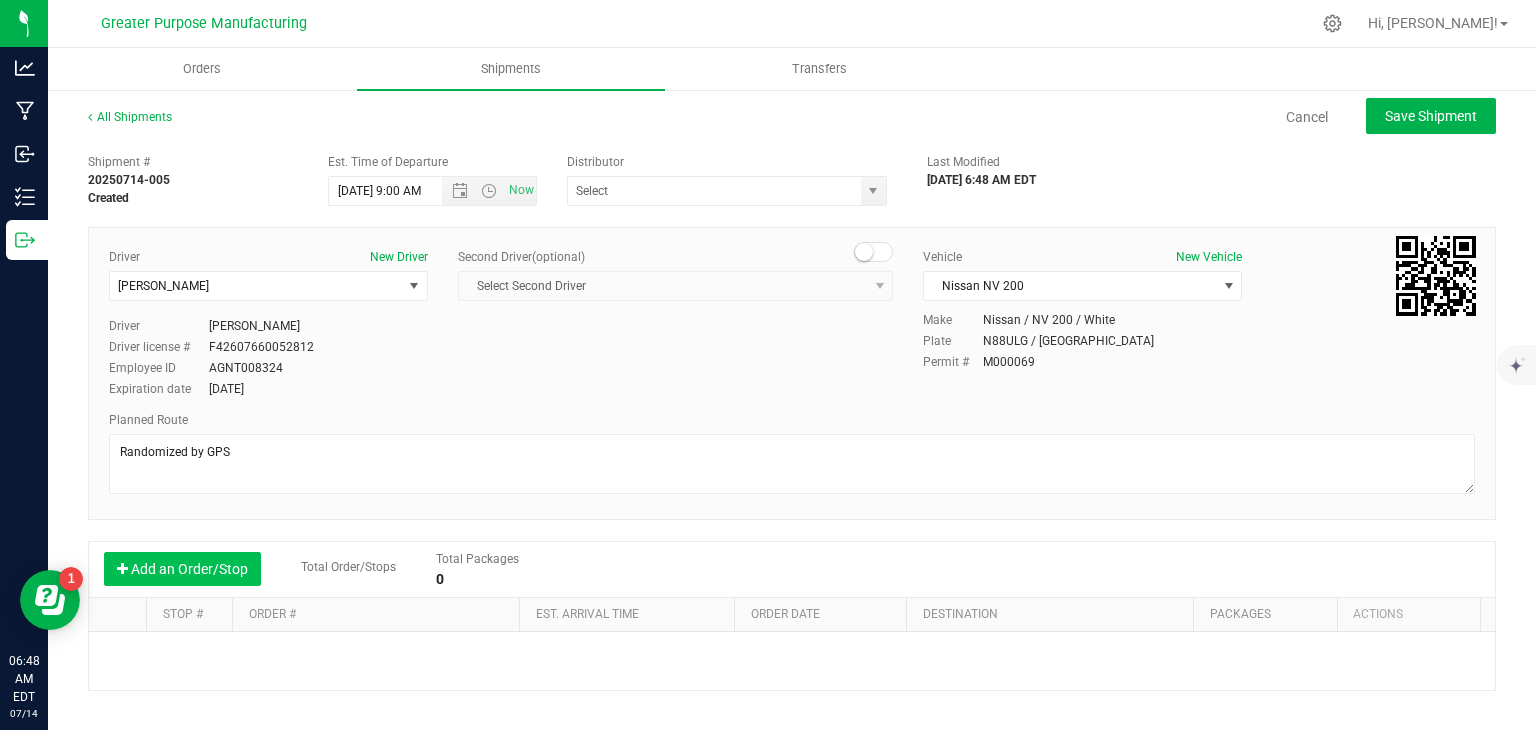 click on "Add an Order/Stop" at bounding box center (182, 569) 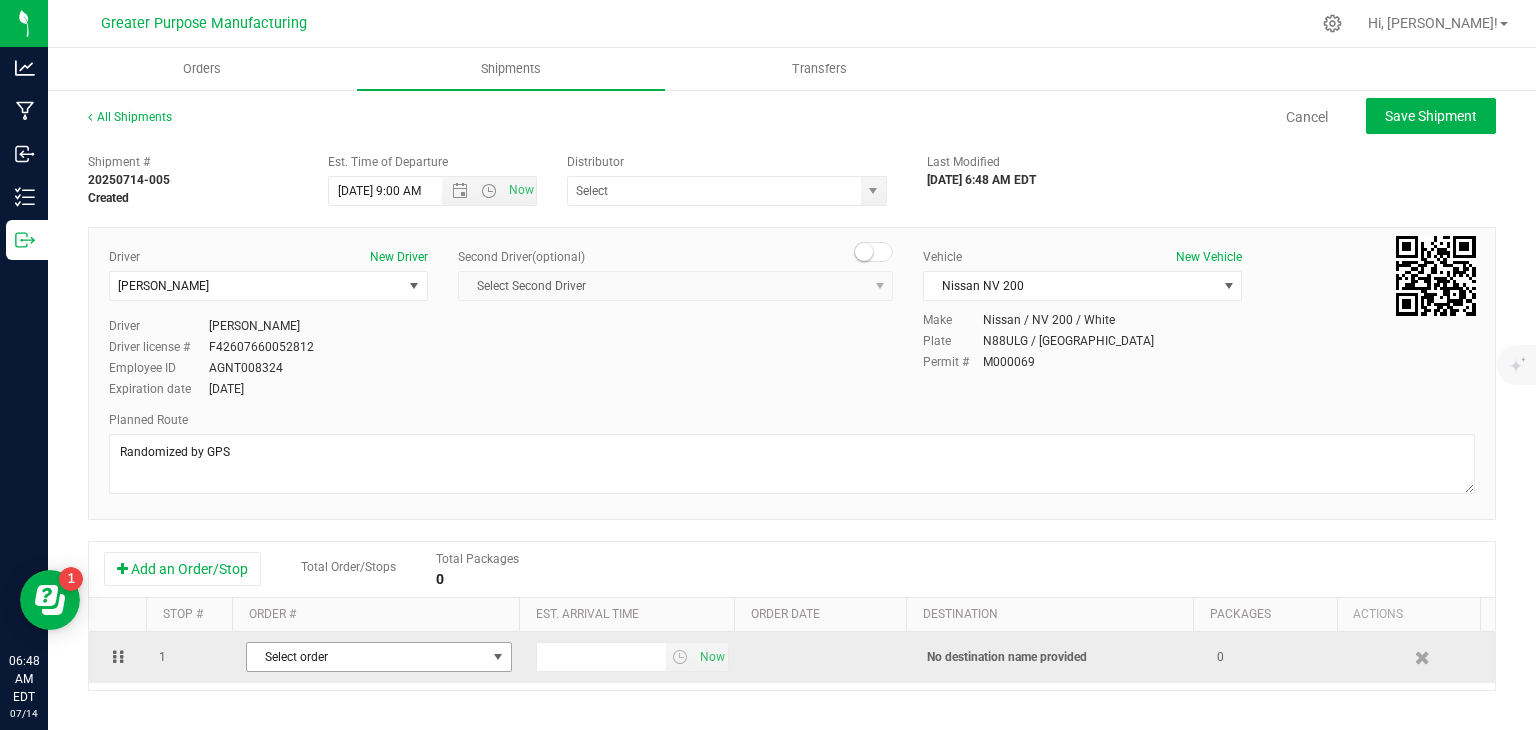 click on "Select order" at bounding box center (366, 657) 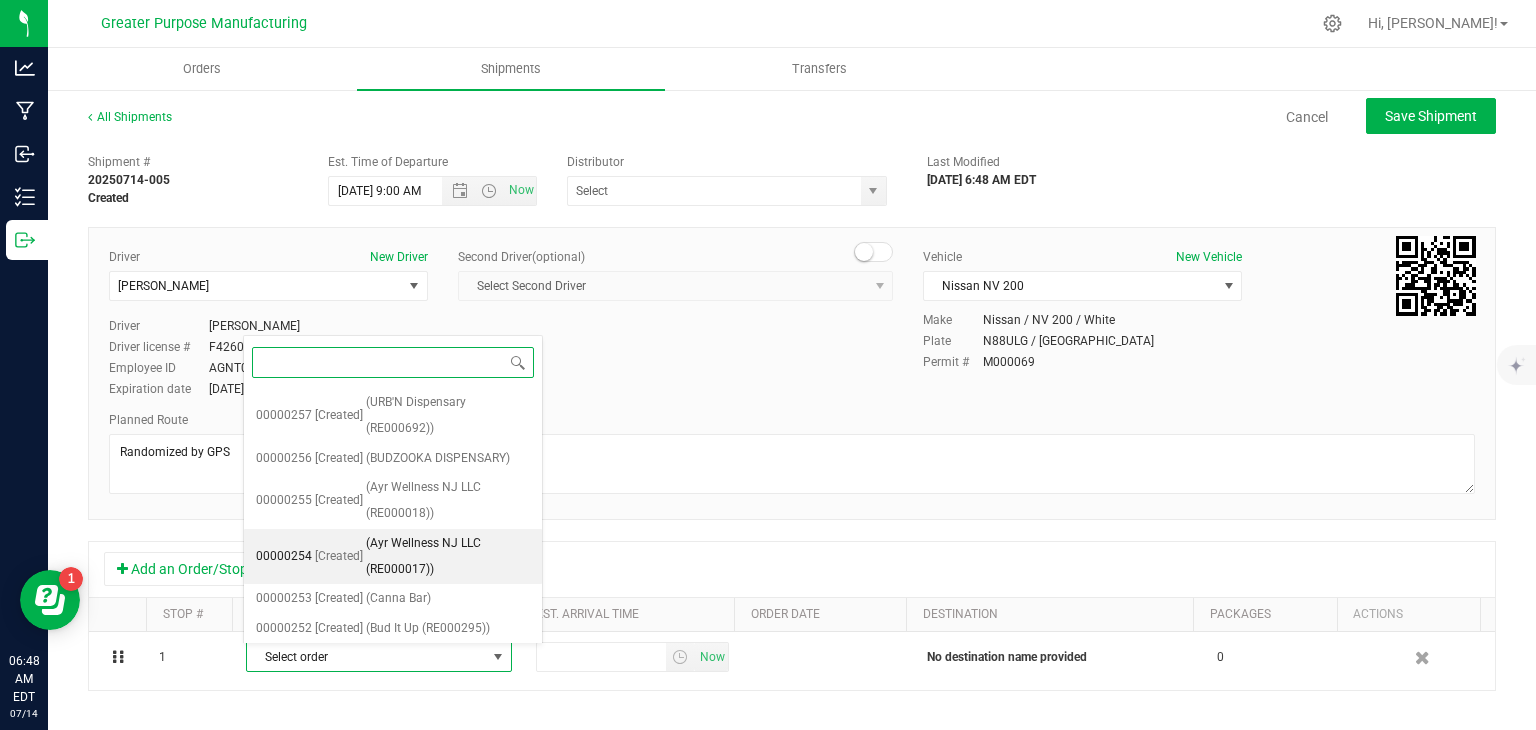 scroll, scrollTop: 445, scrollLeft: 0, axis: vertical 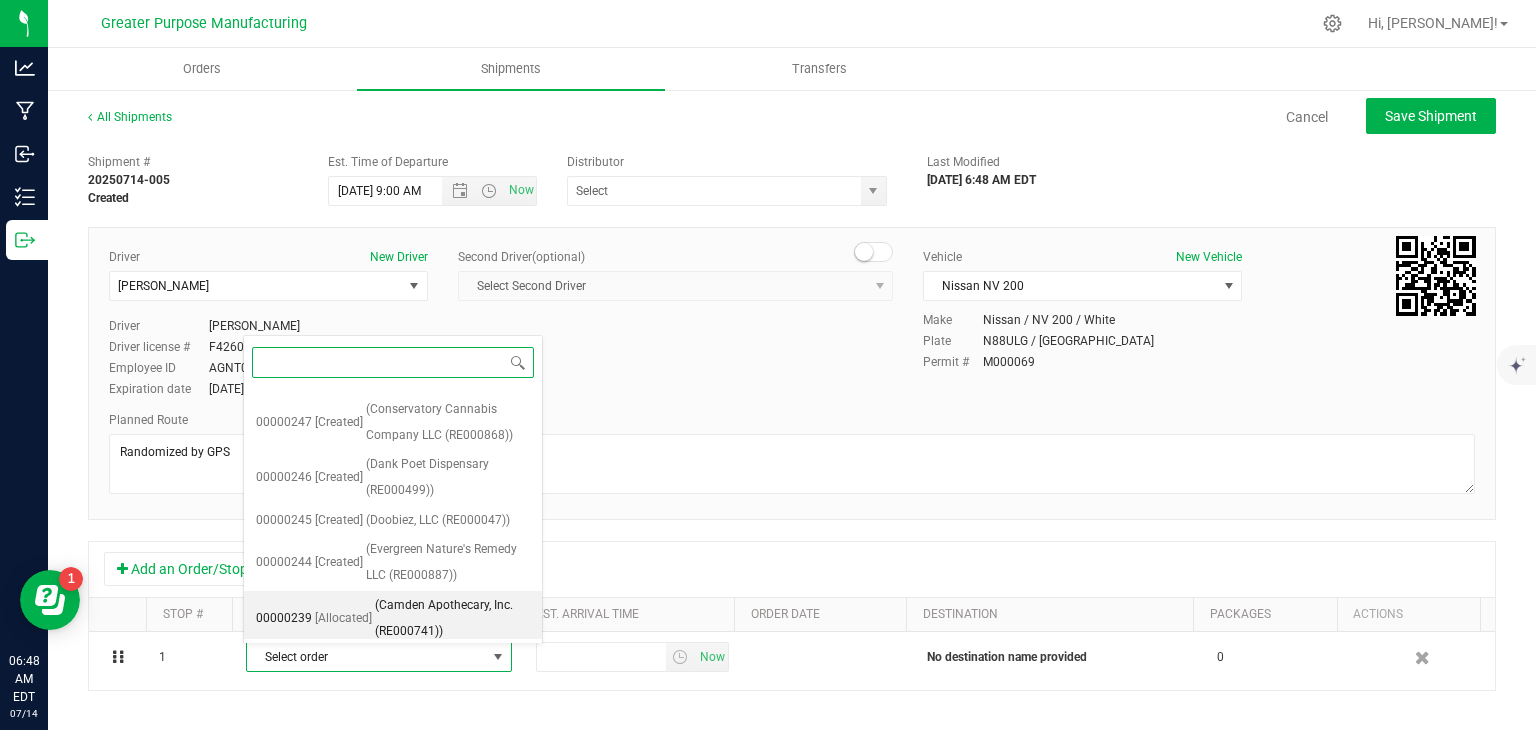 click on "(Camden Apothecary, Inc. (RE000741))" at bounding box center (452, 618) 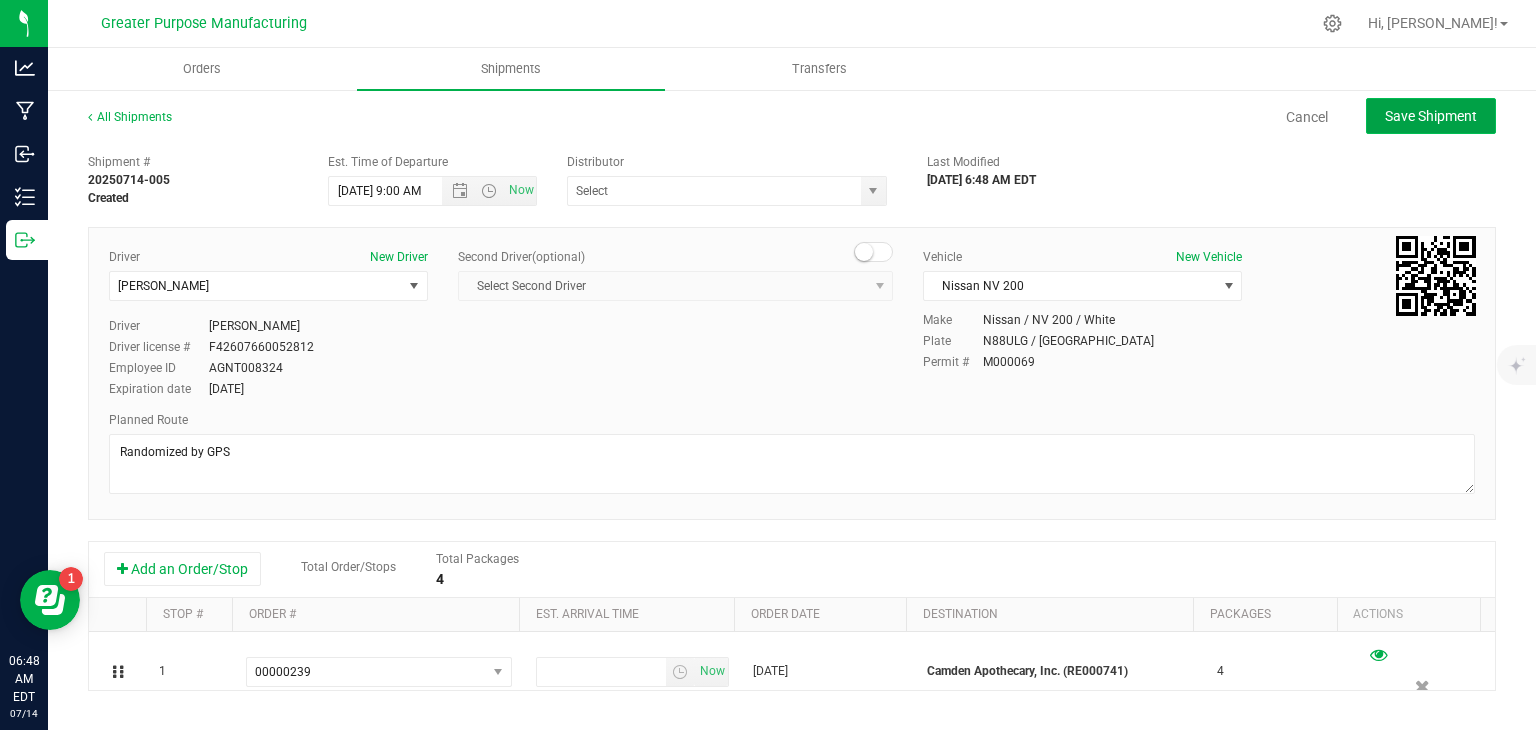 click on "Save Shipment" 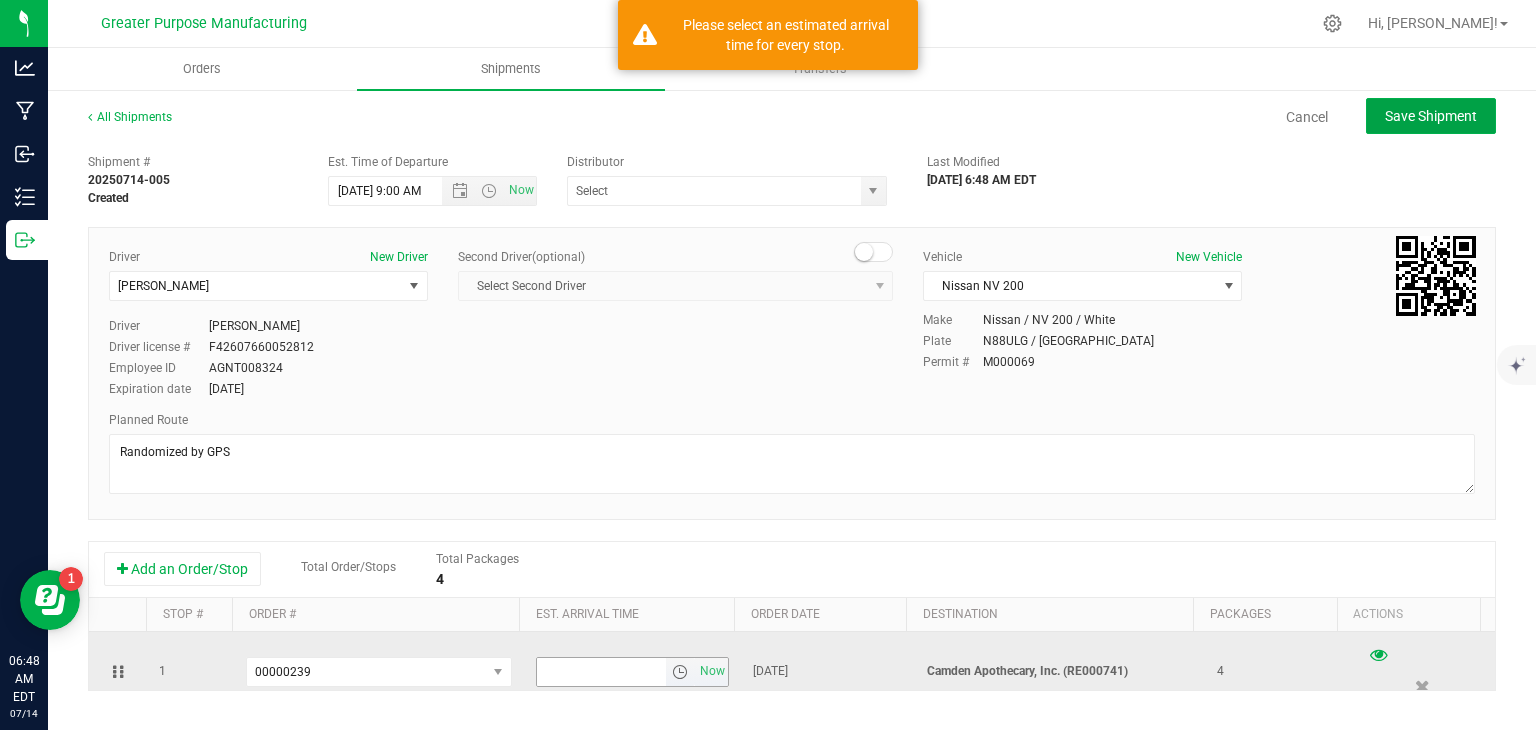 click at bounding box center [680, 672] 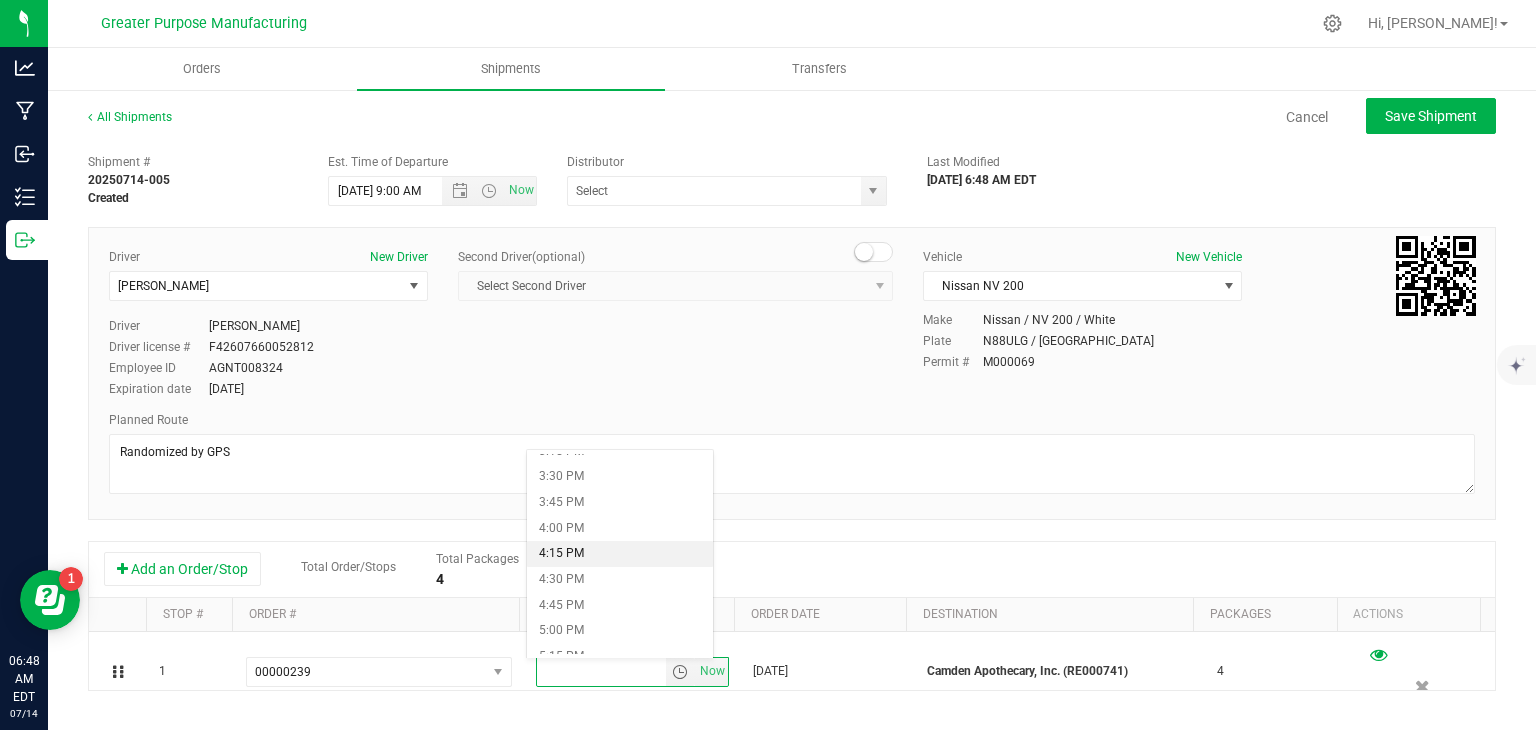 scroll, scrollTop: 1582, scrollLeft: 0, axis: vertical 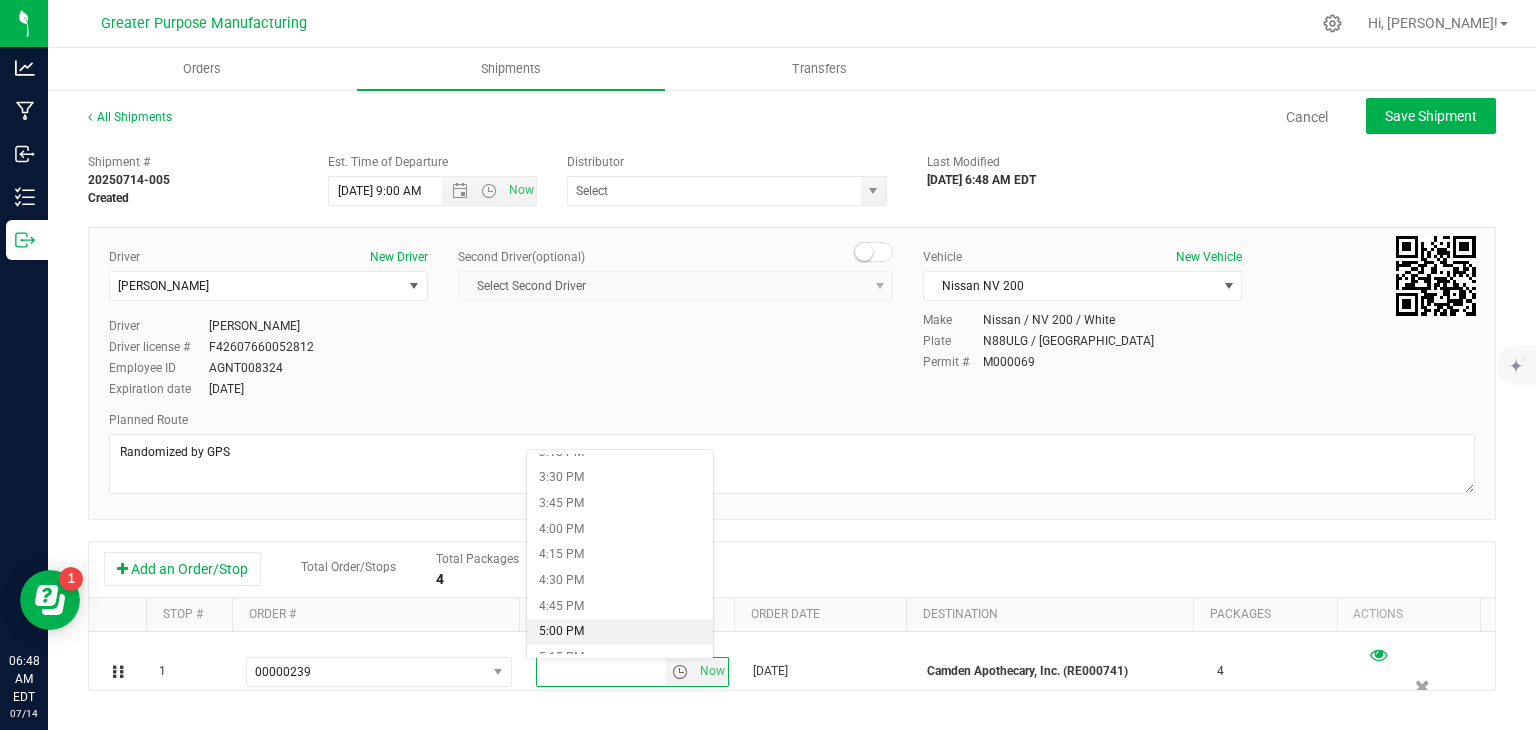 click on "5:00 PM" at bounding box center (619, 632) 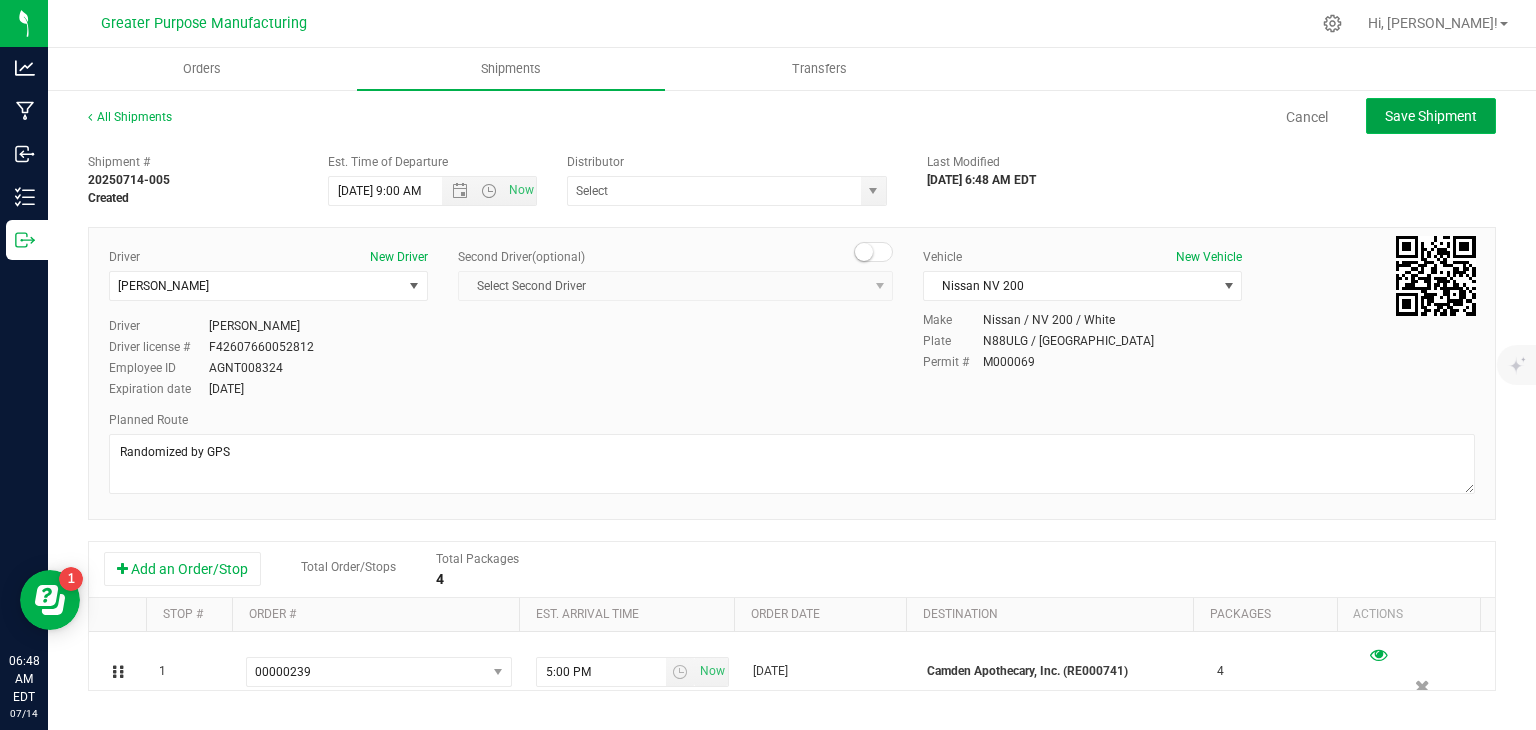 click on "Save Shipment" 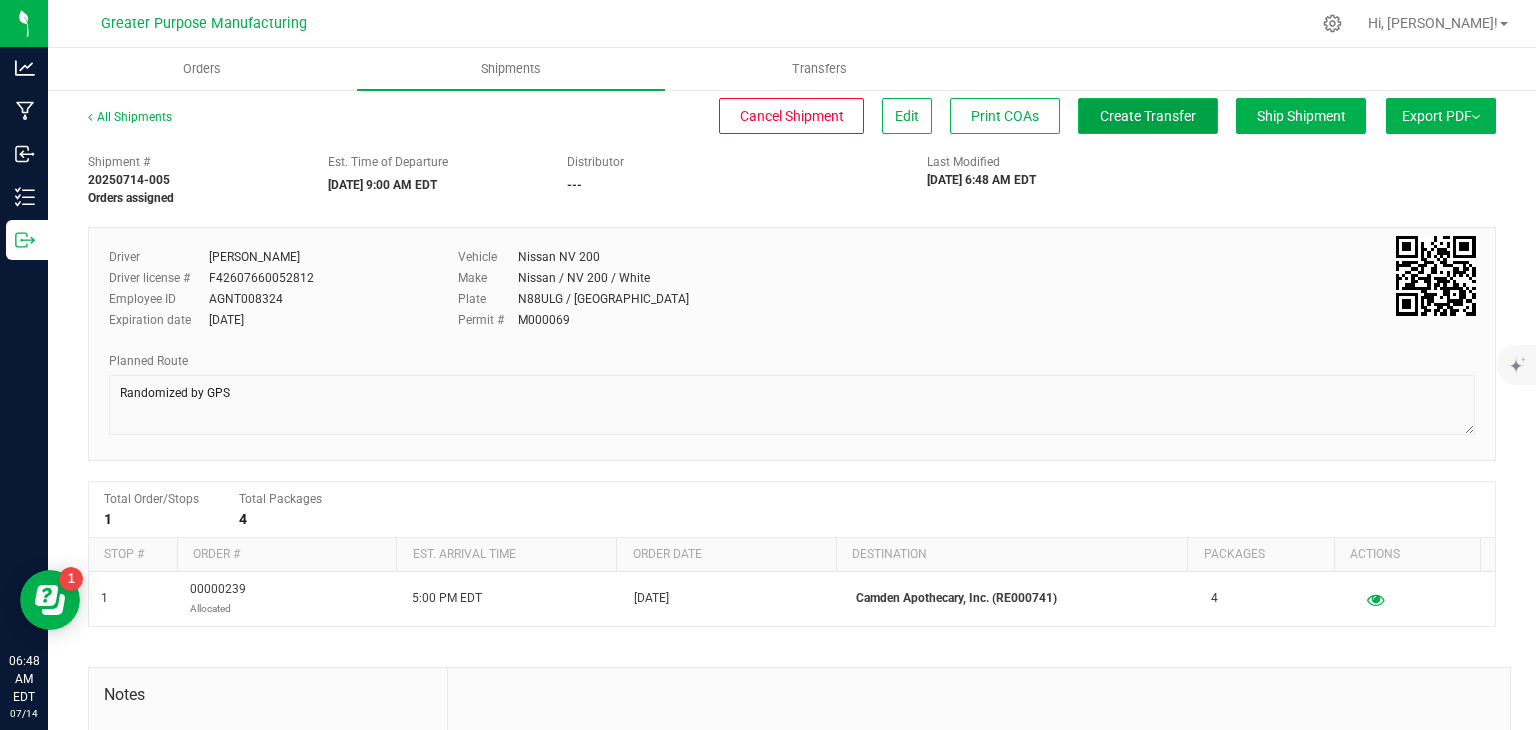 click on "Create Transfer" at bounding box center (1148, 116) 